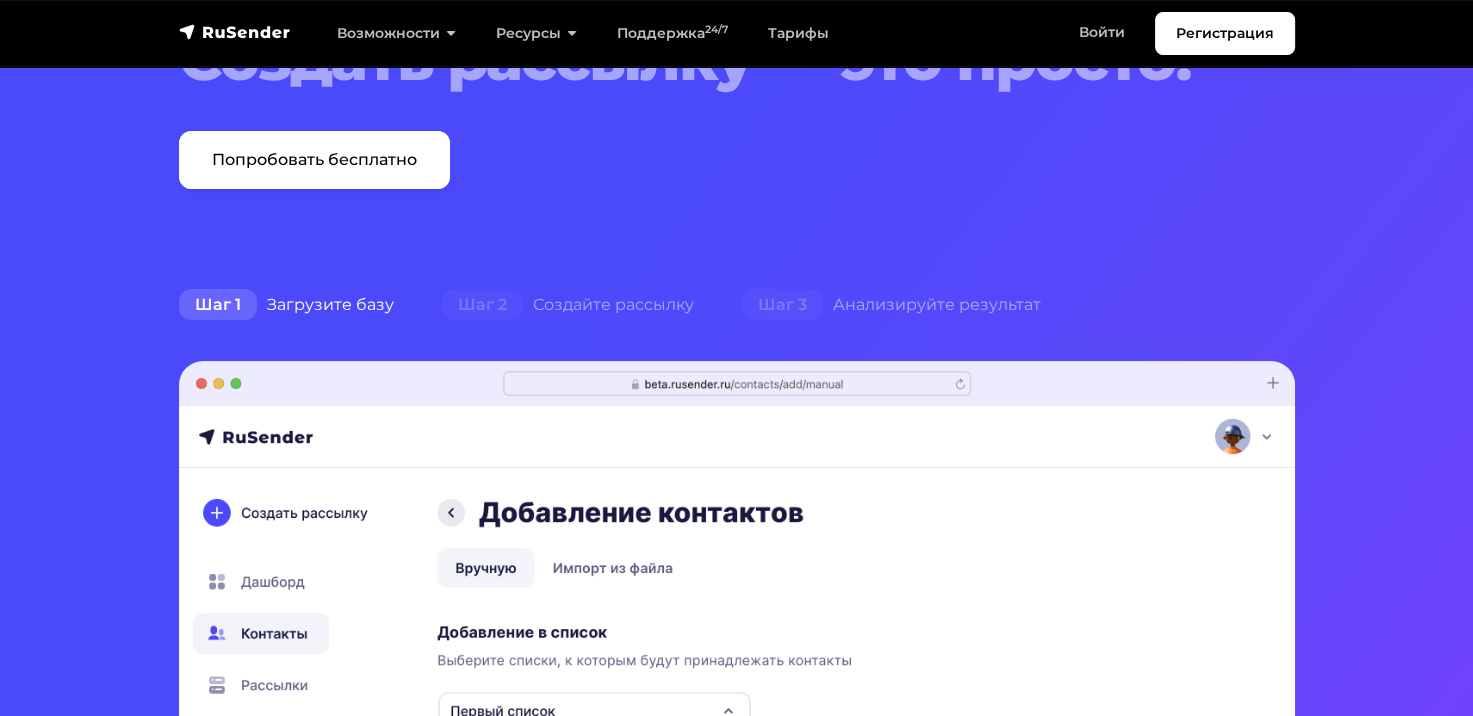 scroll, scrollTop: 100, scrollLeft: 0, axis: vertical 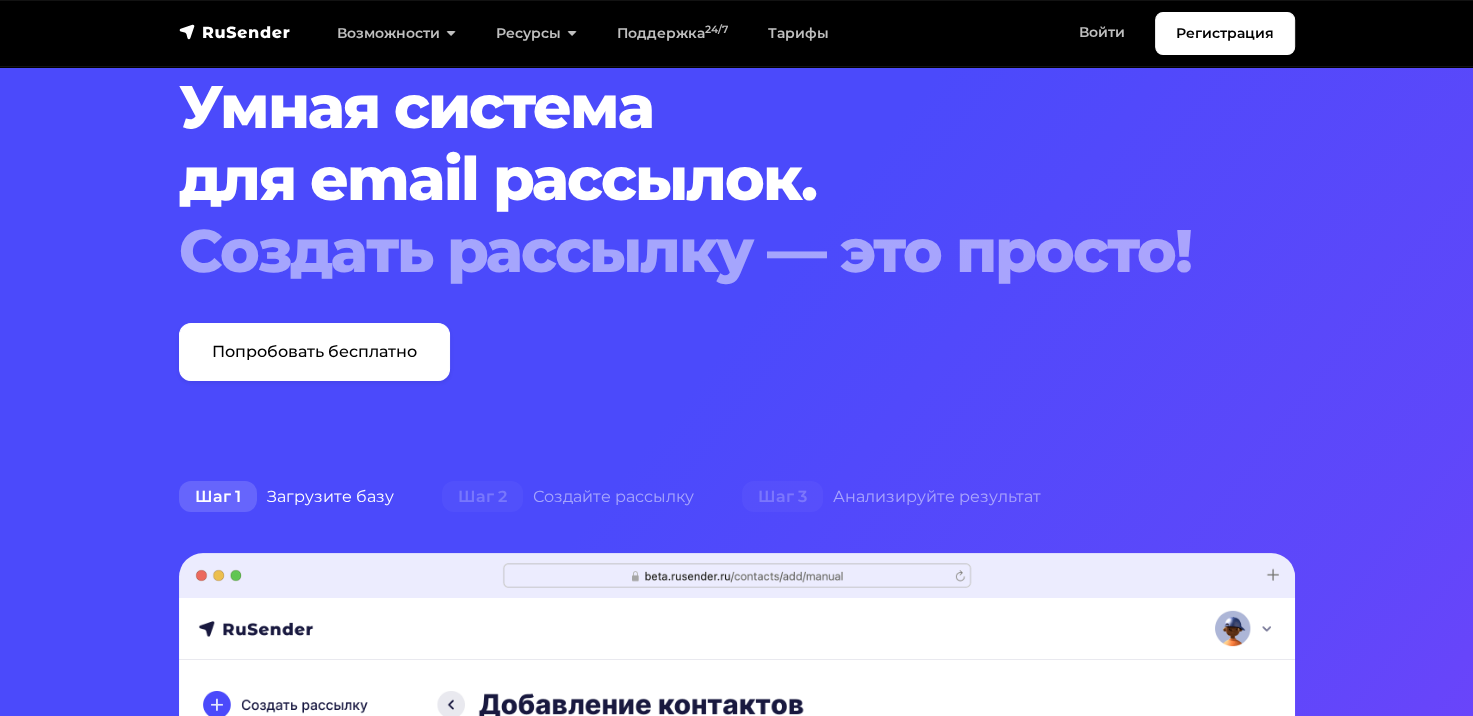 click on "Войти
Войти" at bounding box center (1107, 33) 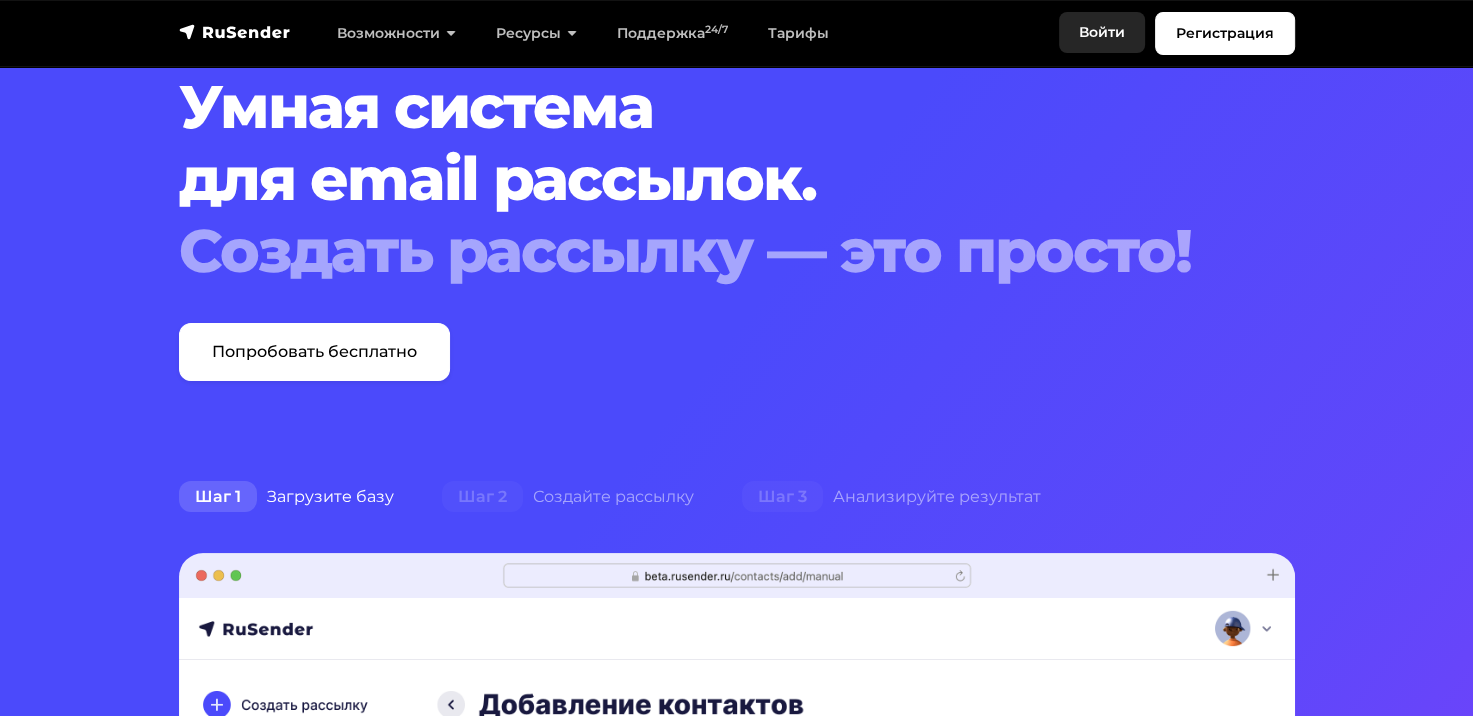 click on "Войти" at bounding box center [1102, 32] 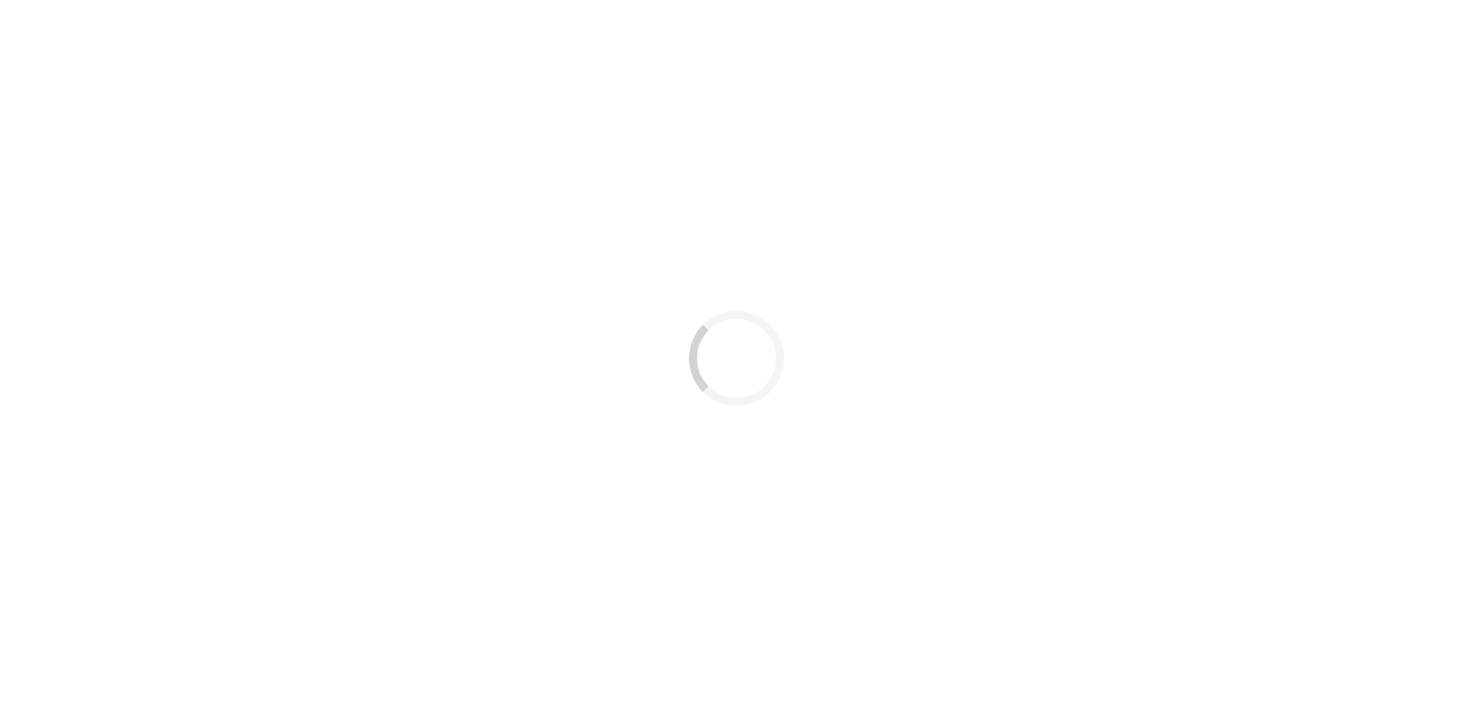 scroll, scrollTop: 0, scrollLeft: 0, axis: both 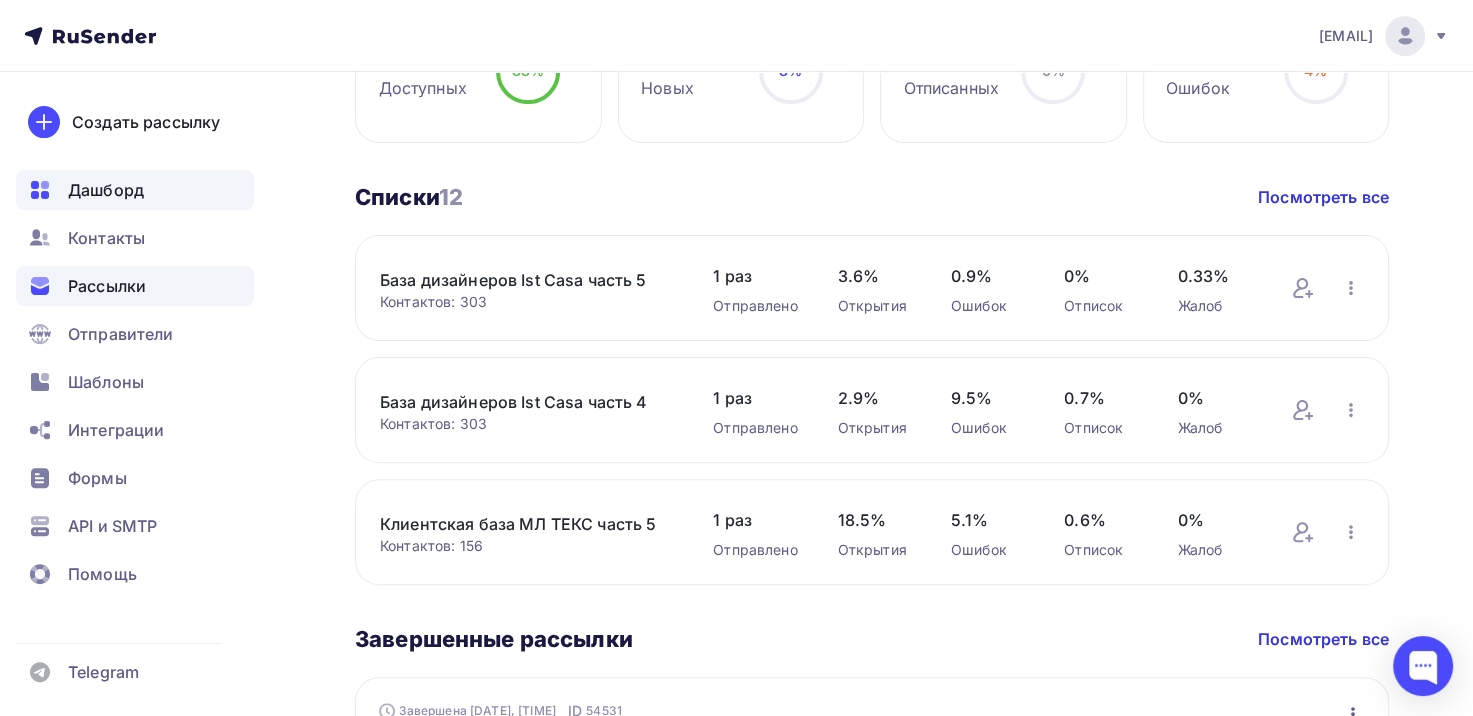 click on "Рассылки" at bounding box center (107, 286) 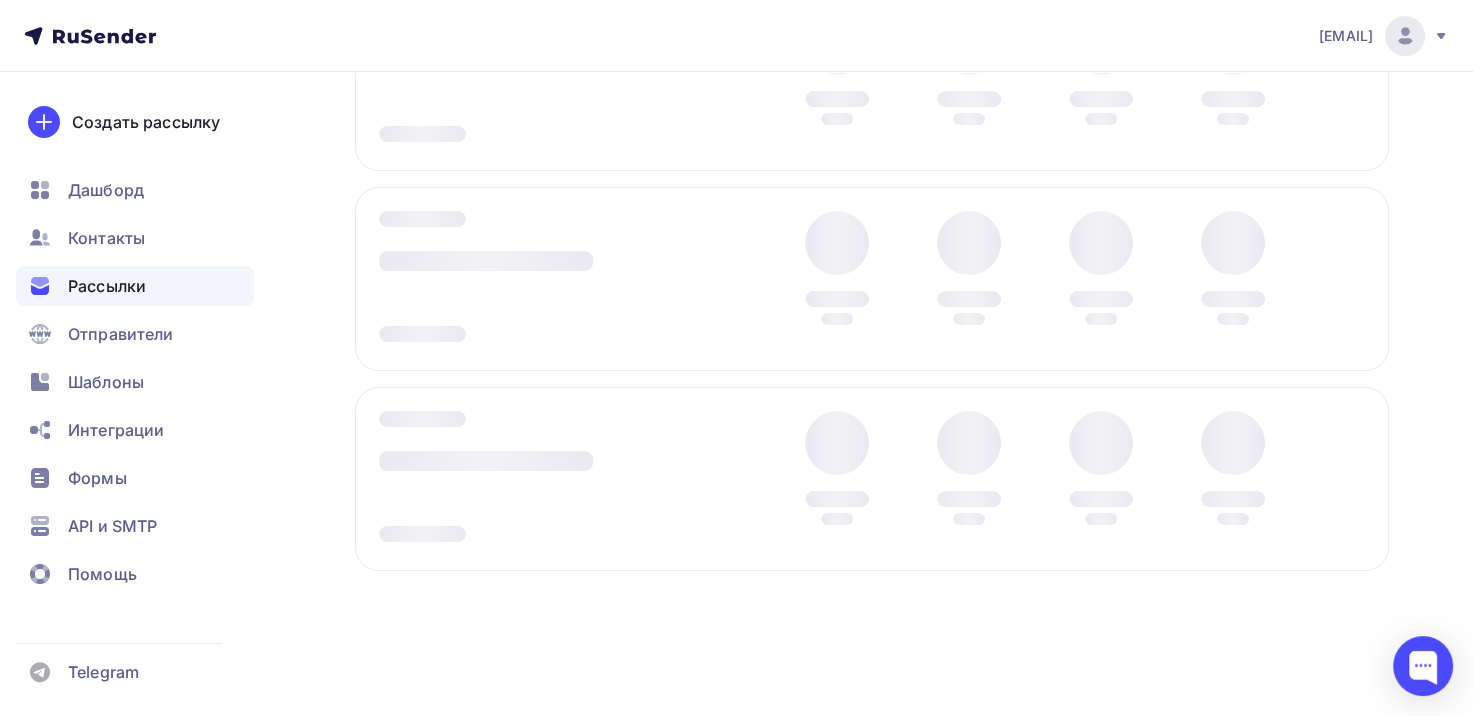 scroll, scrollTop: 0, scrollLeft: 0, axis: both 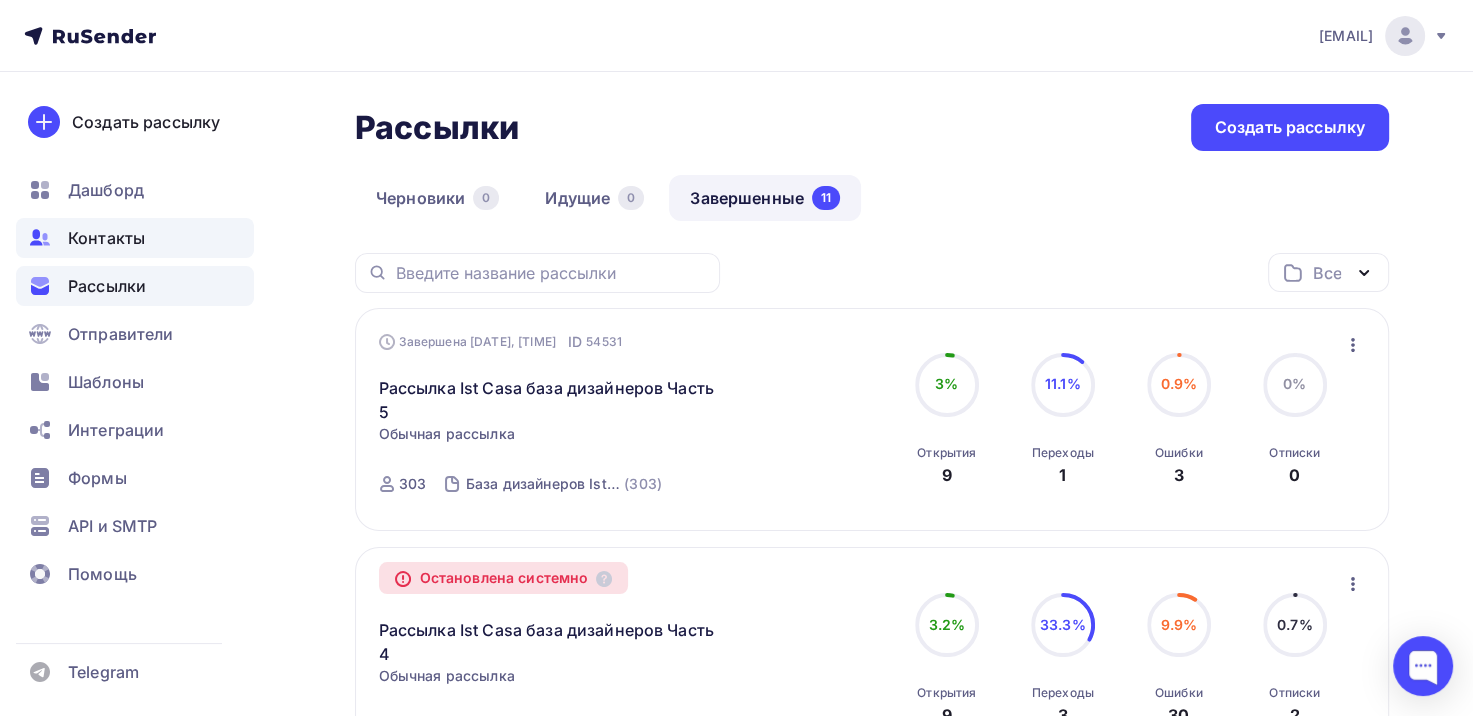 click on "Контакты" at bounding box center [135, 238] 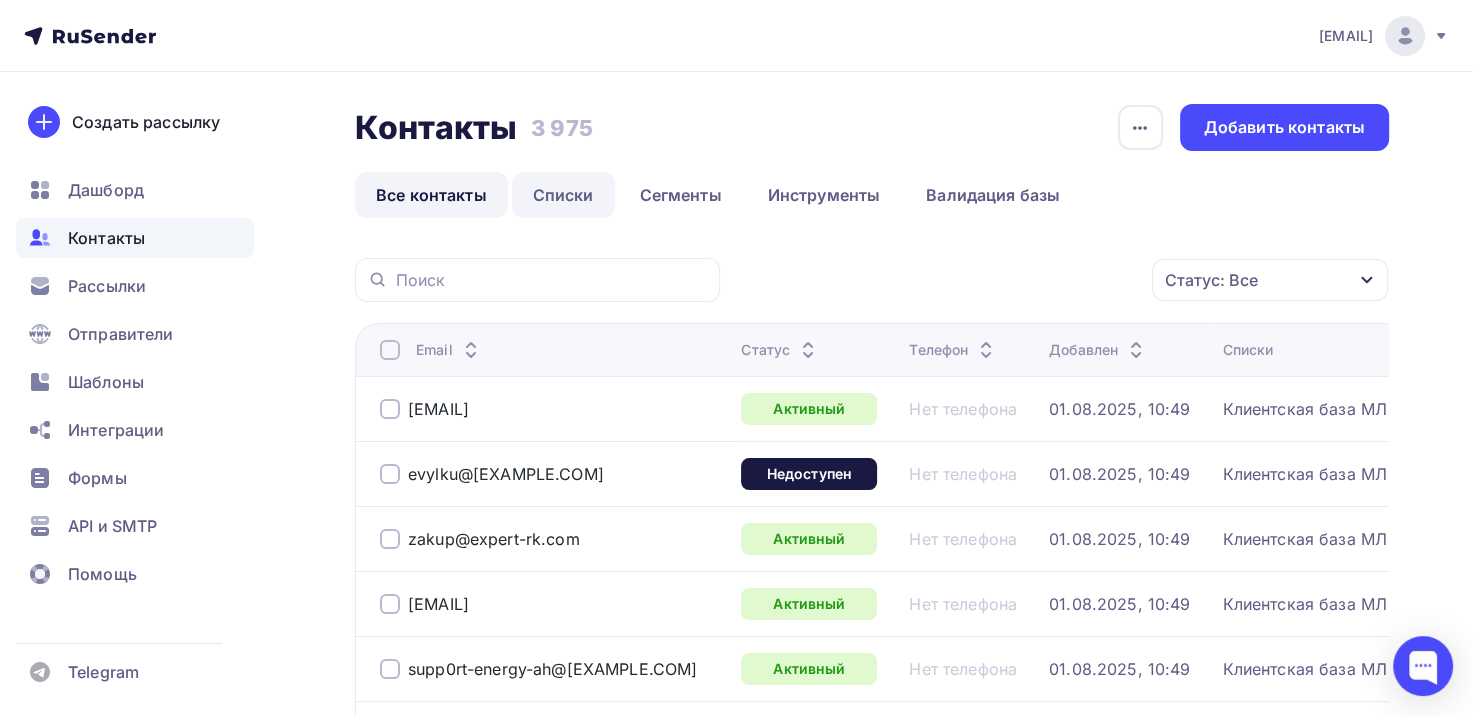 click on "Списки" at bounding box center [563, 195] 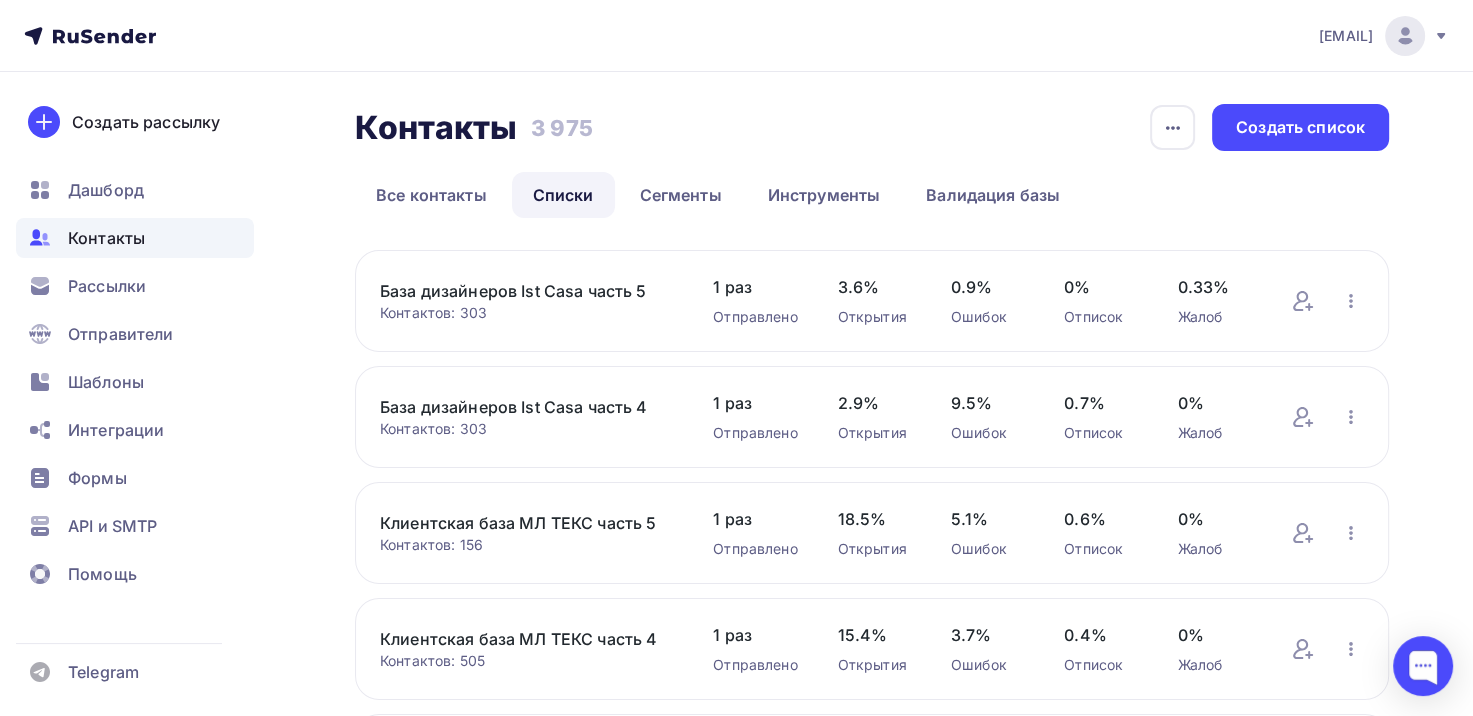 click on "База дизайнеров Ist Casa часть 5" at bounding box center [526, 291] 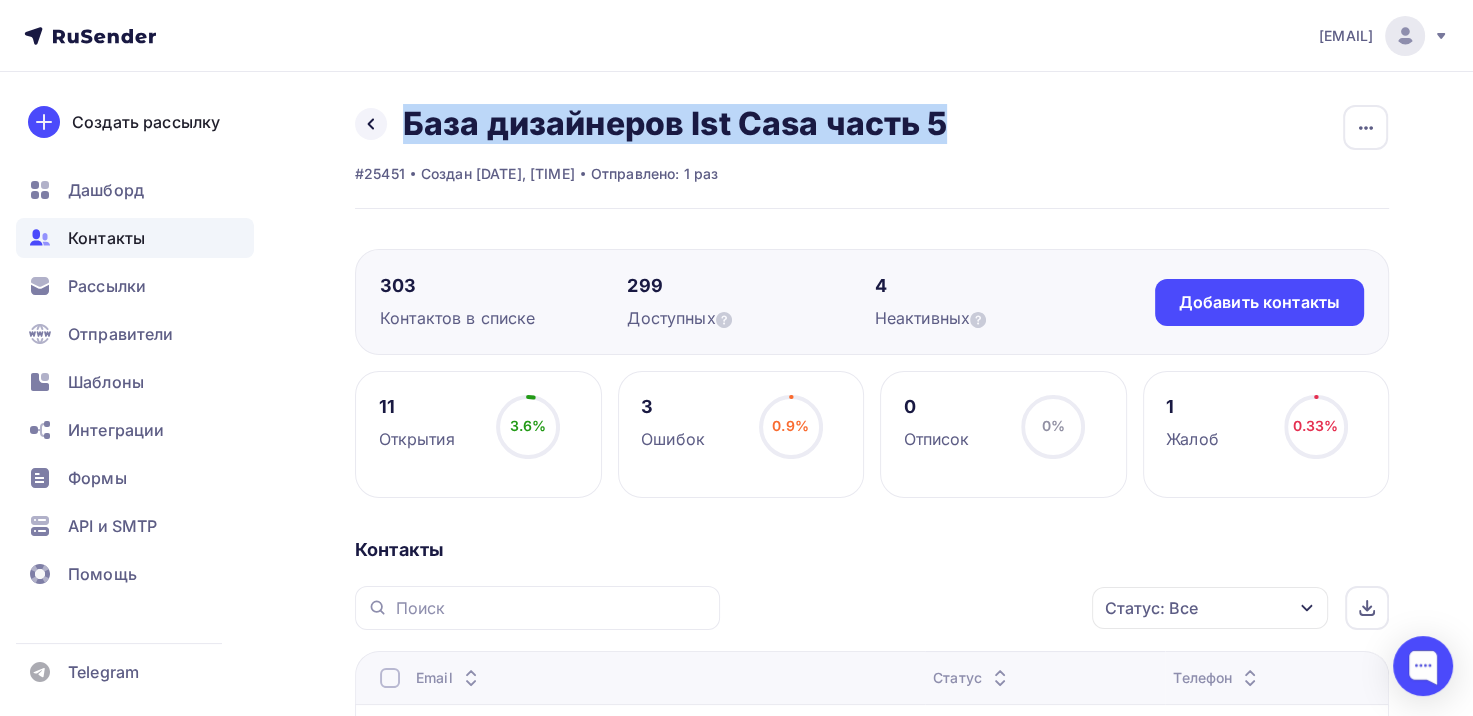 drag, startPoint x: 968, startPoint y: 131, endPoint x: 403, endPoint y: 126, distance: 565.0221 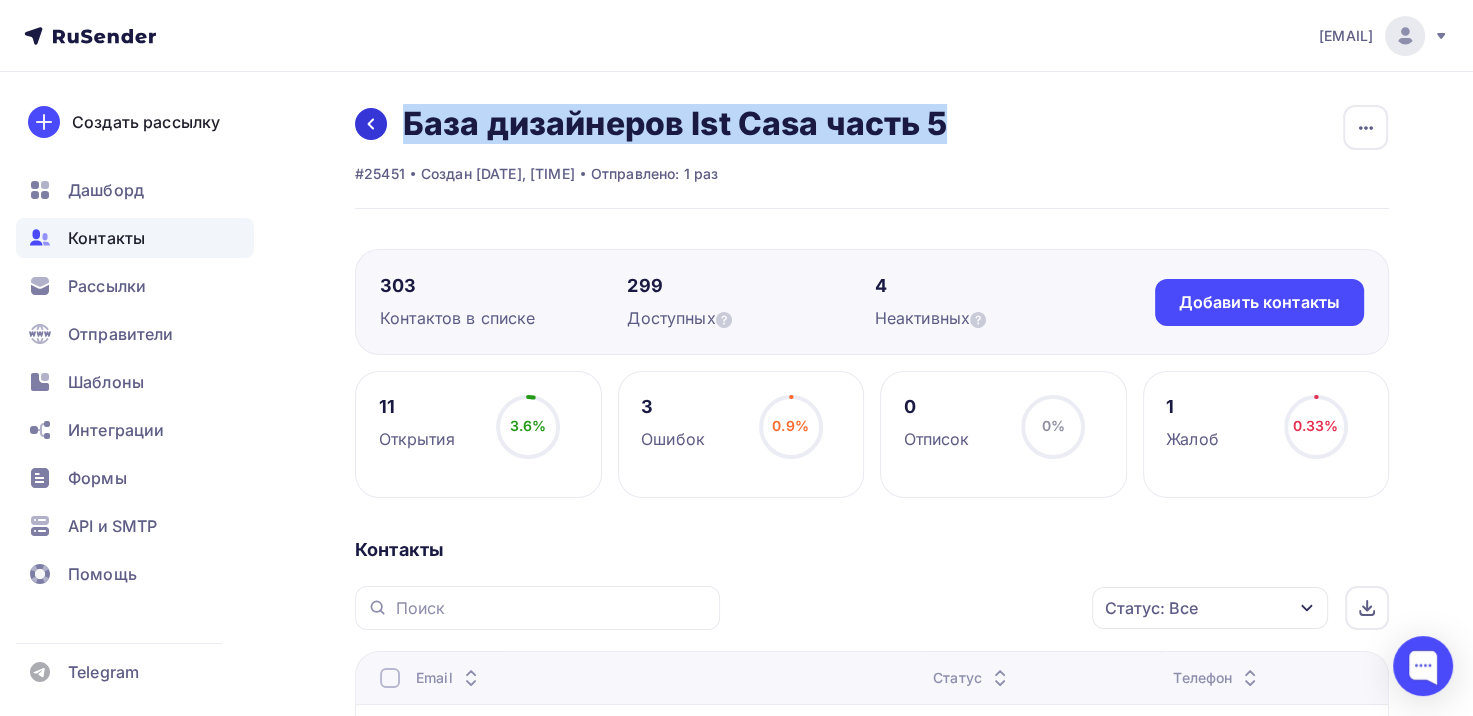 copy on "База дизайнеров Ist Casa часть 5" 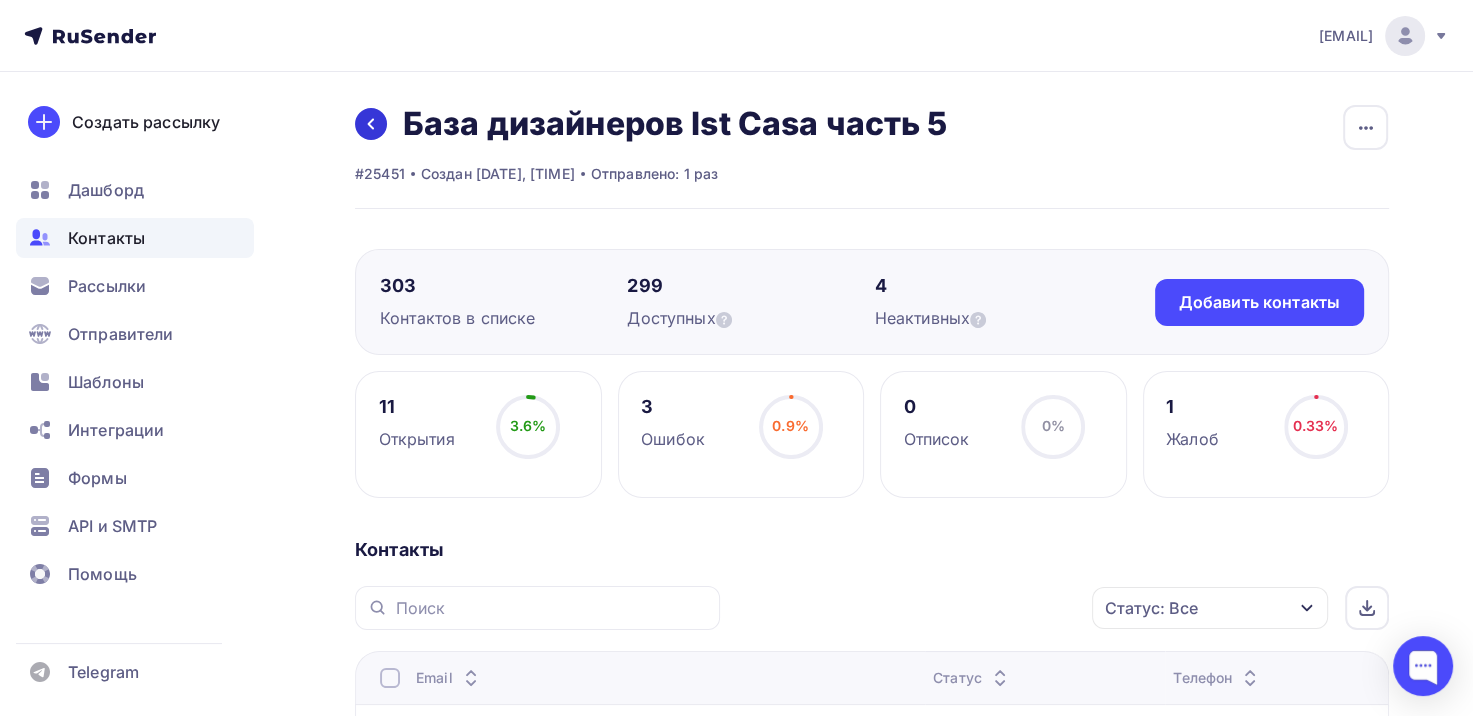 click 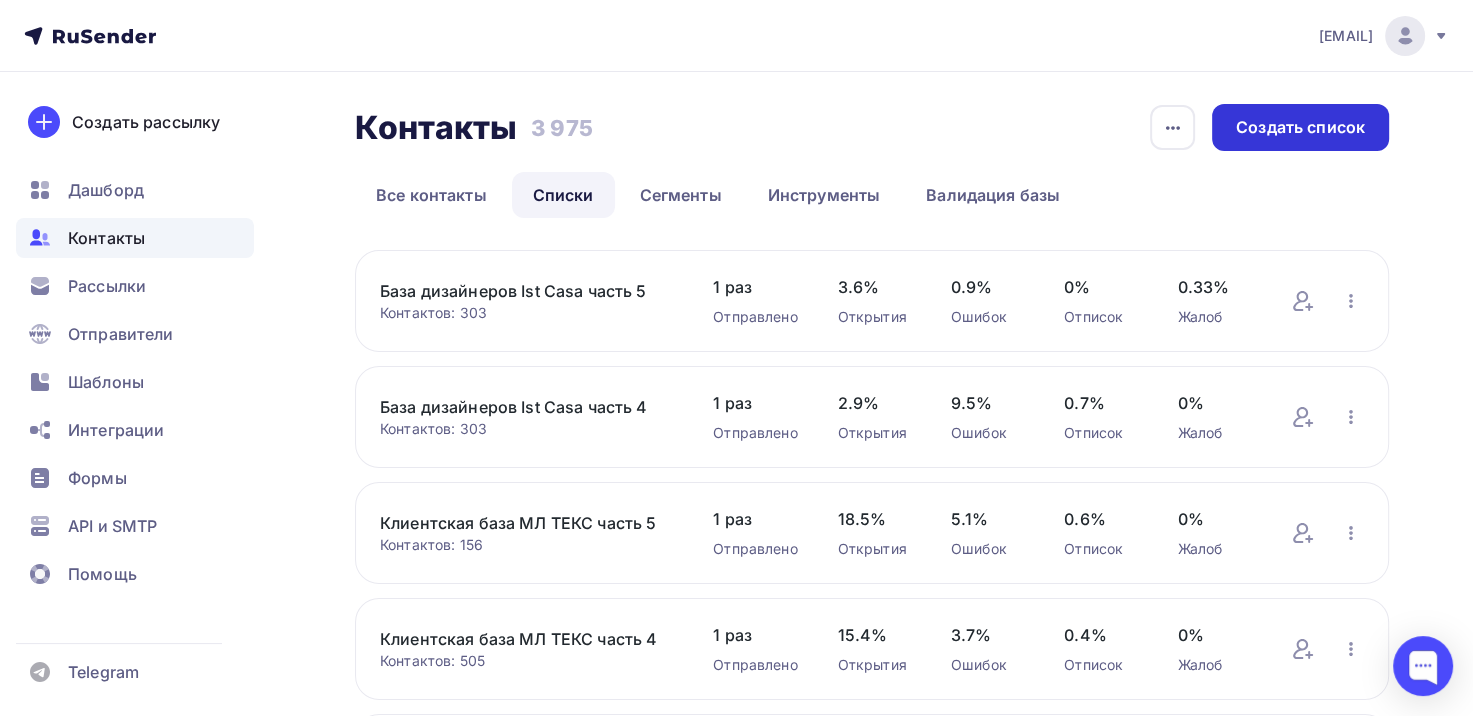 click on "Создать список" at bounding box center (1300, 127) 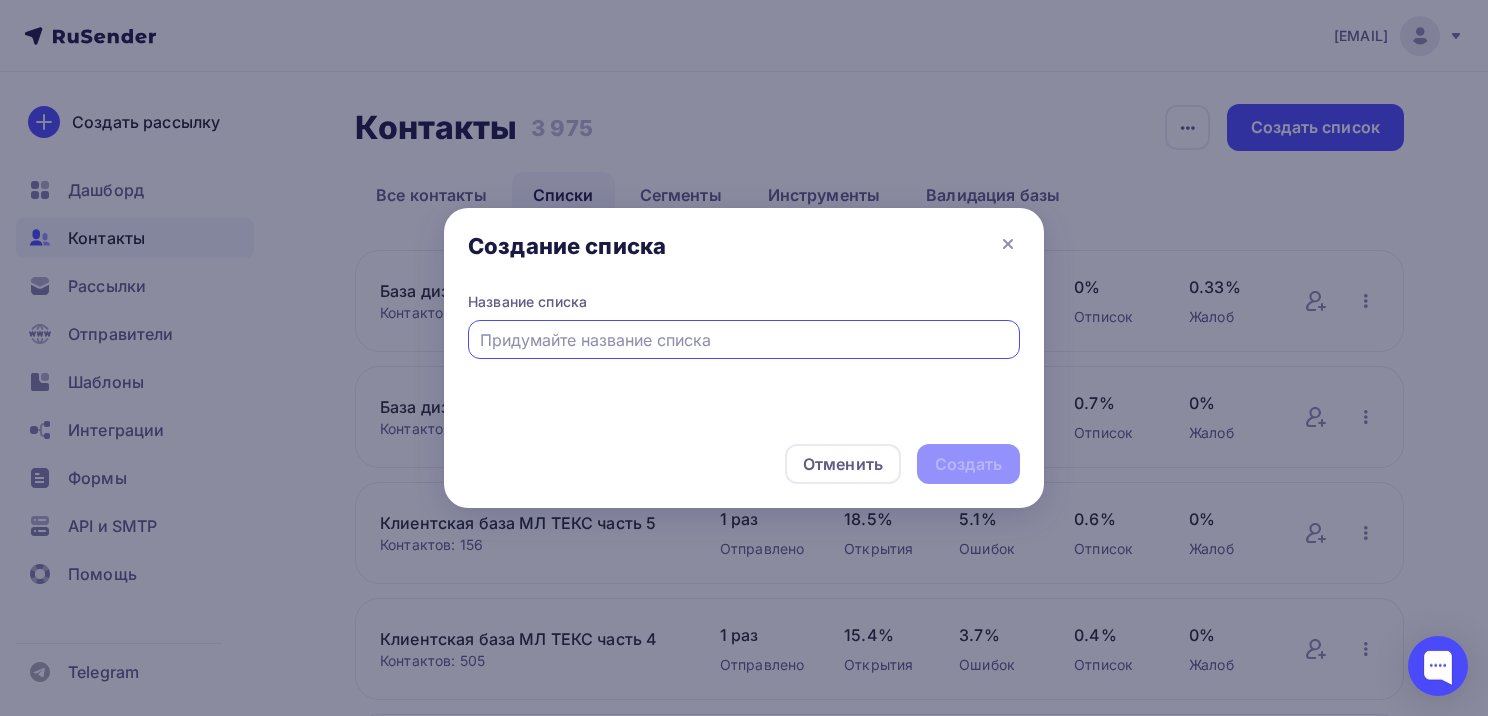 click at bounding box center [744, 340] 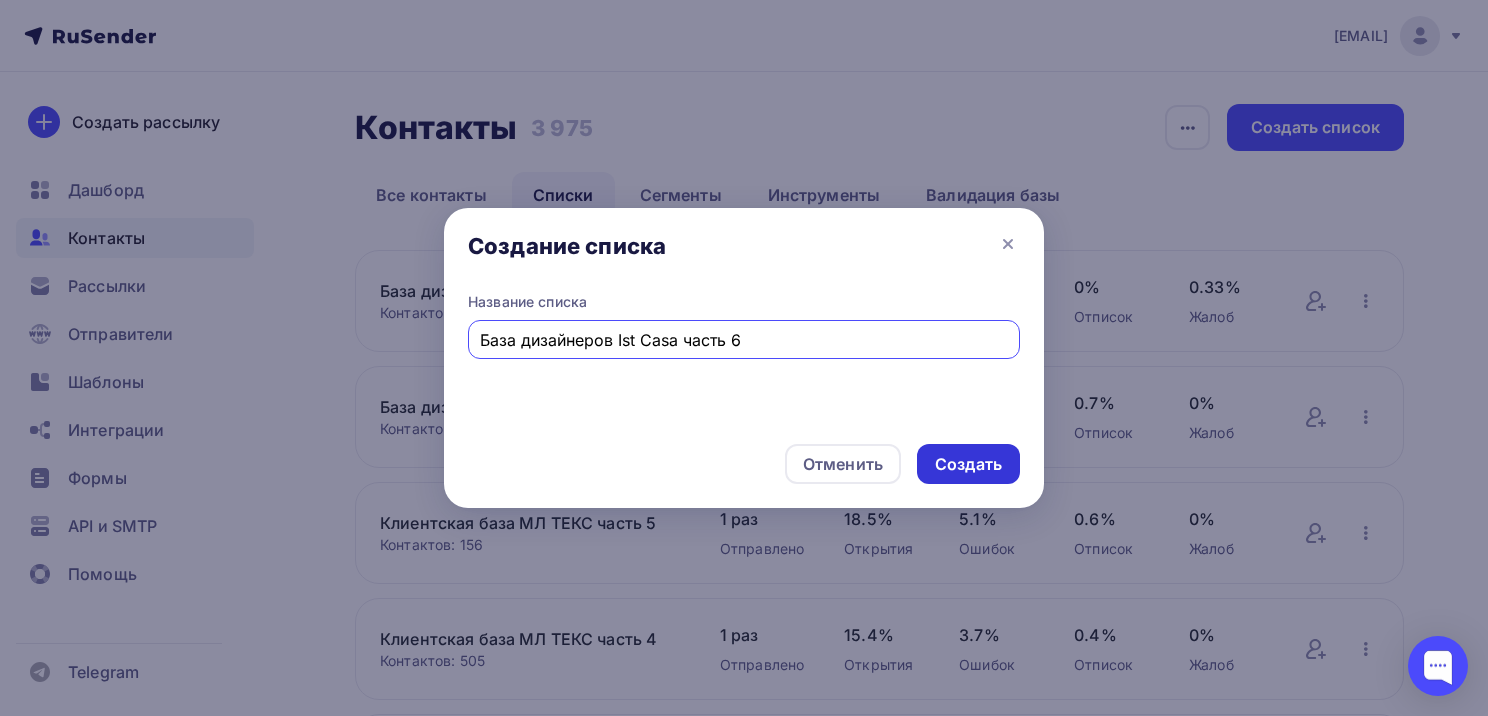 type on "База дизайнеров Ist Casa часть 6" 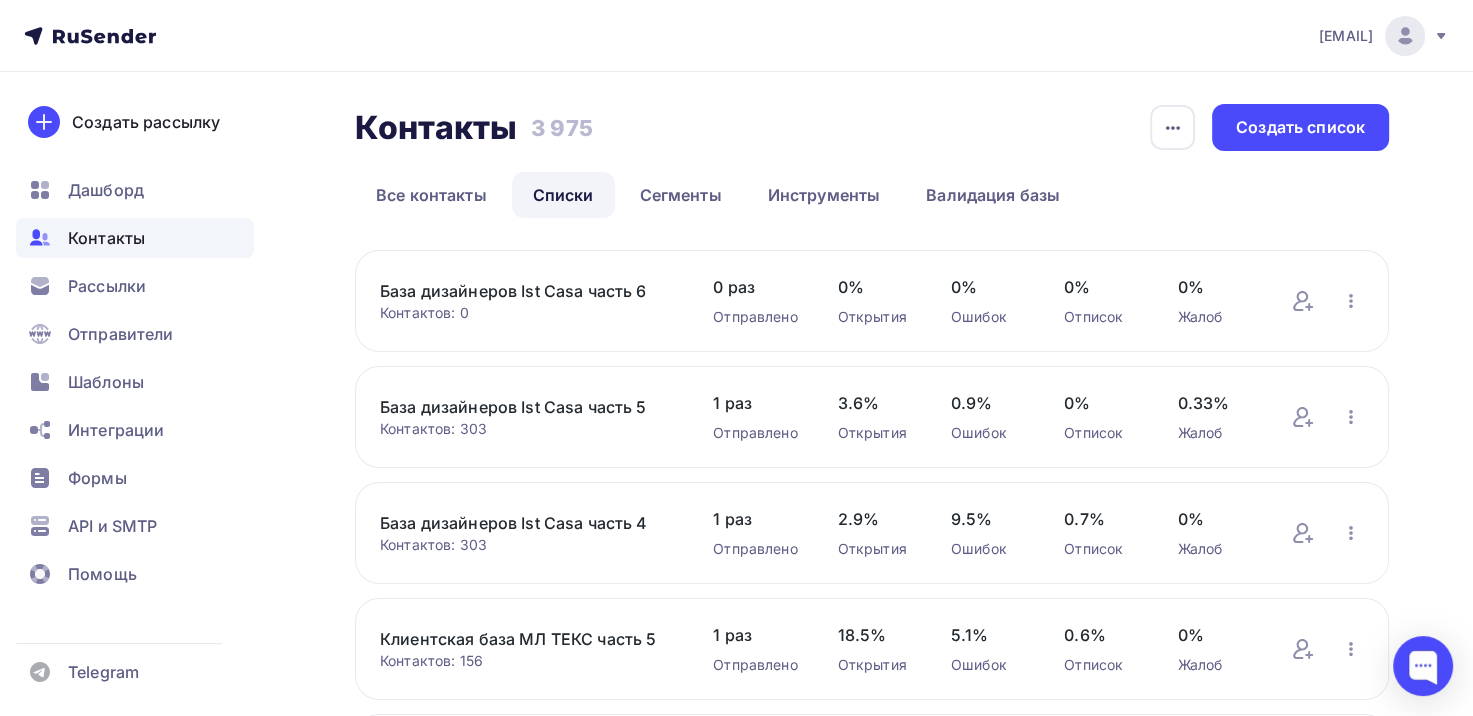 click on "База дизайнеров Ist Casa часть 5" at bounding box center [526, 407] 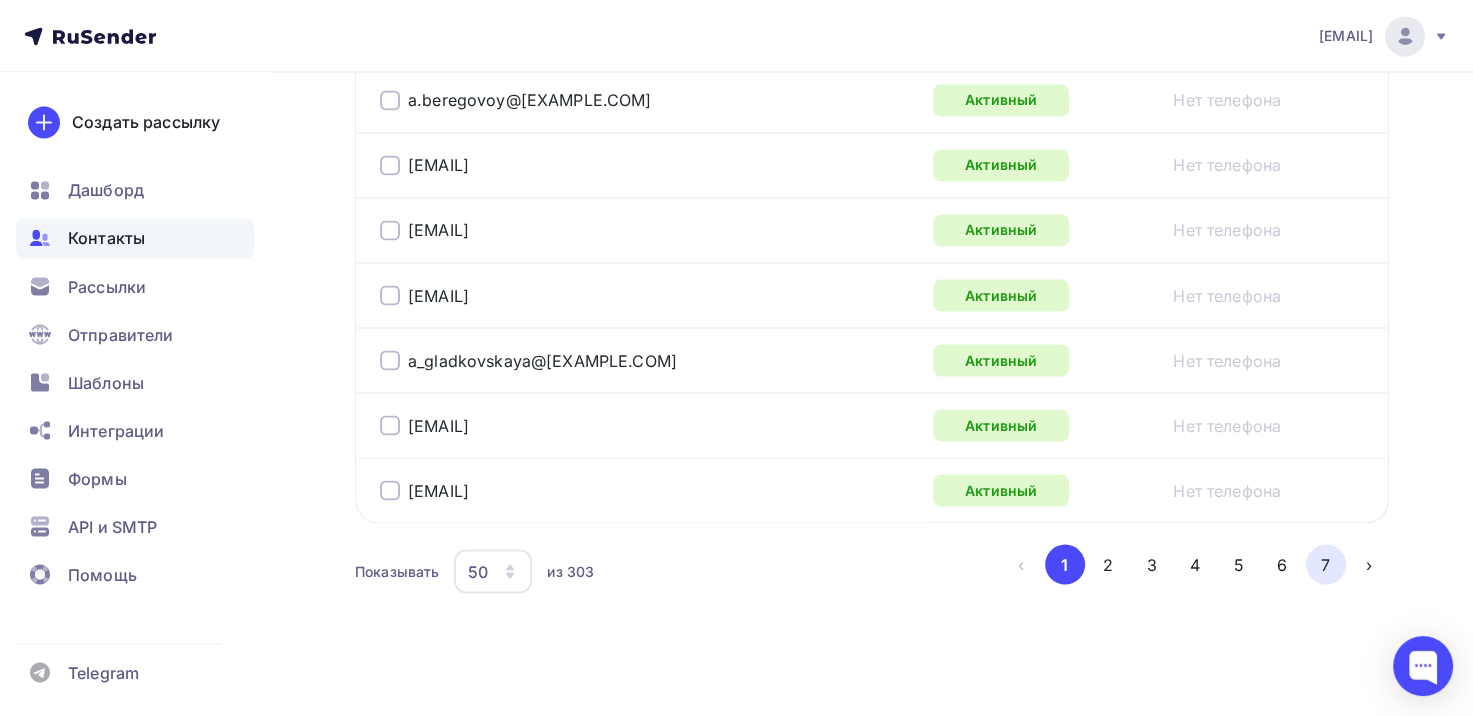 click on "7" at bounding box center [1326, 564] 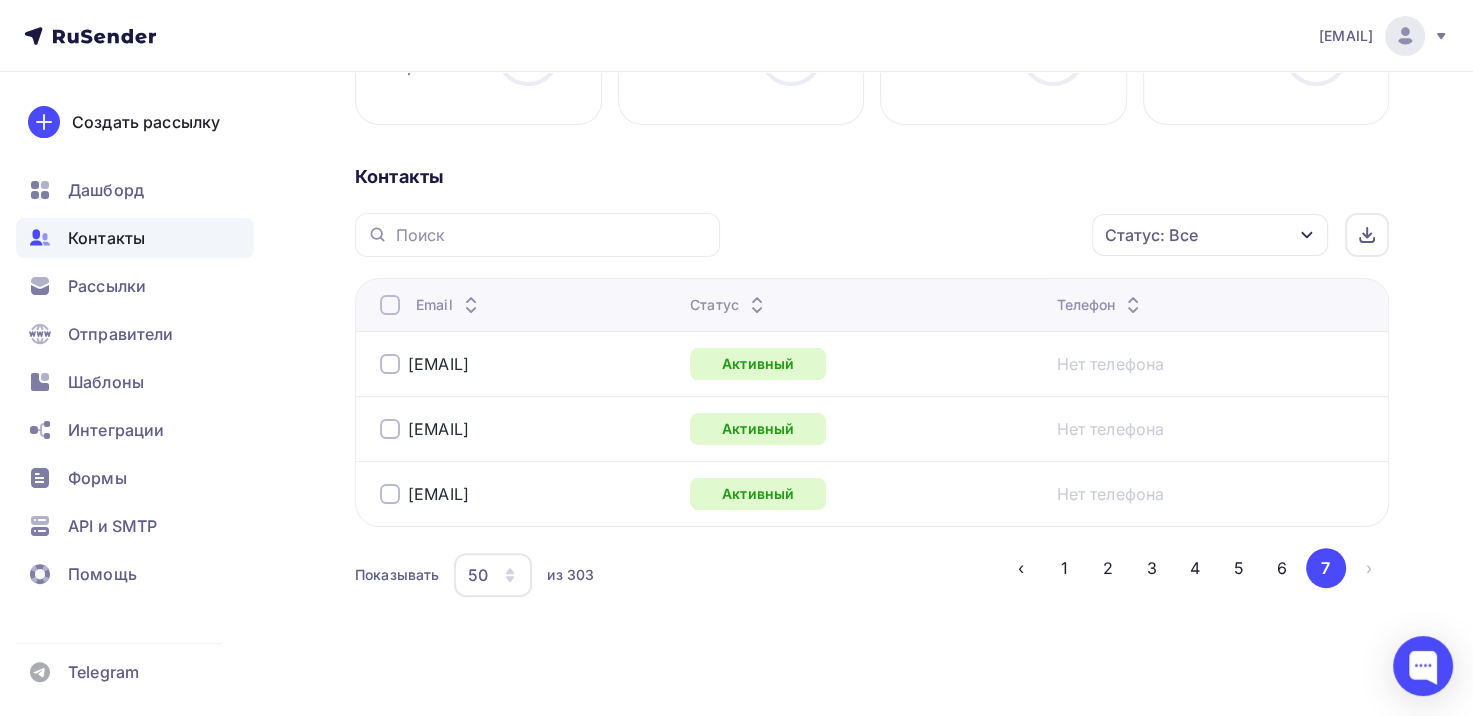 scroll, scrollTop: 386, scrollLeft: 0, axis: vertical 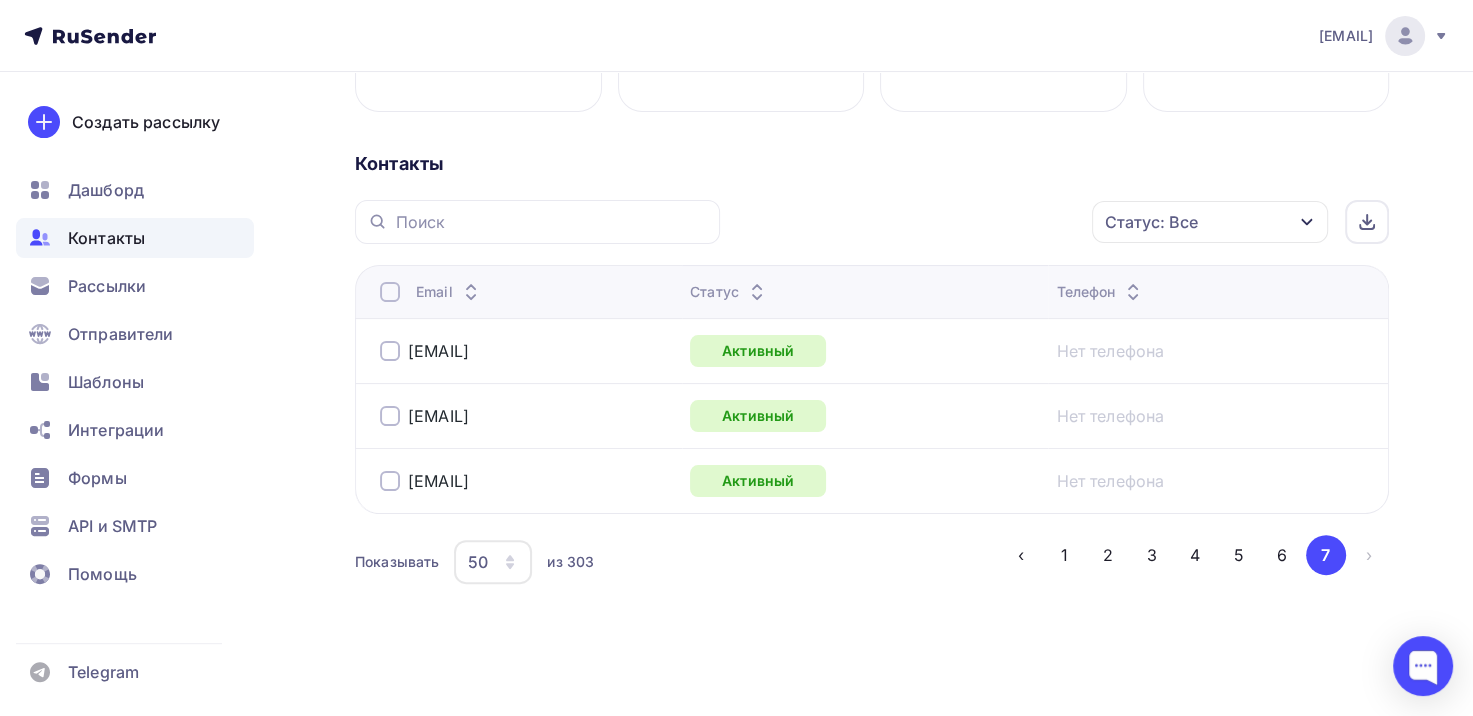 click on "Назад         База дизайнеров Ist Casa часть 5
Переименовать список
Скачать список
Отписать адреса
Настроить поля и переменные
Удалить
#25451
Создан
[DATE], [TIME]
Отправлено:
1
раз
Переименовать список
Скачать список
Отписать адреса
Настроить поля и переменные
Удалить
303
Контактов в списке
299" at bounding box center (736, 202) 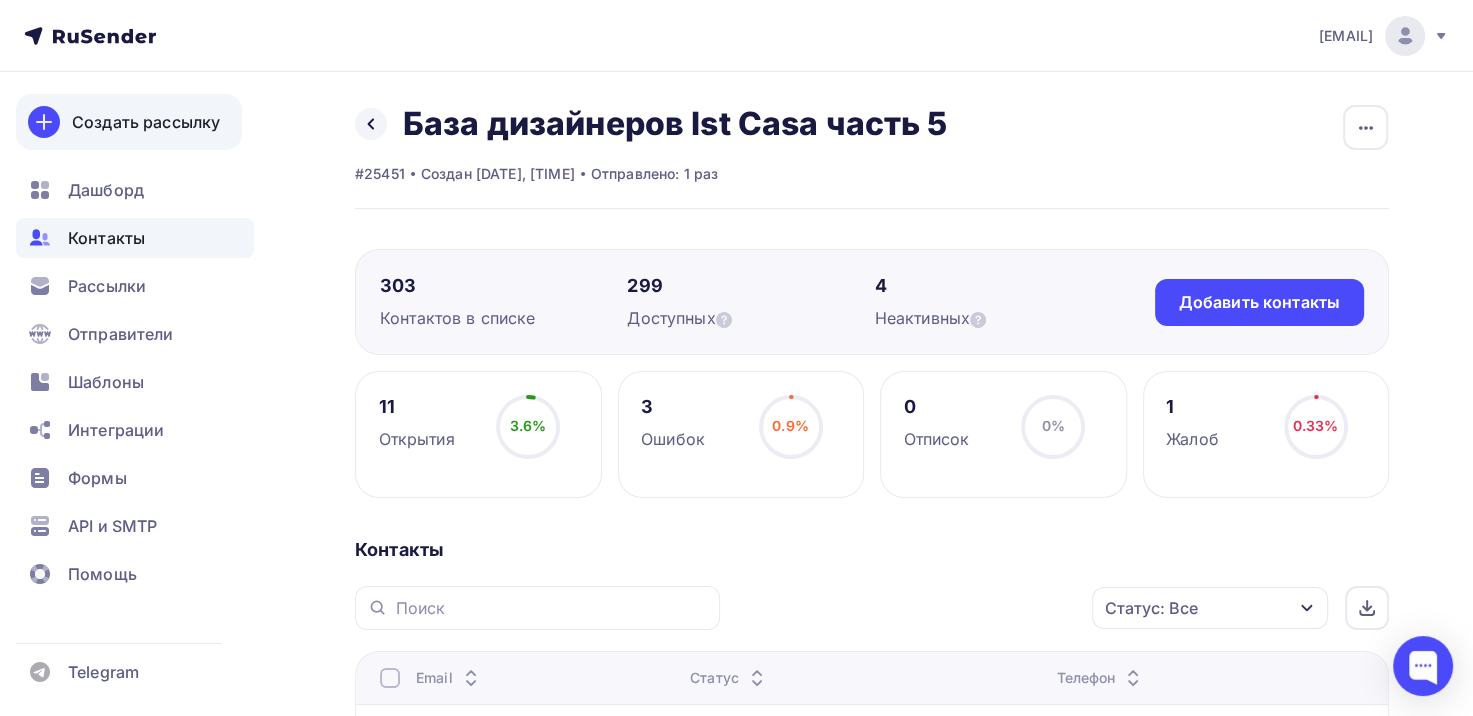 scroll, scrollTop: 0, scrollLeft: 0, axis: both 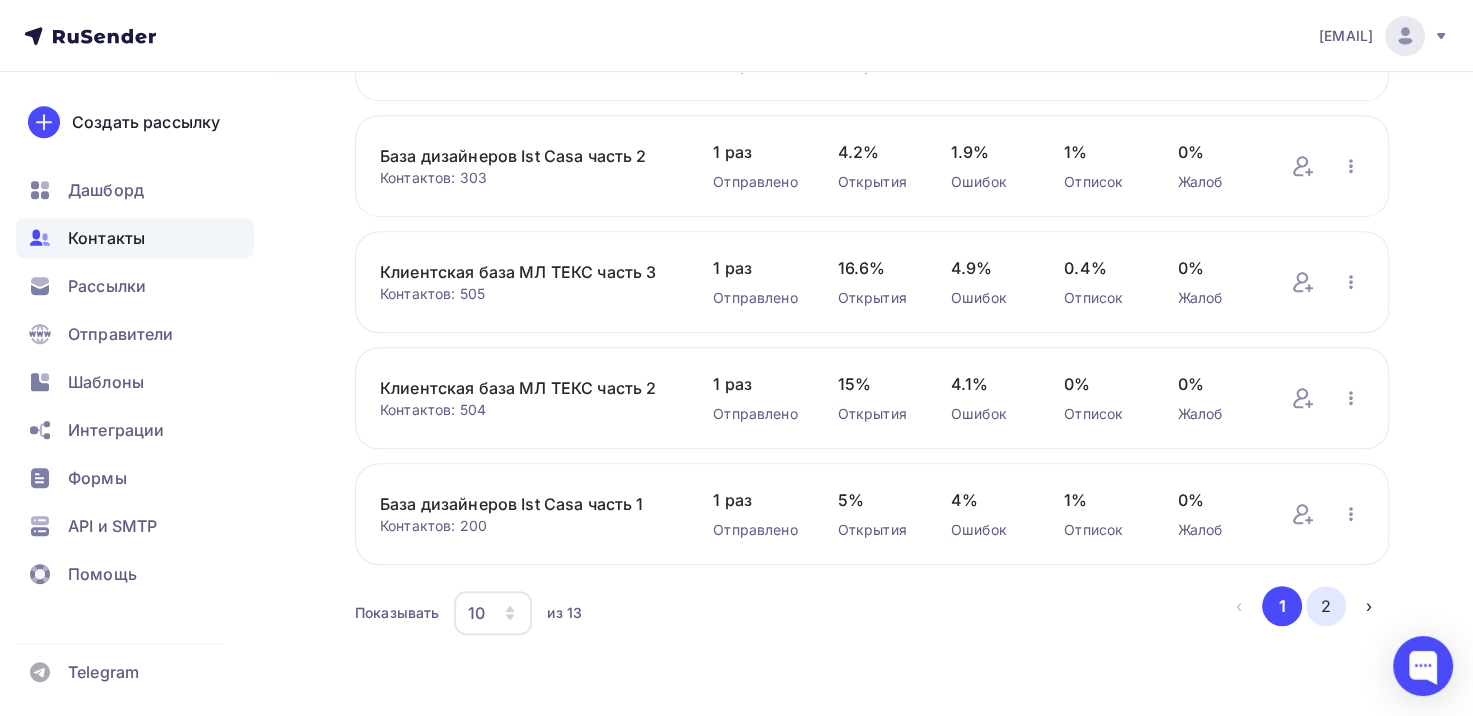 click on "2" at bounding box center [1326, 606] 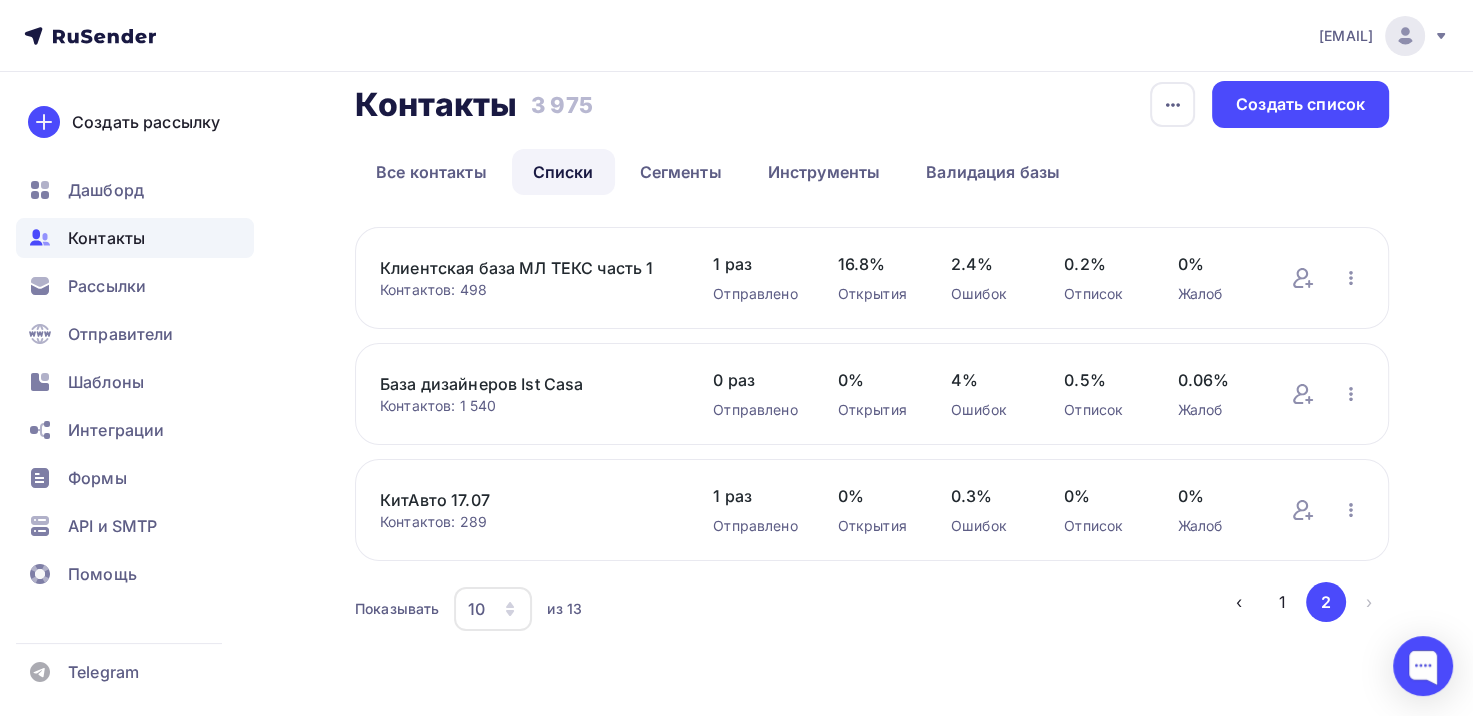 scroll, scrollTop: 21, scrollLeft: 0, axis: vertical 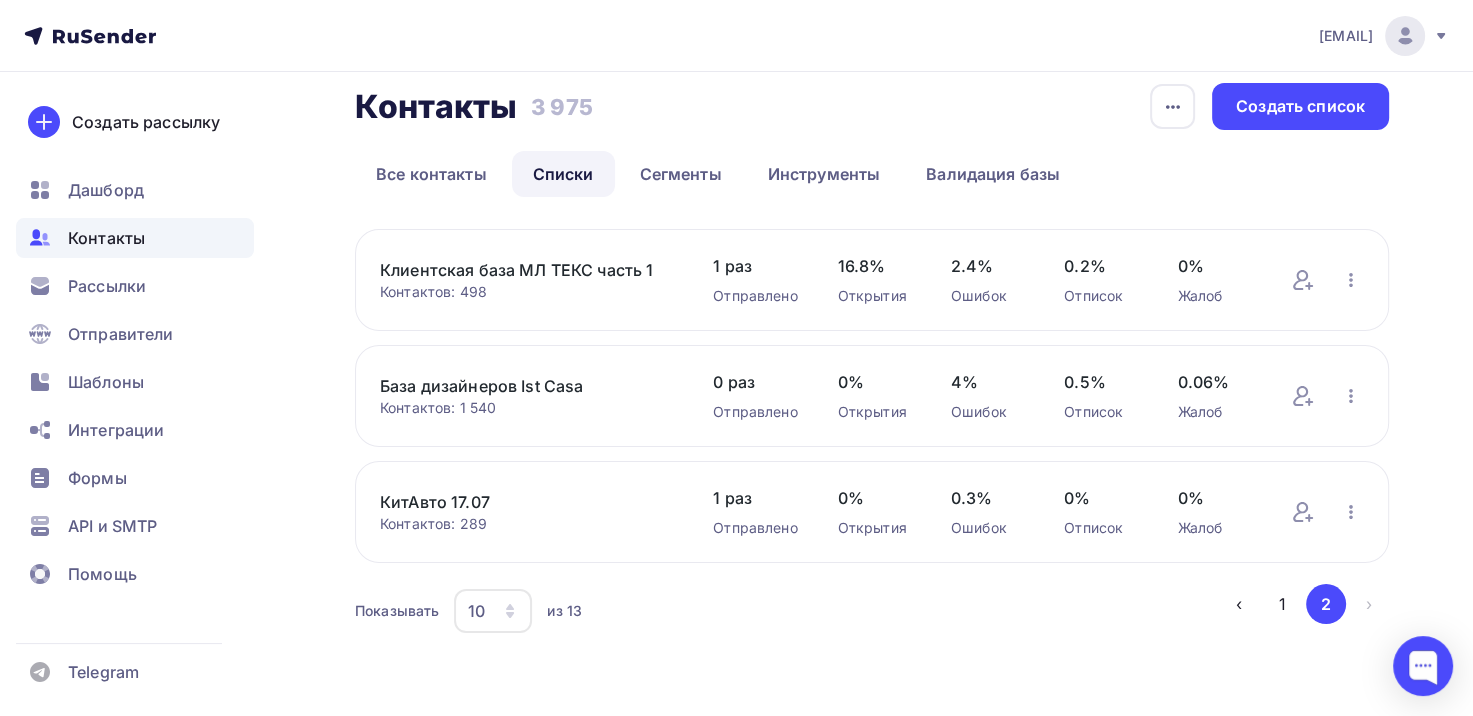 click on "База дизайнеров Ist Casa" at bounding box center [526, 386] 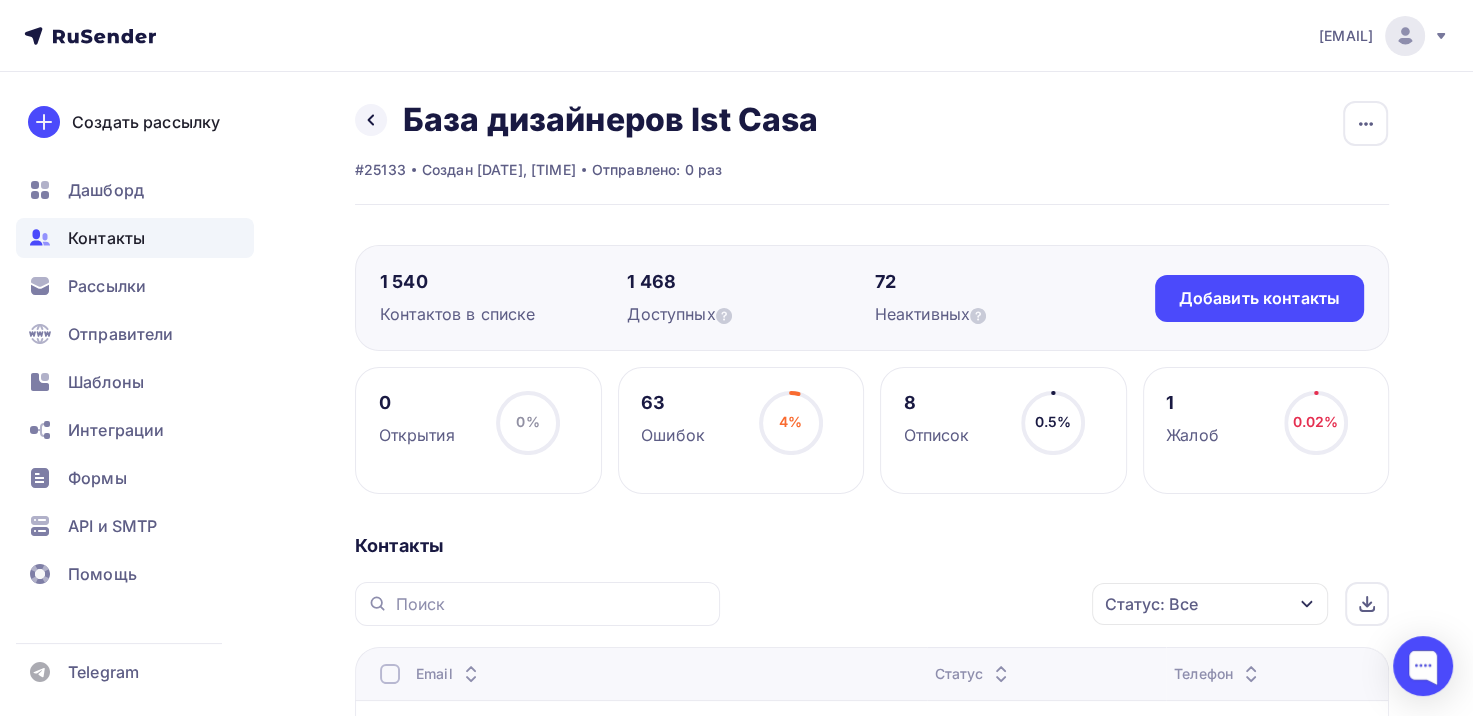 scroll, scrollTop: 0, scrollLeft: 0, axis: both 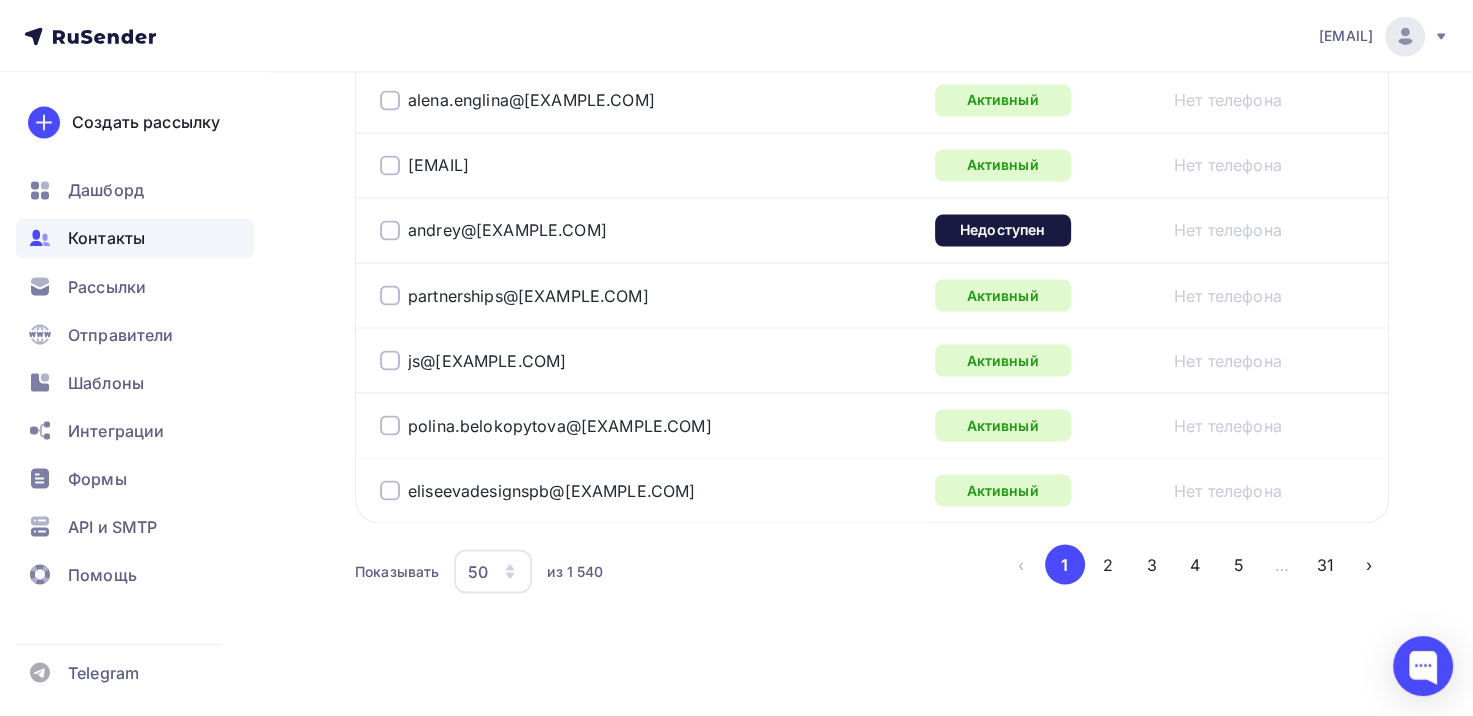 click on "50" at bounding box center [478, 571] 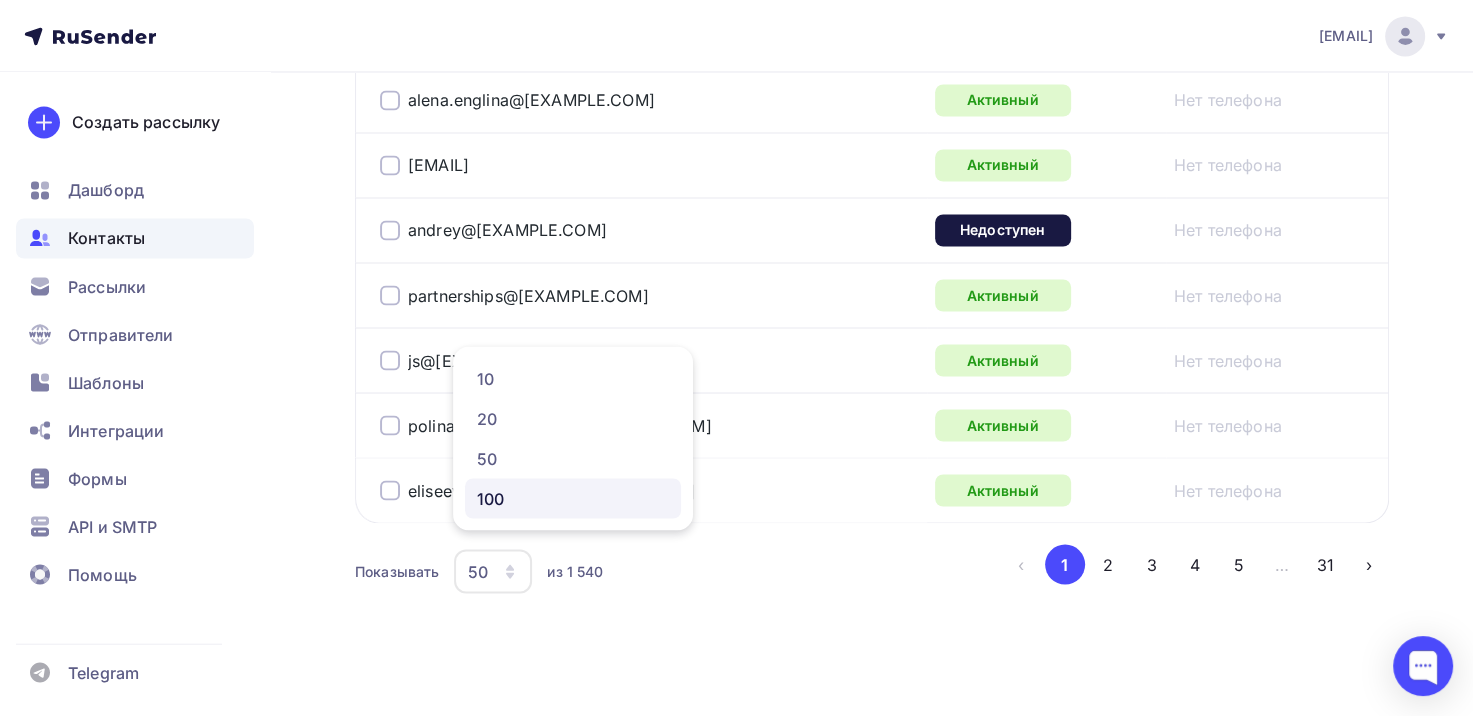 click on "100" at bounding box center [573, 498] 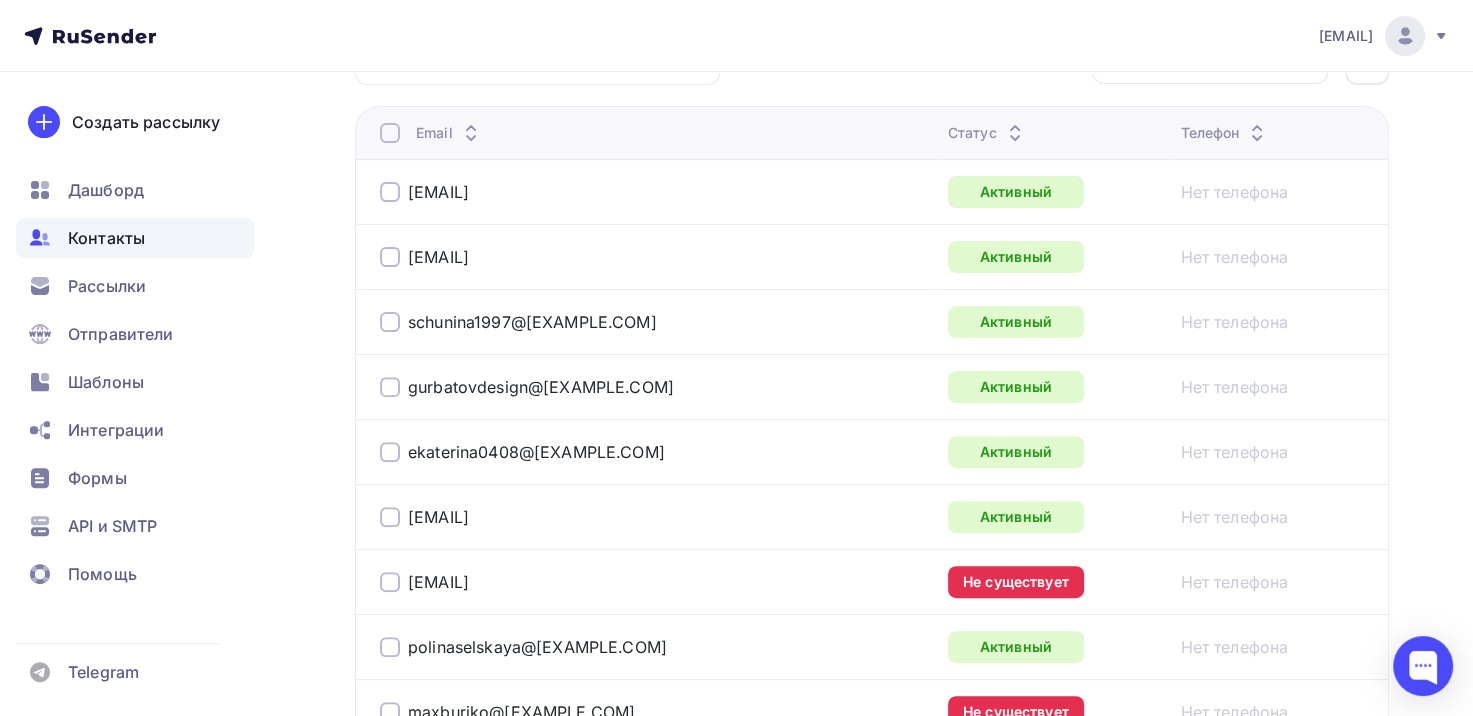scroll, scrollTop: 1111, scrollLeft: 0, axis: vertical 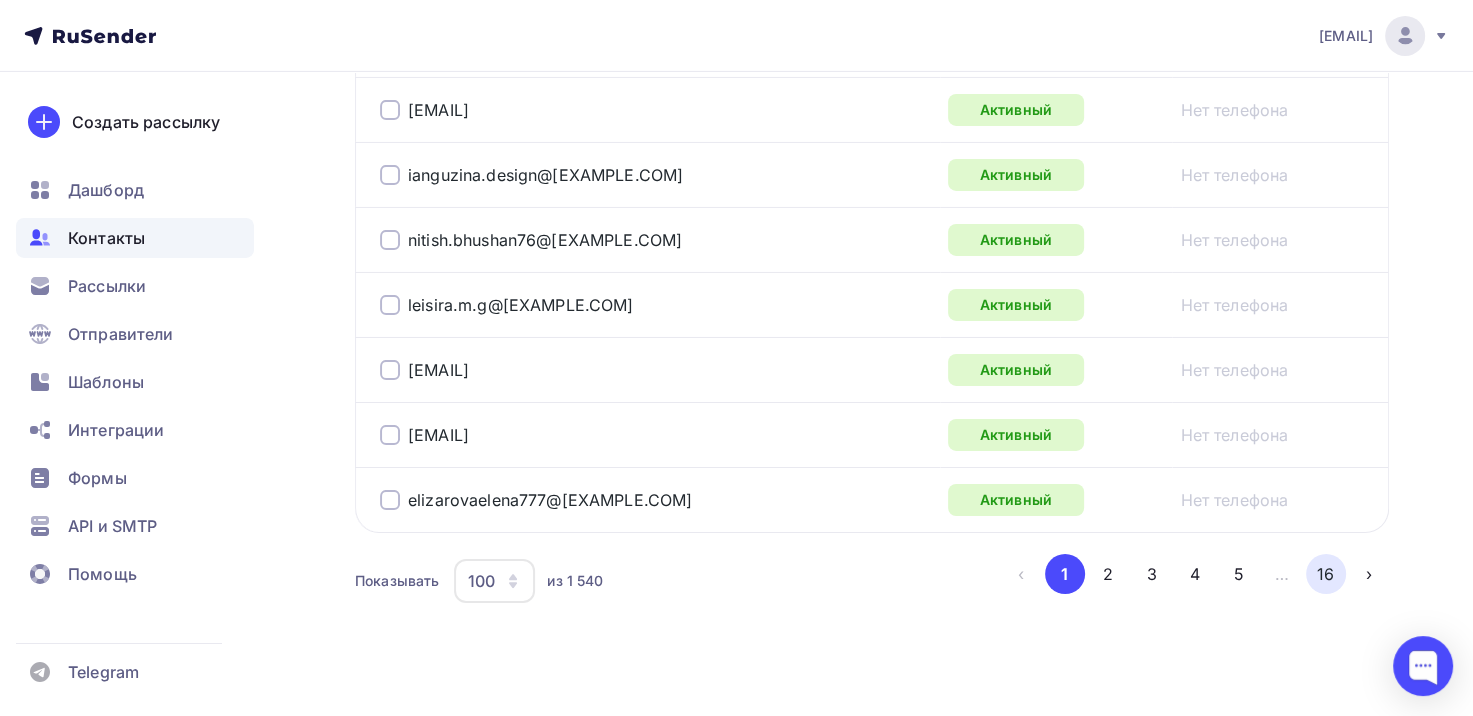 click on "16" at bounding box center [1326, 574] 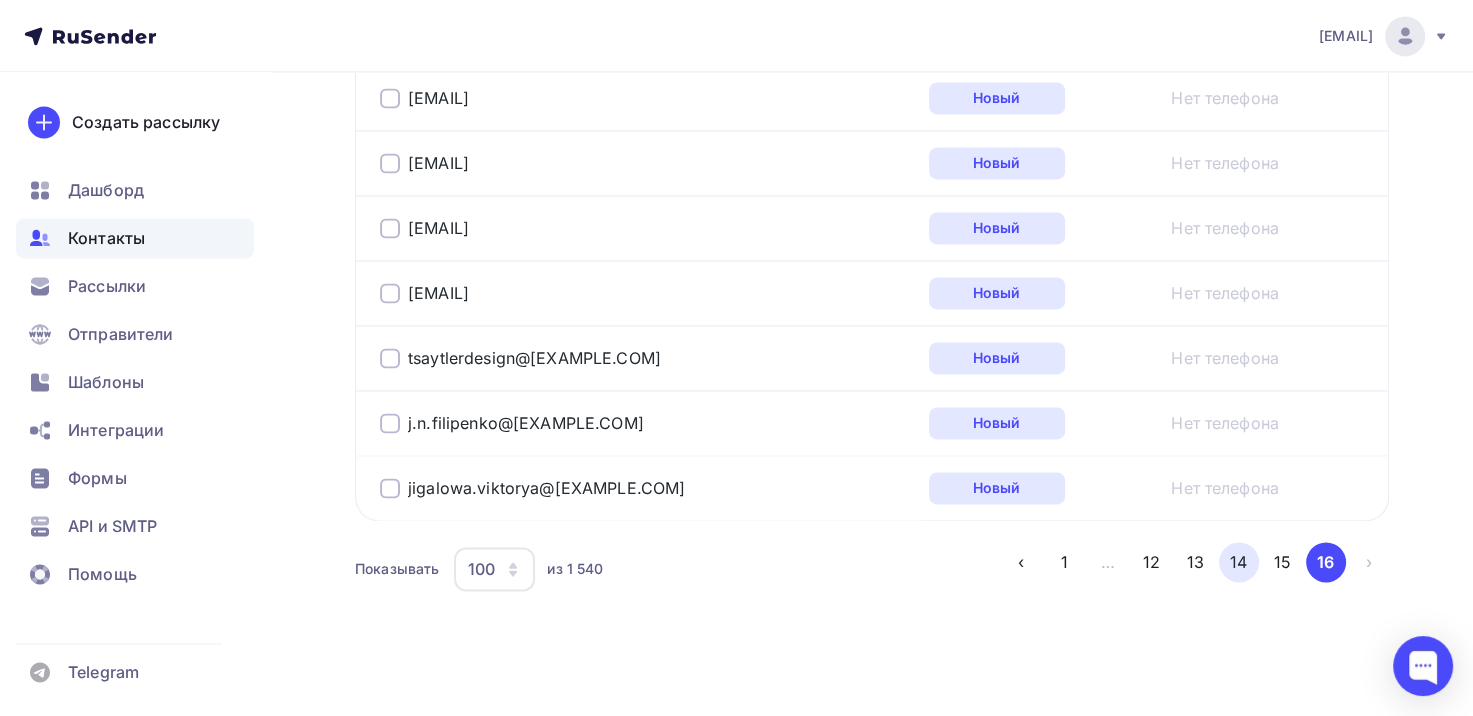 click on "14" at bounding box center (1239, 562) 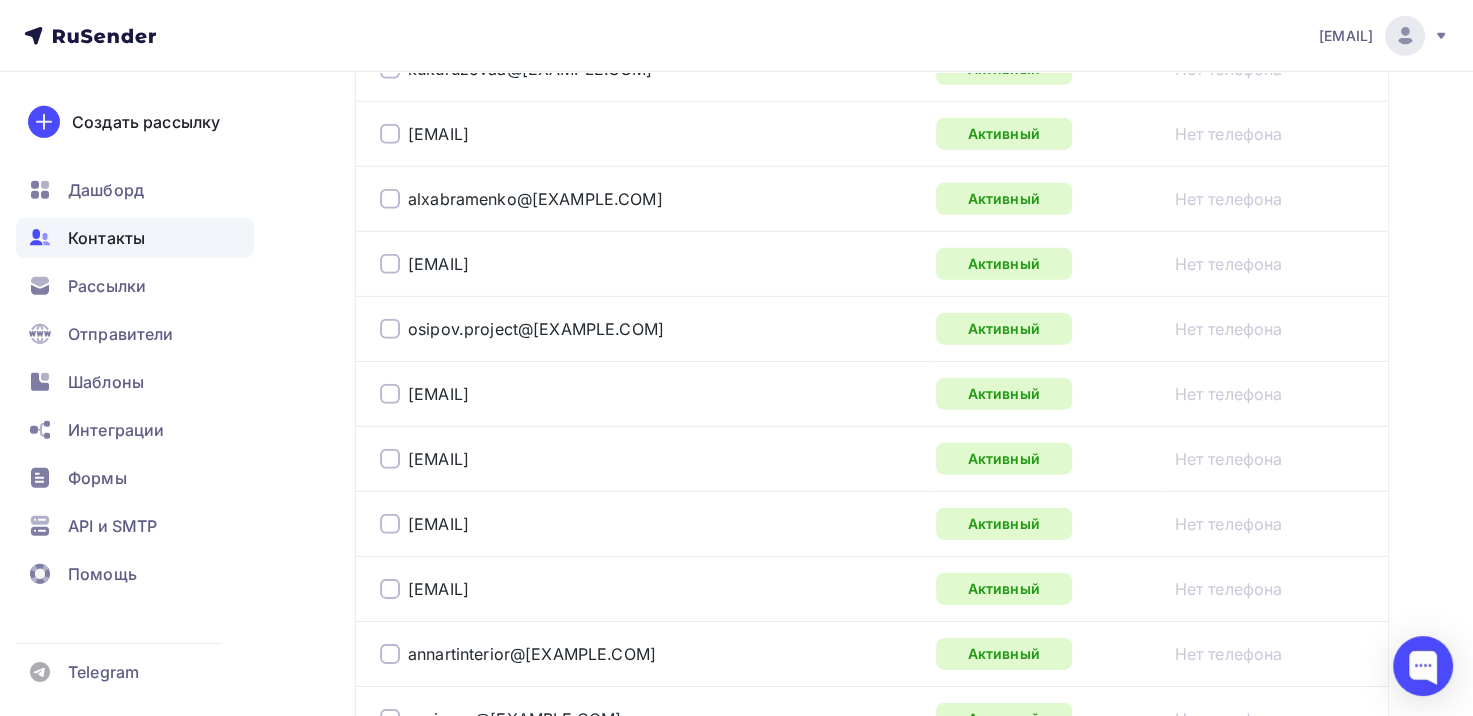 scroll, scrollTop: 6672, scrollLeft: 0, axis: vertical 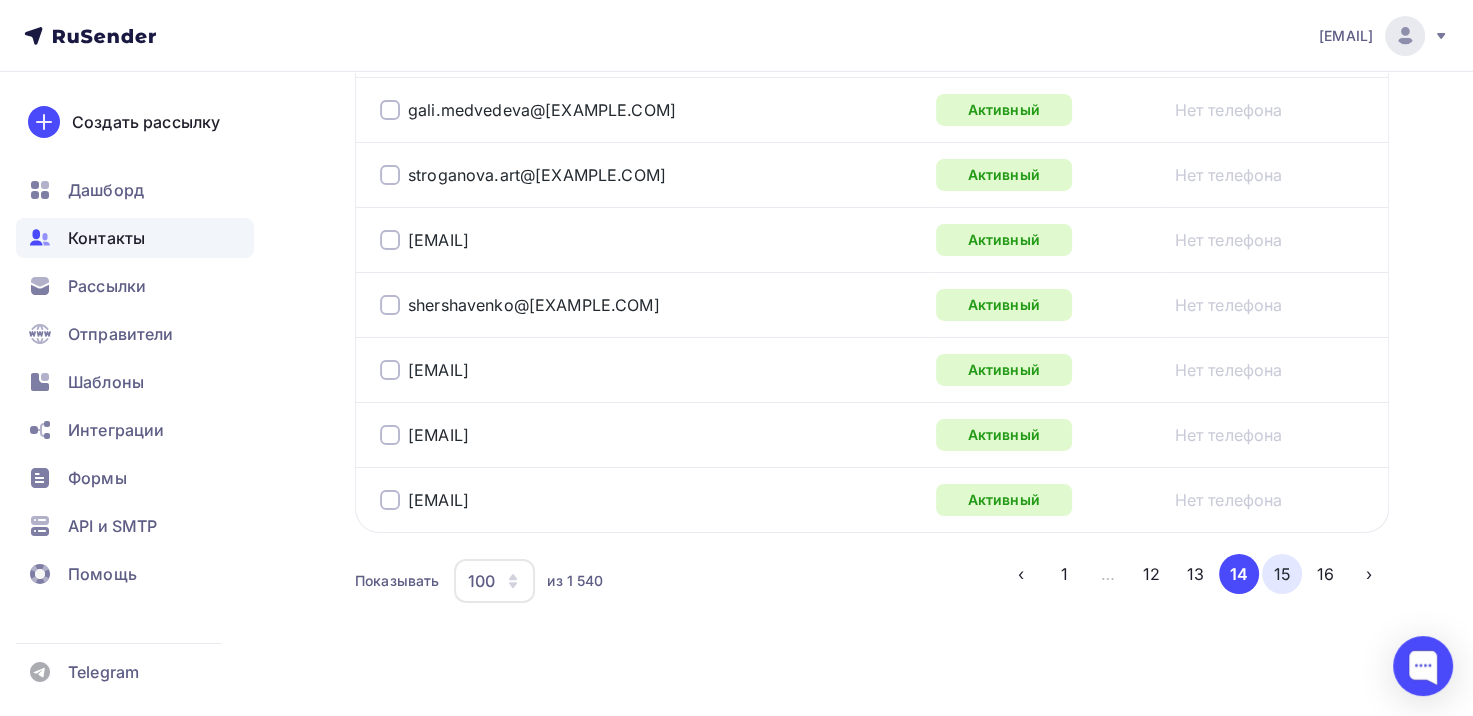 click on "15" at bounding box center (1282, 574) 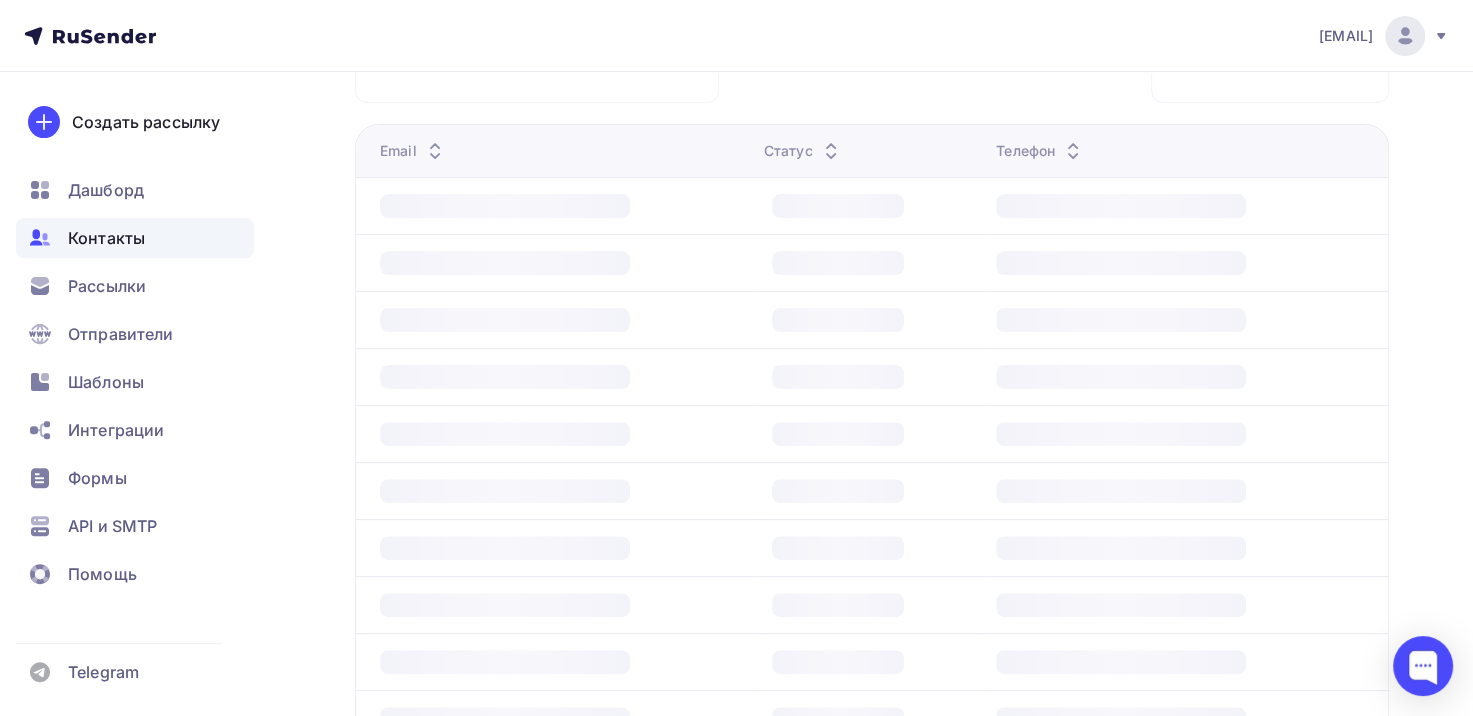 scroll, scrollTop: 484, scrollLeft: 0, axis: vertical 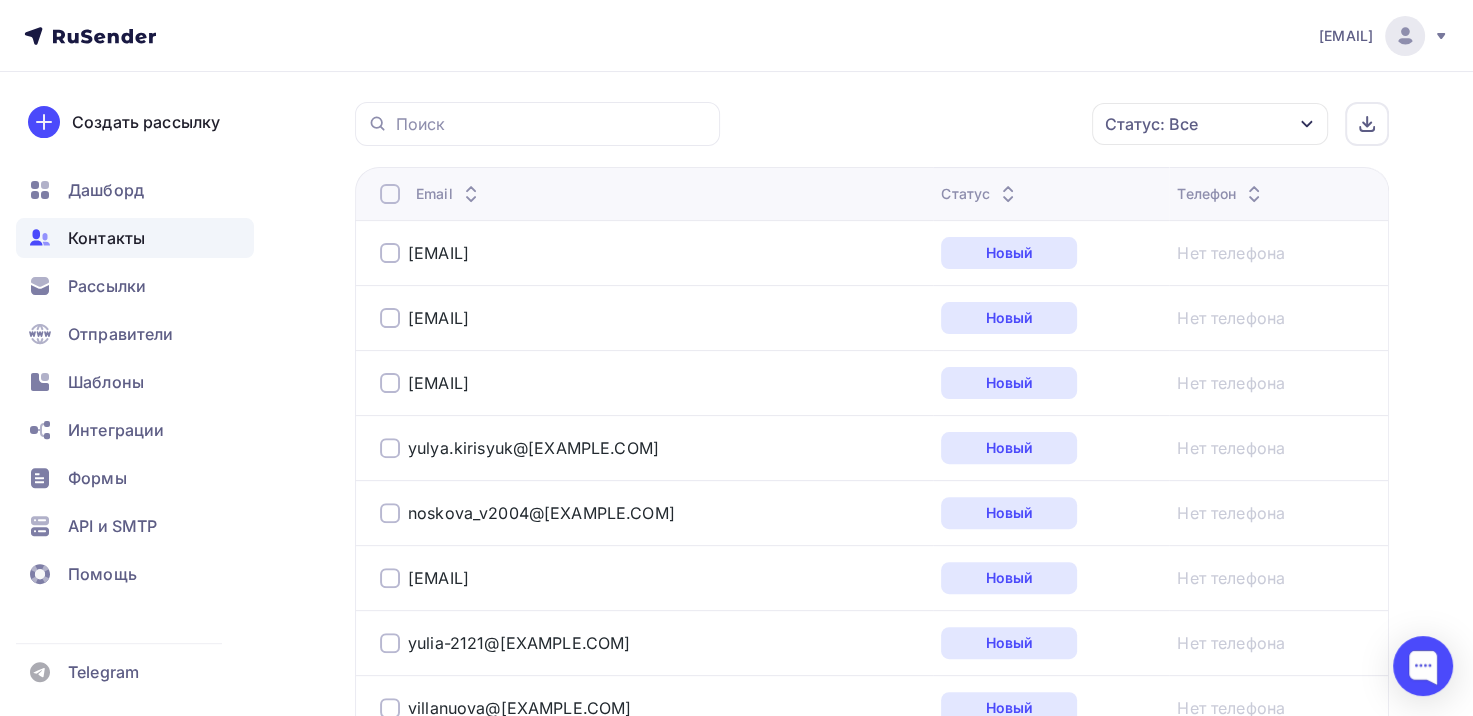 click at bounding box center (390, 194) 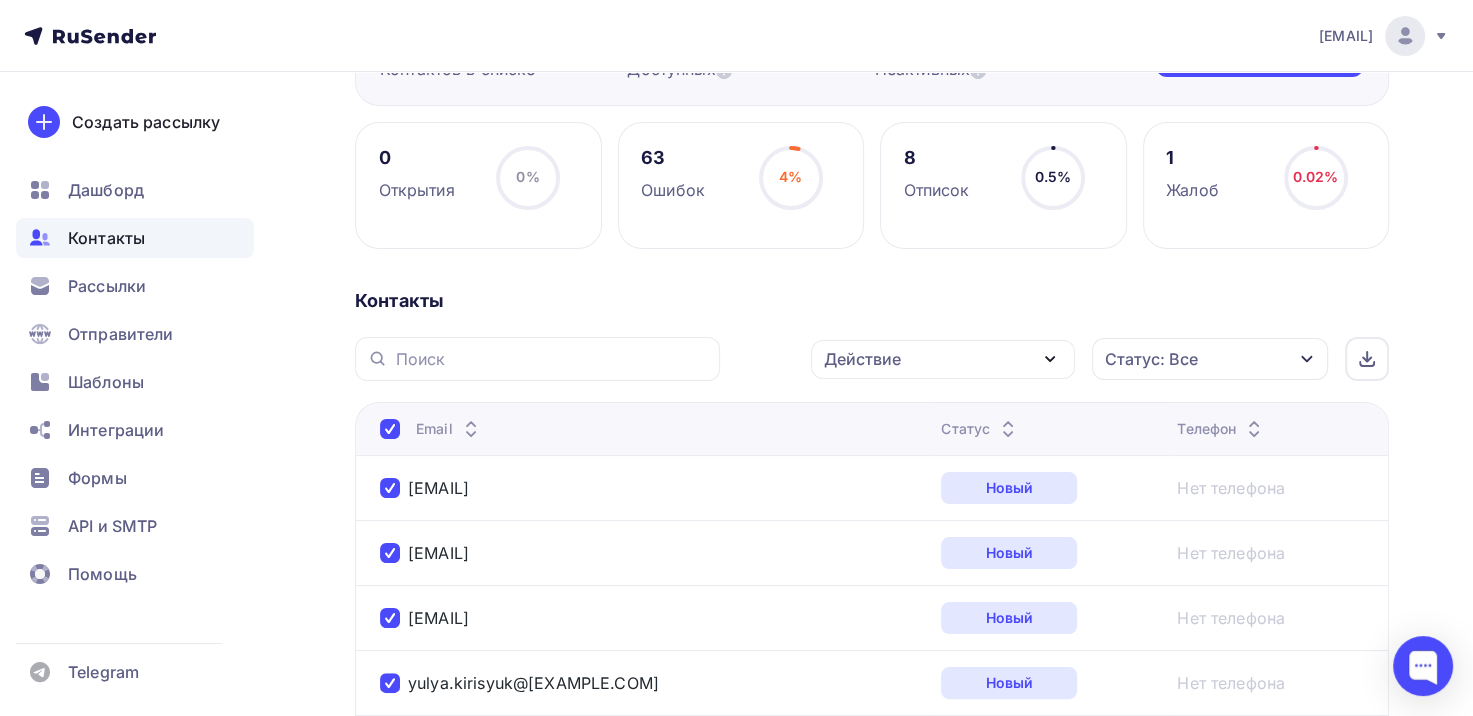 scroll, scrollTop: 119, scrollLeft: 0, axis: vertical 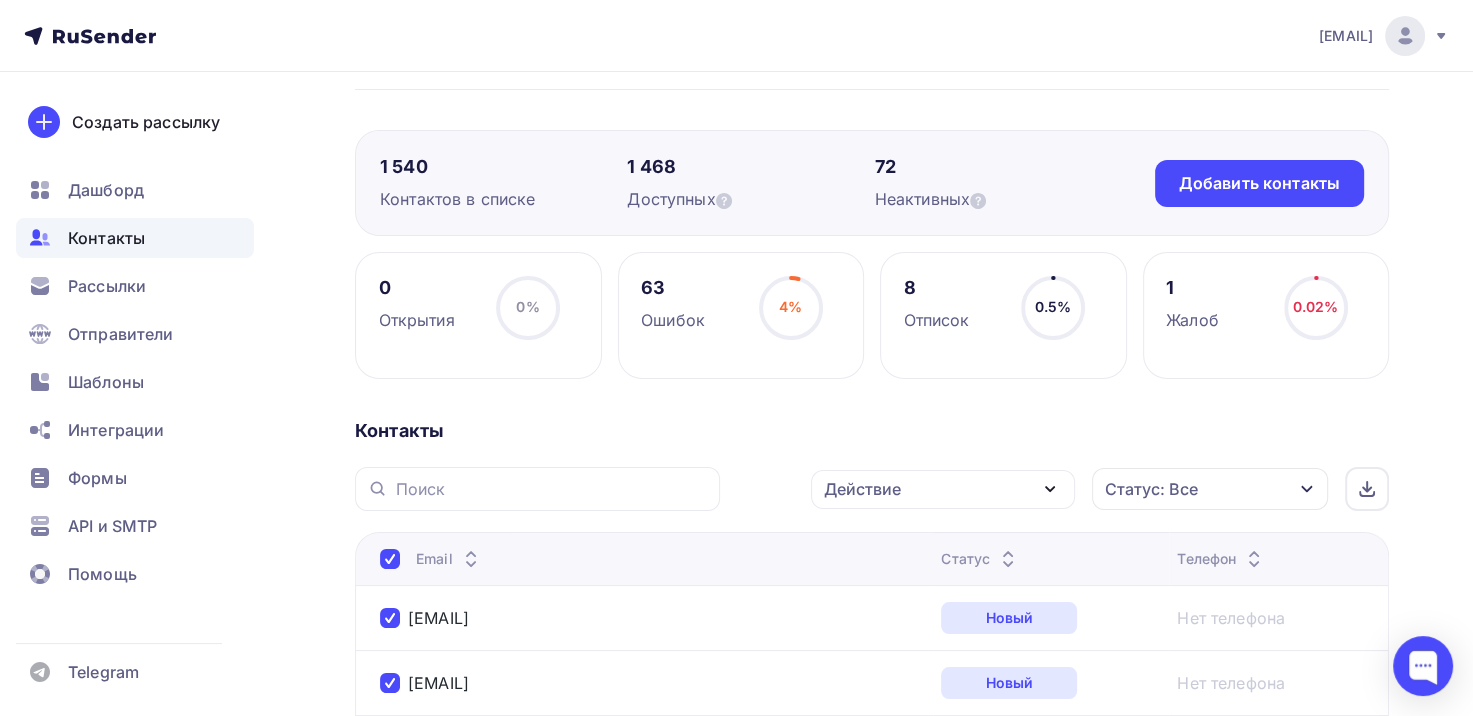click on "Действие" at bounding box center [943, 489] 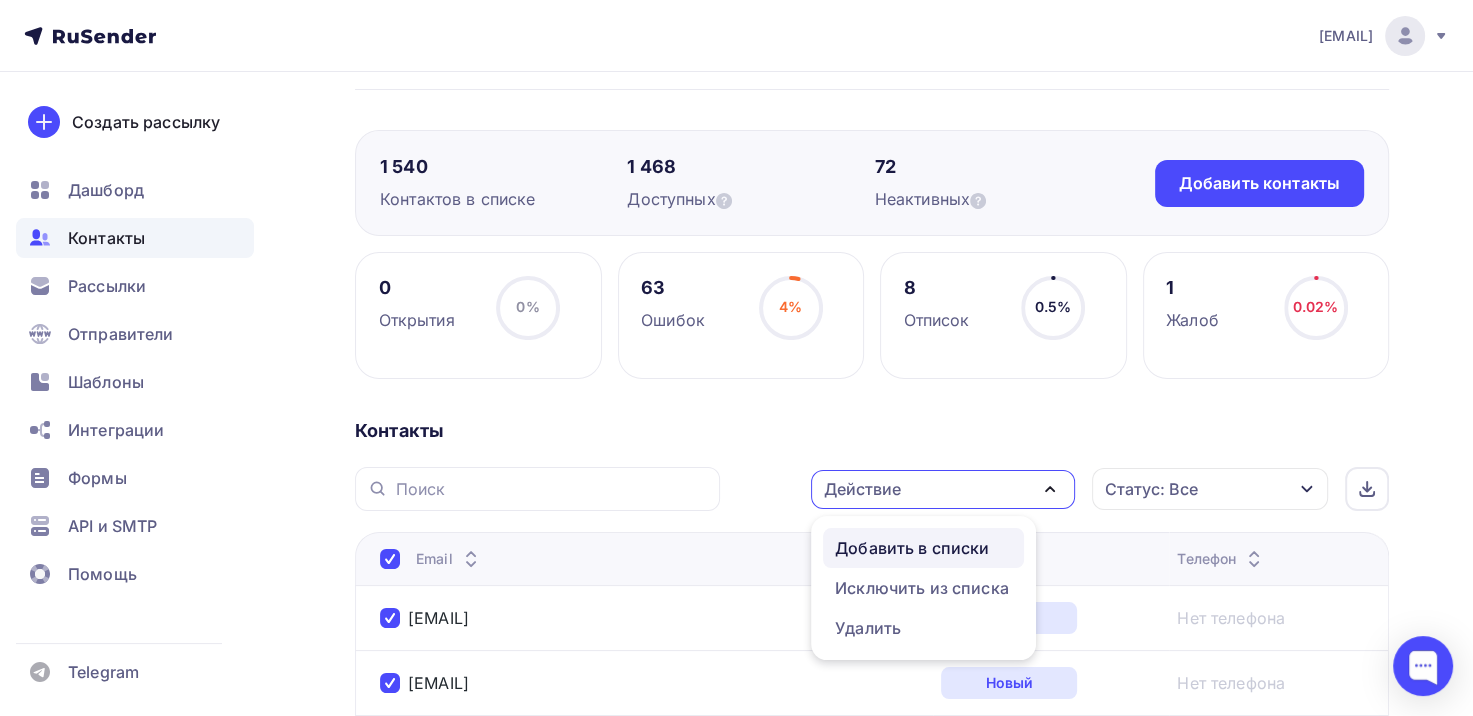 click on "Добавить в списки" at bounding box center [912, 548] 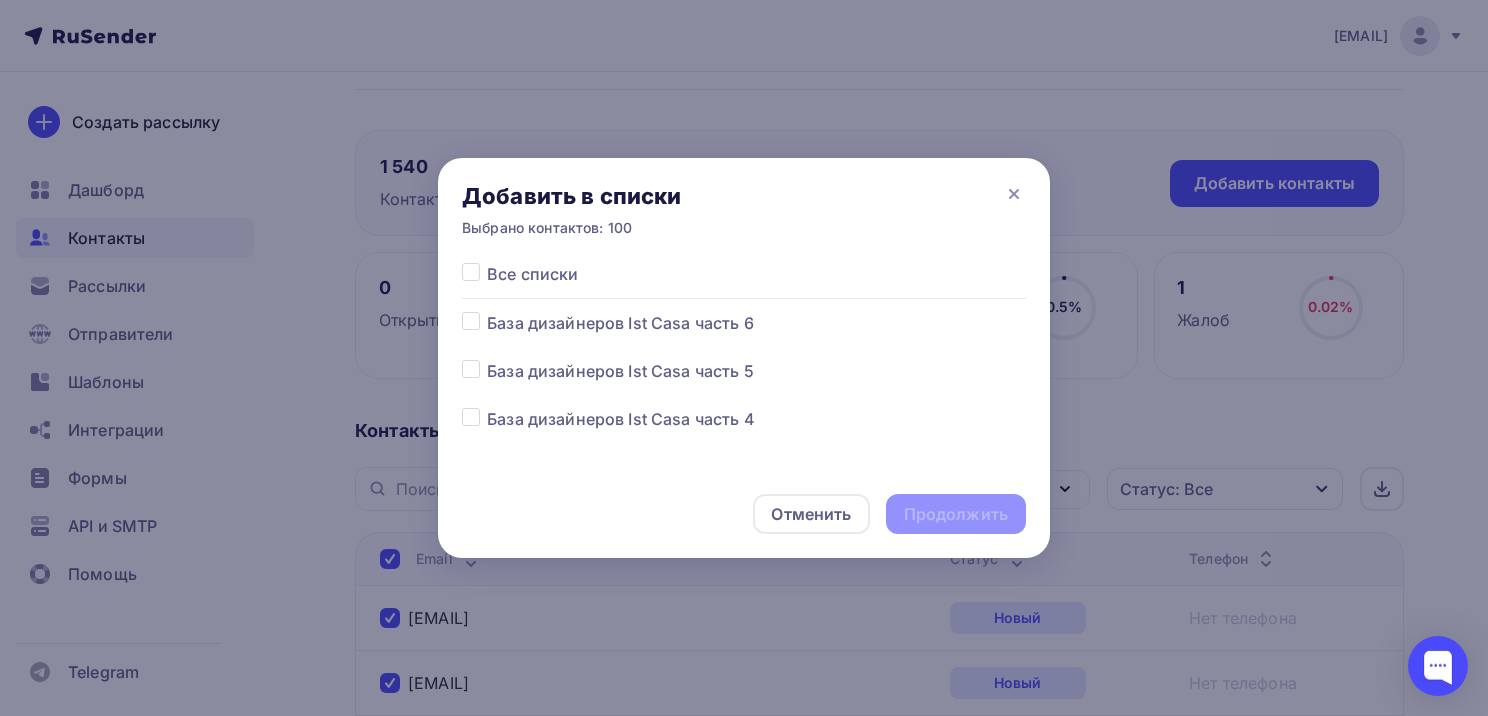 click at bounding box center [487, 311] 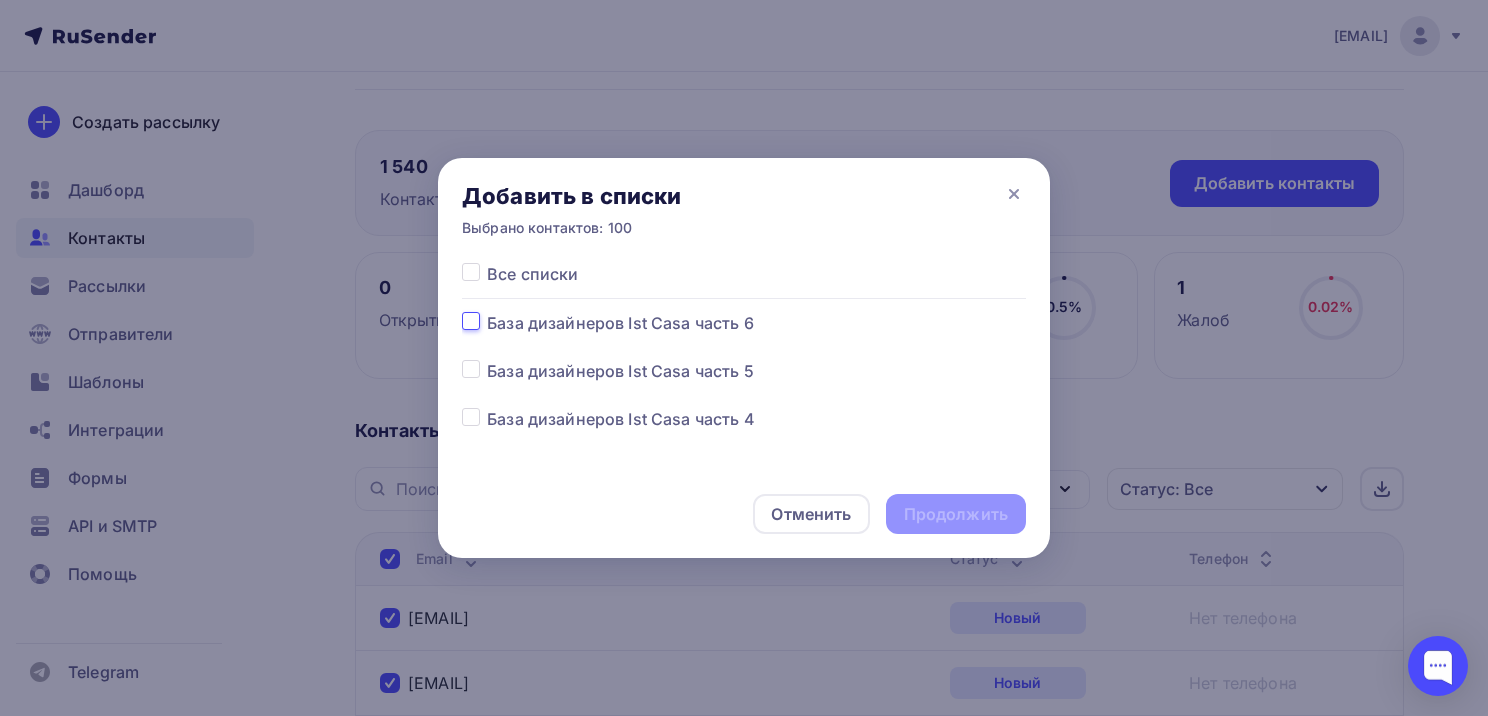 click at bounding box center [471, 320] 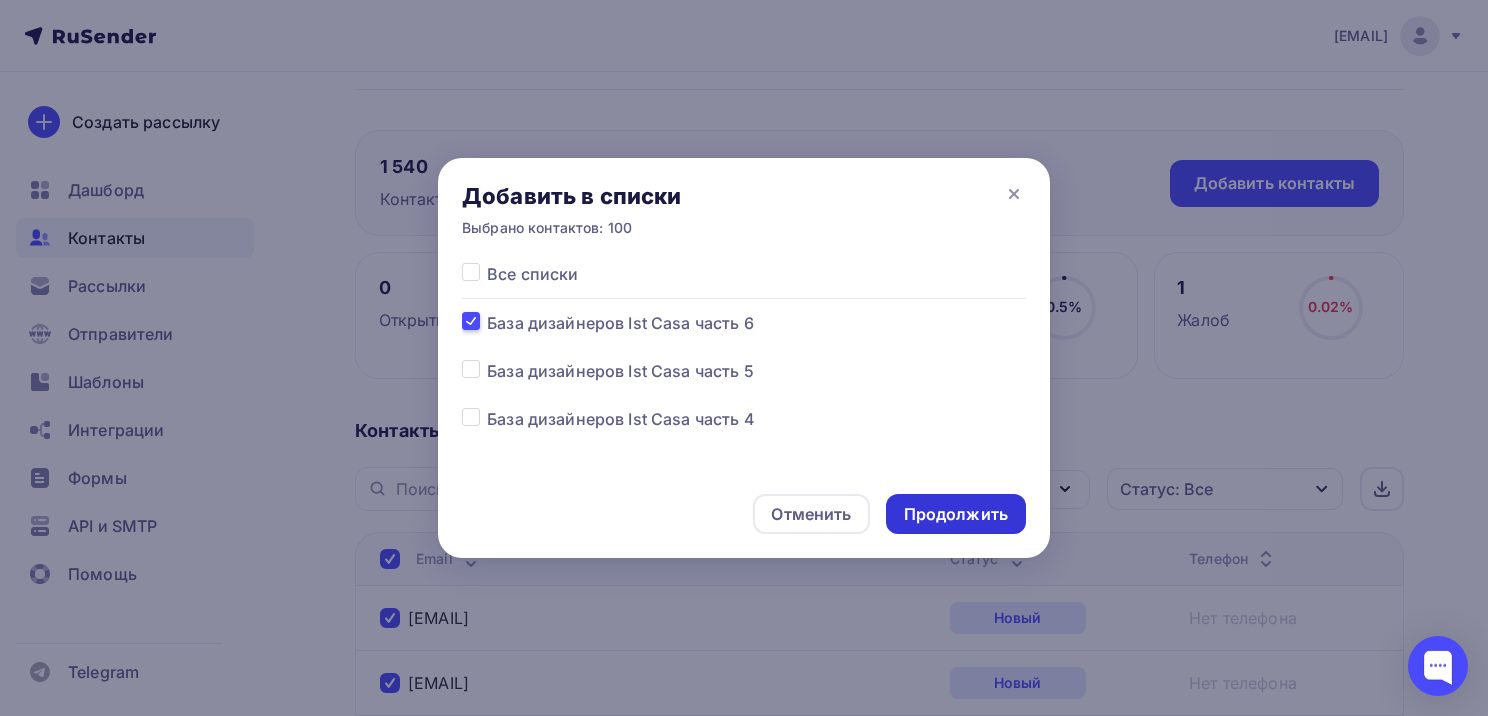 click on "Продолжить" at bounding box center [956, 514] 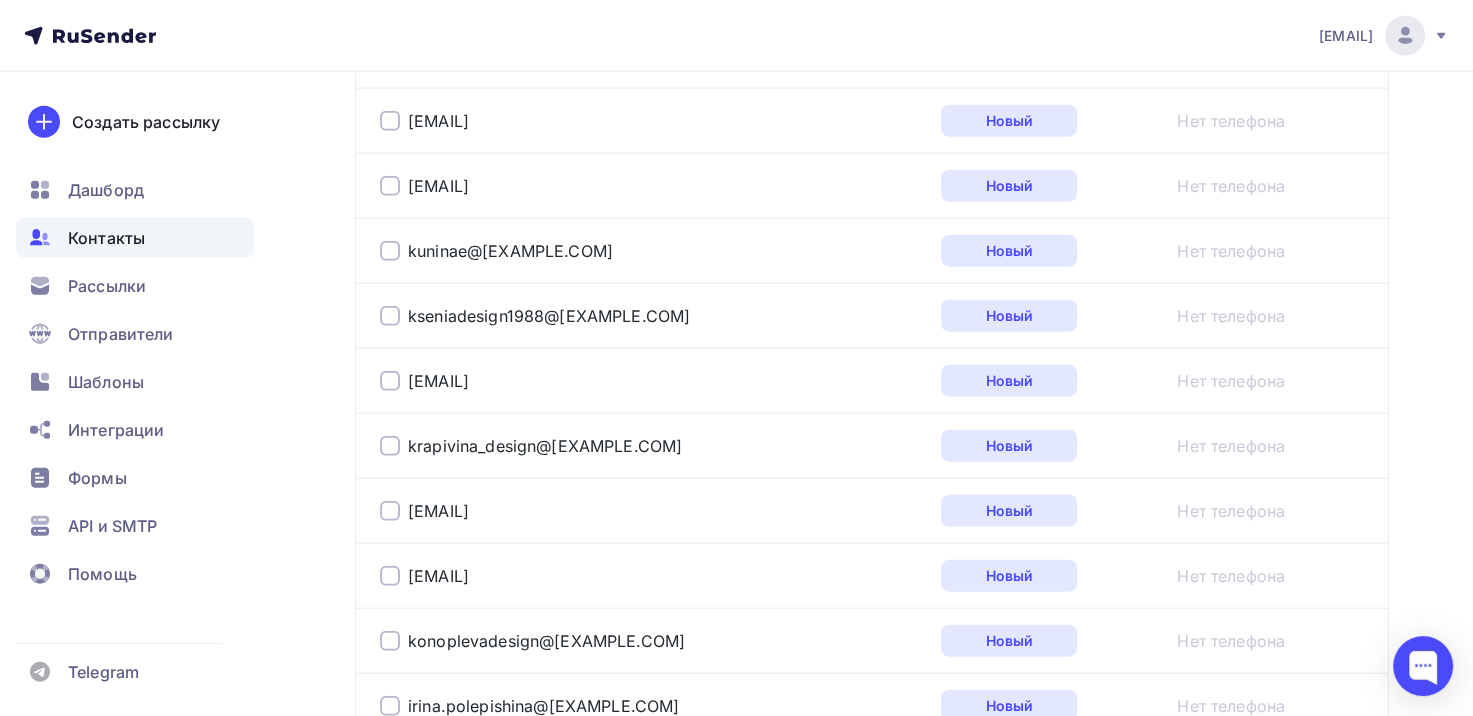 scroll, scrollTop: 6672, scrollLeft: 0, axis: vertical 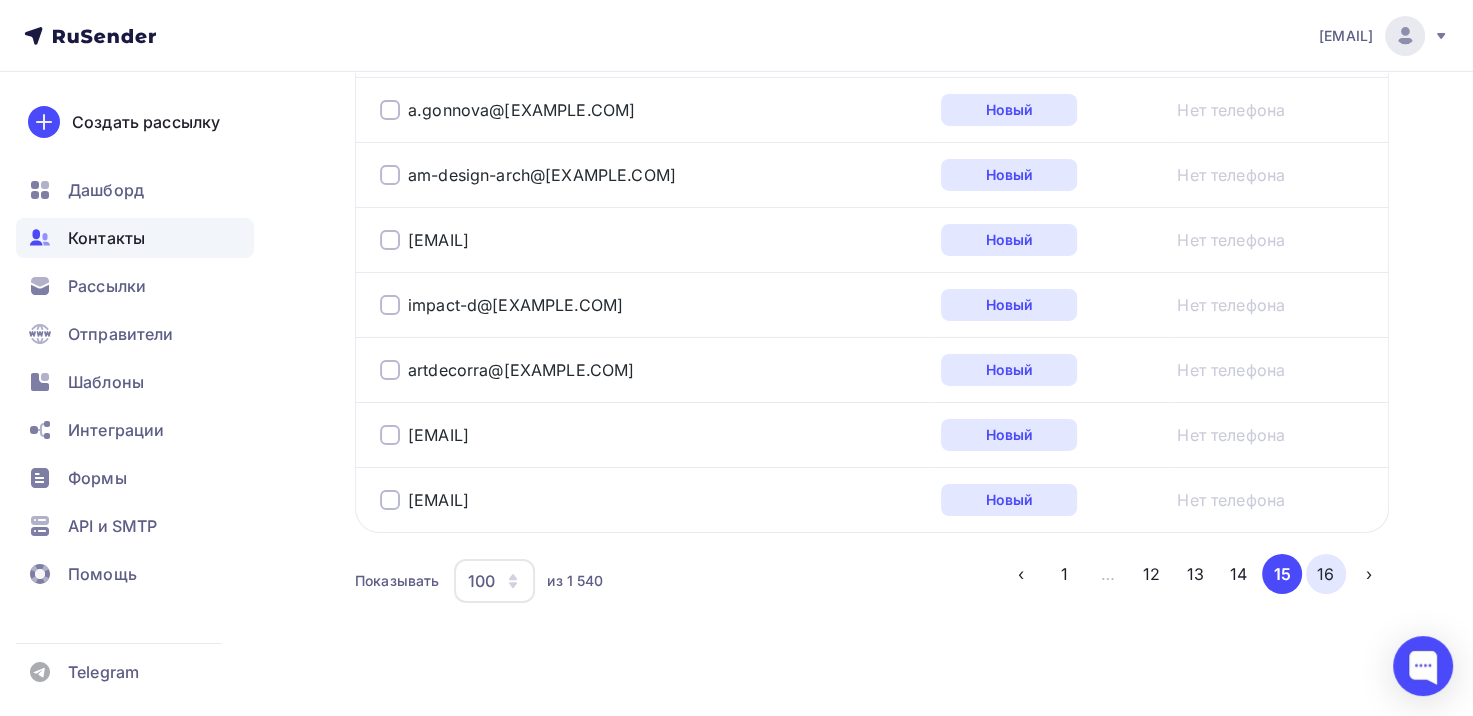 click on "16" at bounding box center [1326, 574] 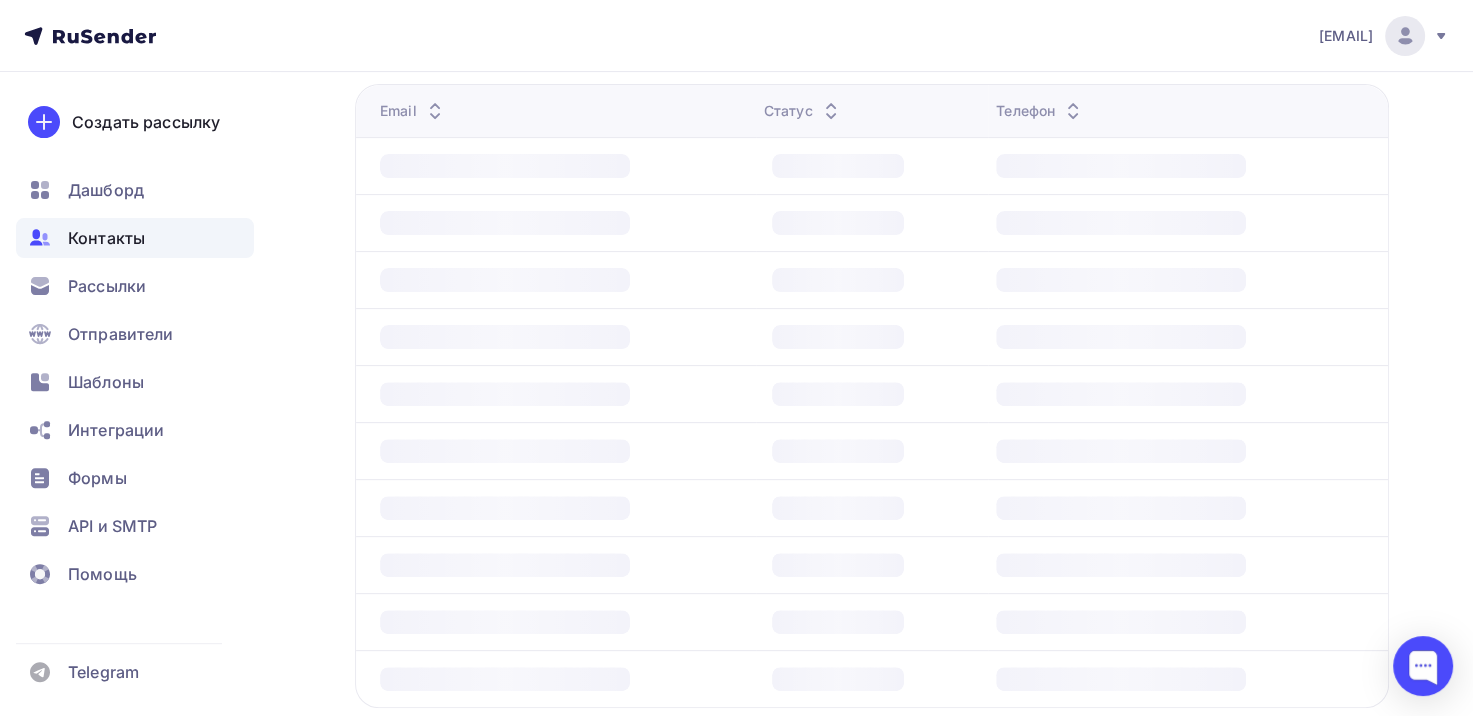 scroll, scrollTop: 484, scrollLeft: 0, axis: vertical 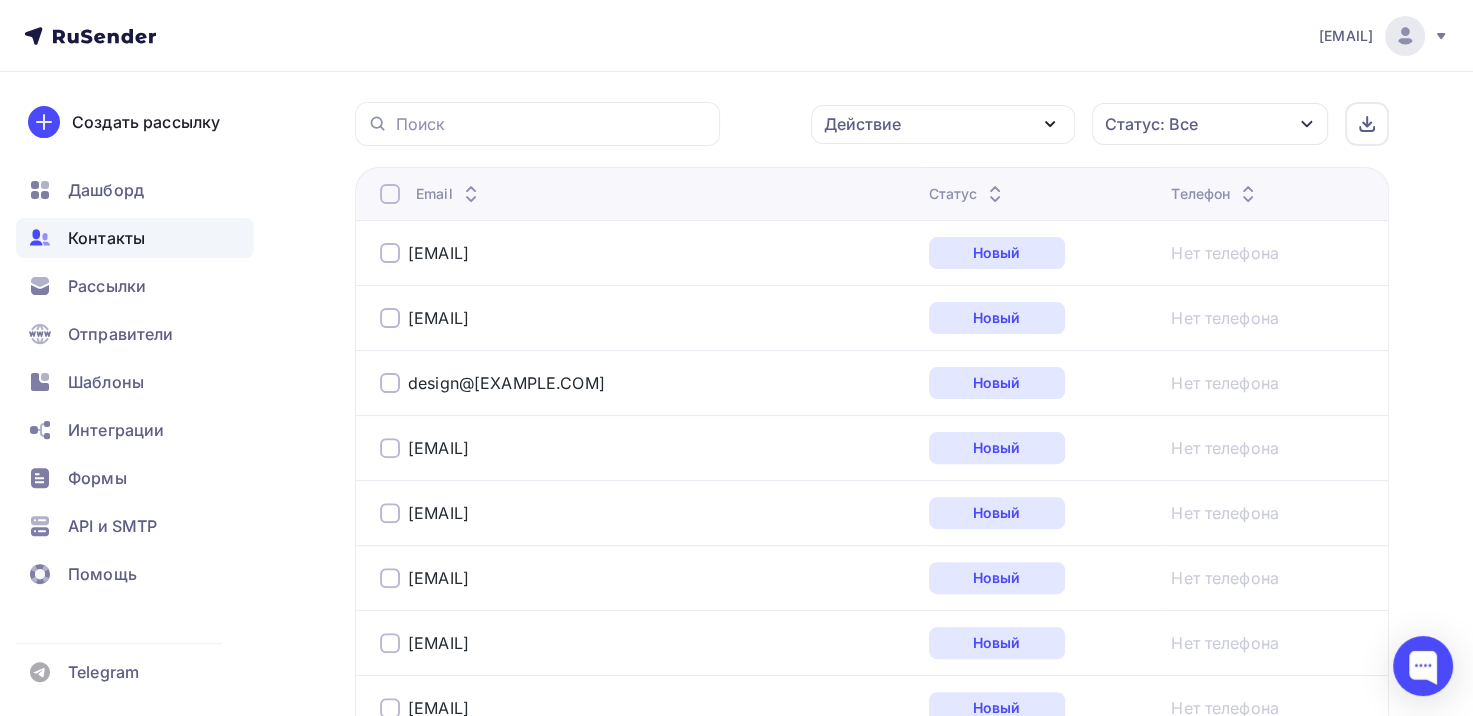 click at bounding box center (390, 194) 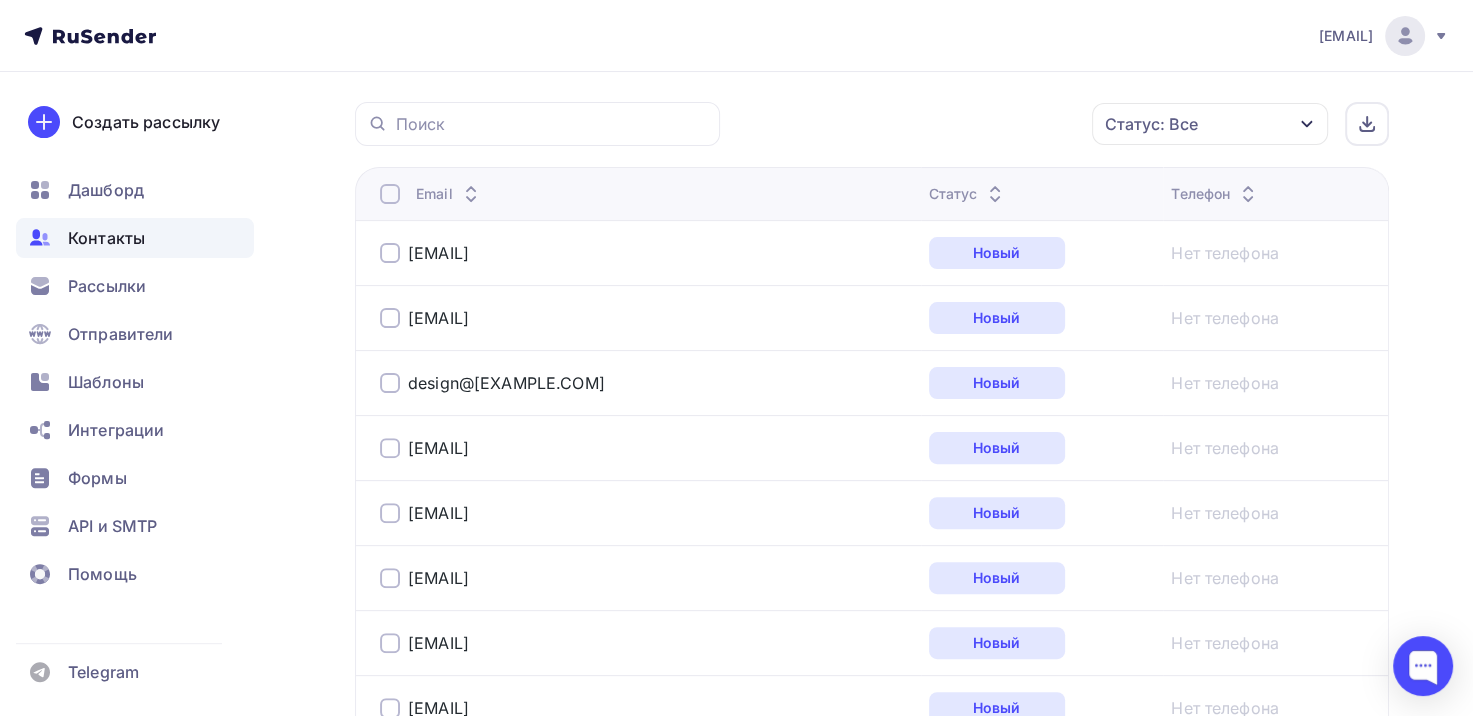 click at bounding box center [390, 194] 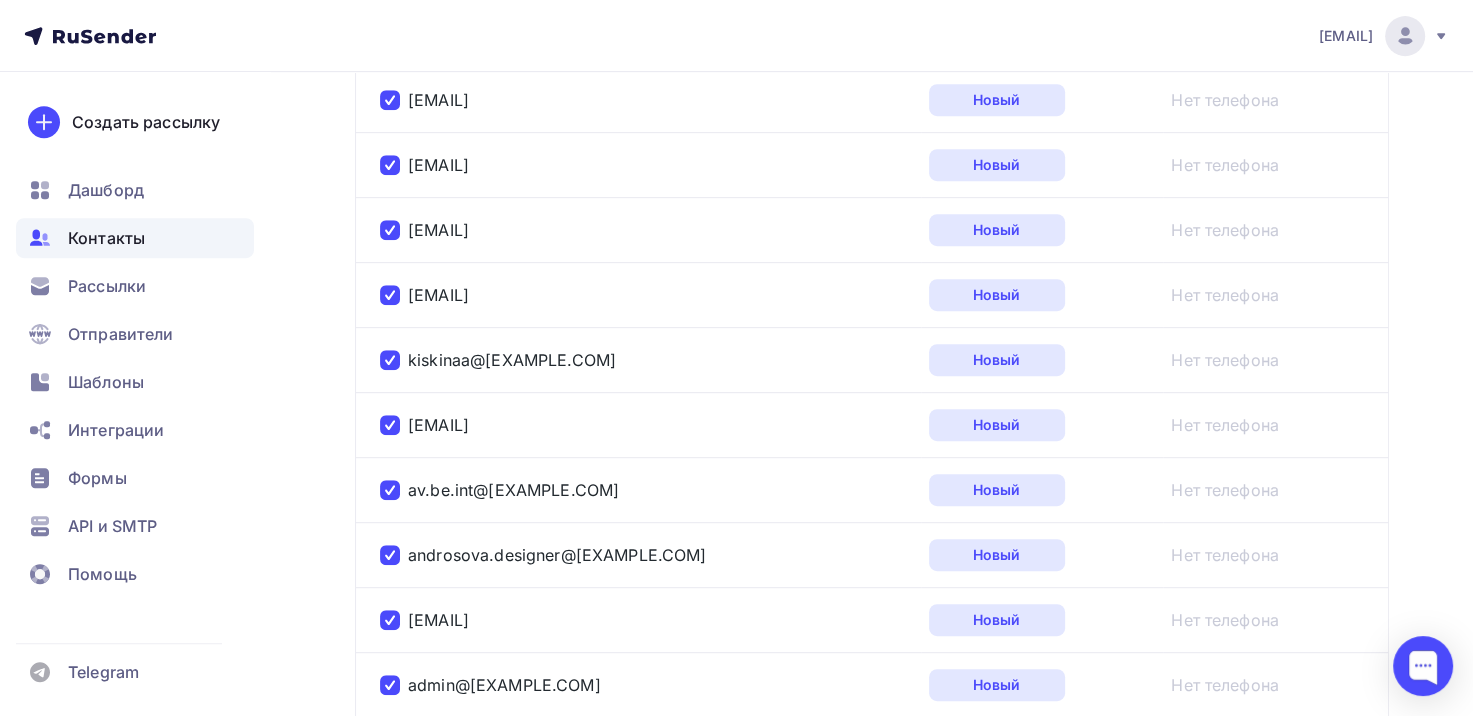 scroll, scrollTop: 0, scrollLeft: 0, axis: both 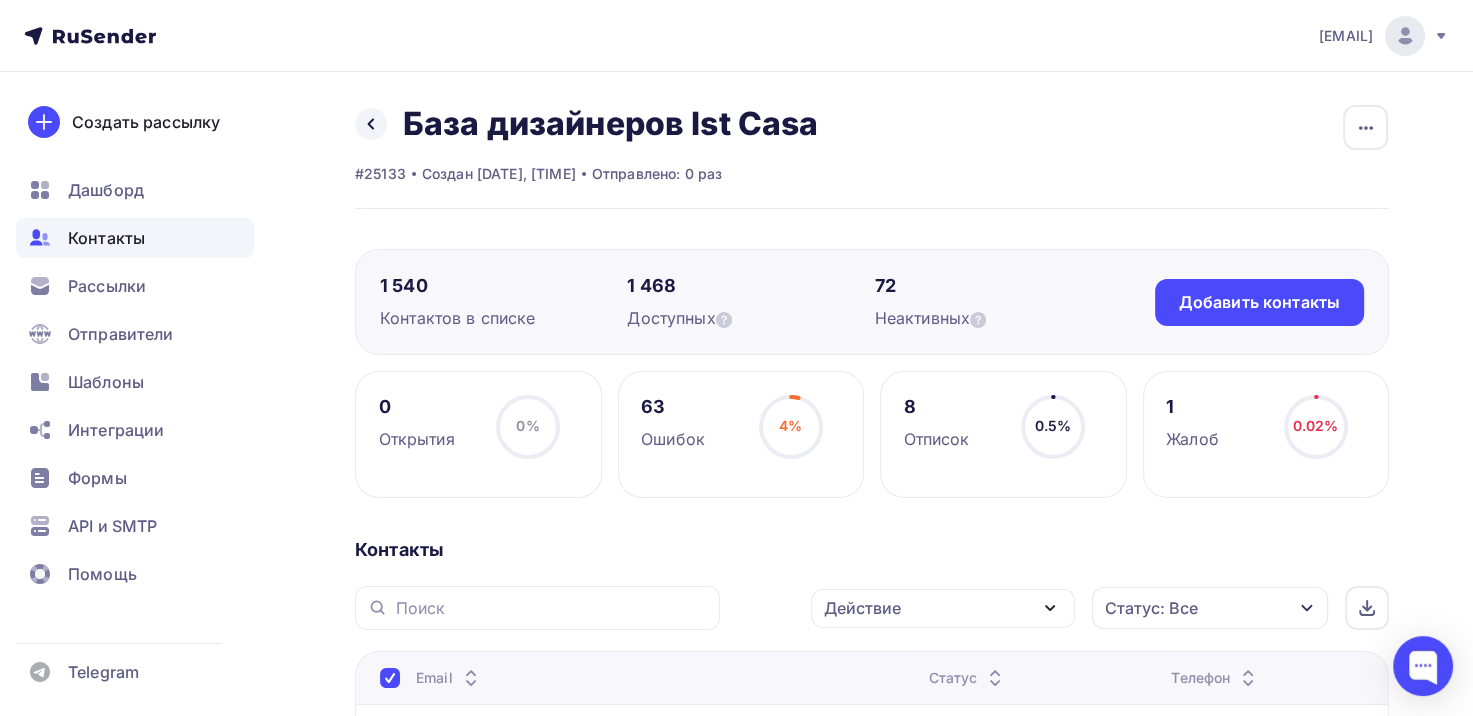 click on "Действие" at bounding box center (943, 608) 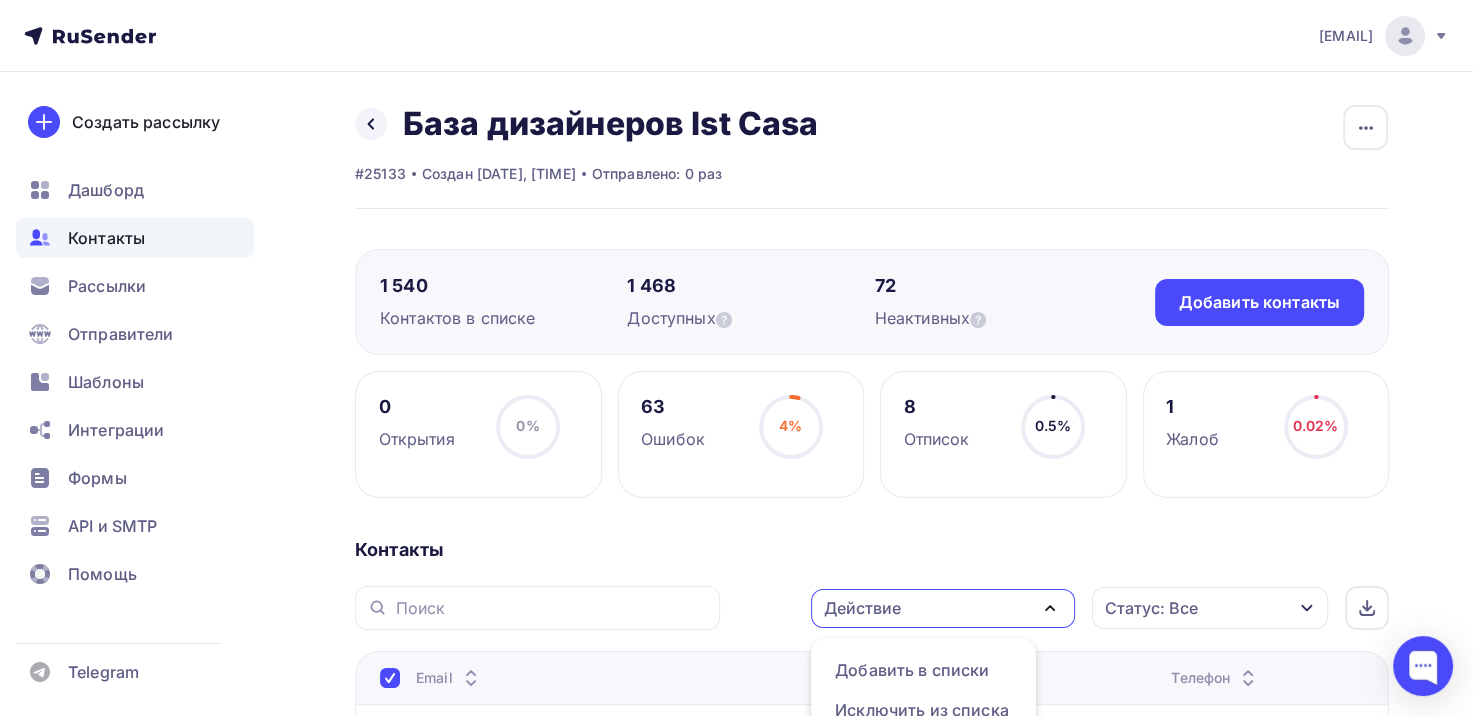 scroll, scrollTop: 64, scrollLeft: 0, axis: vertical 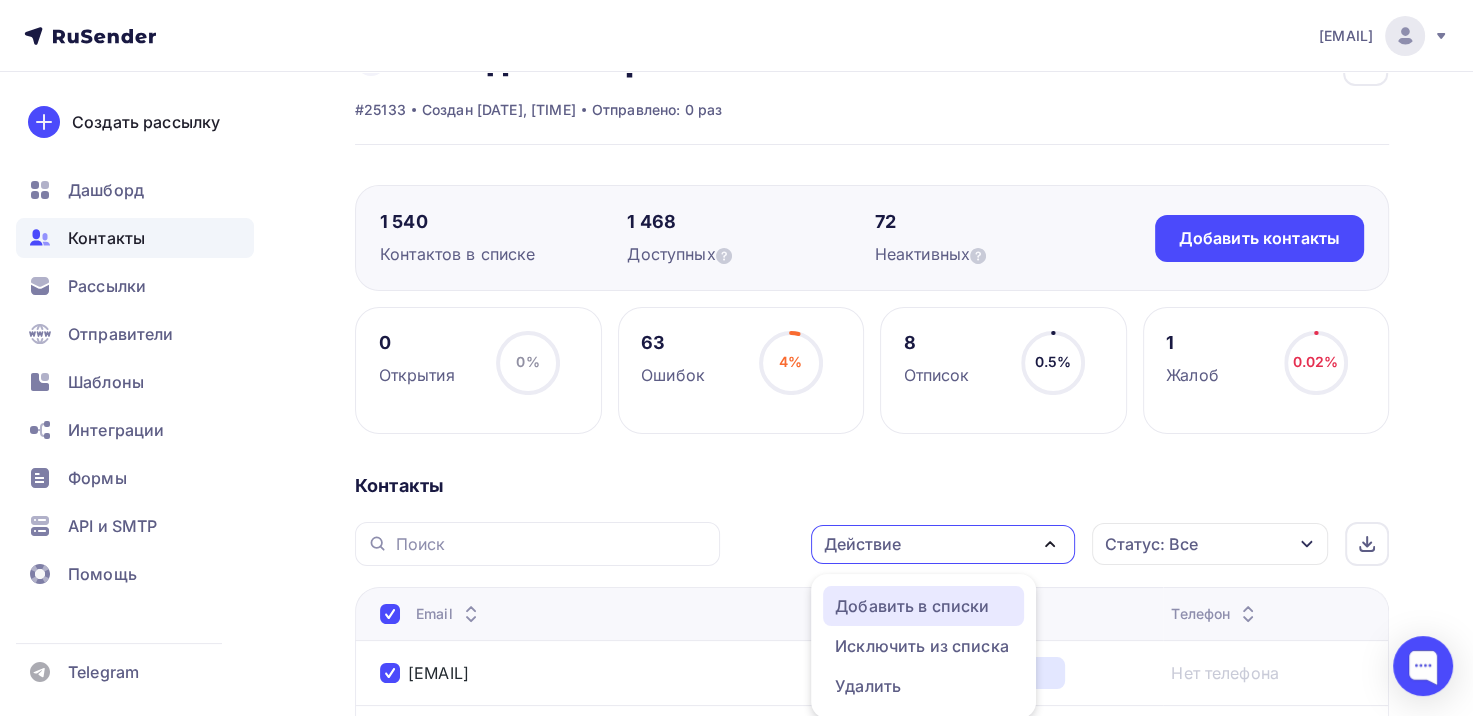 click on "Добавить в списки" at bounding box center (912, 606) 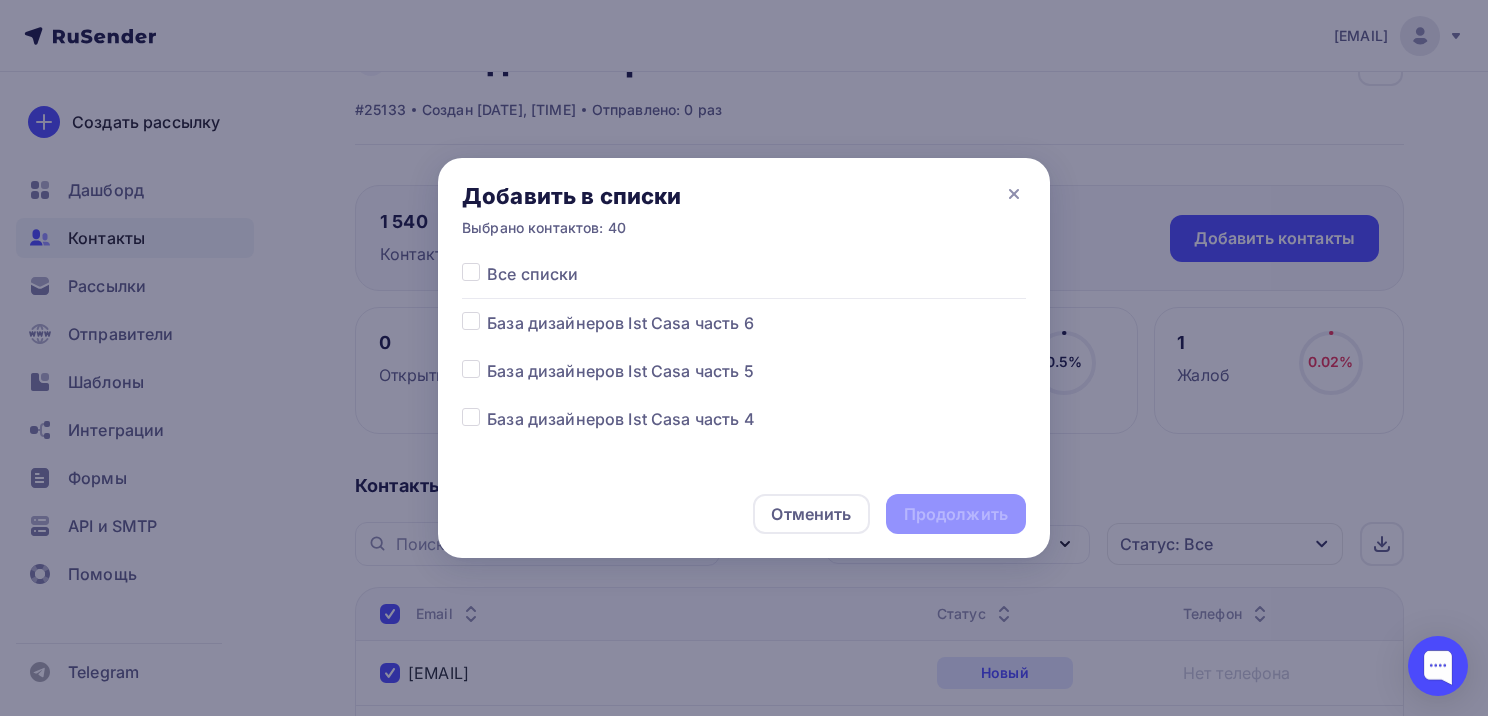 click at bounding box center (487, 311) 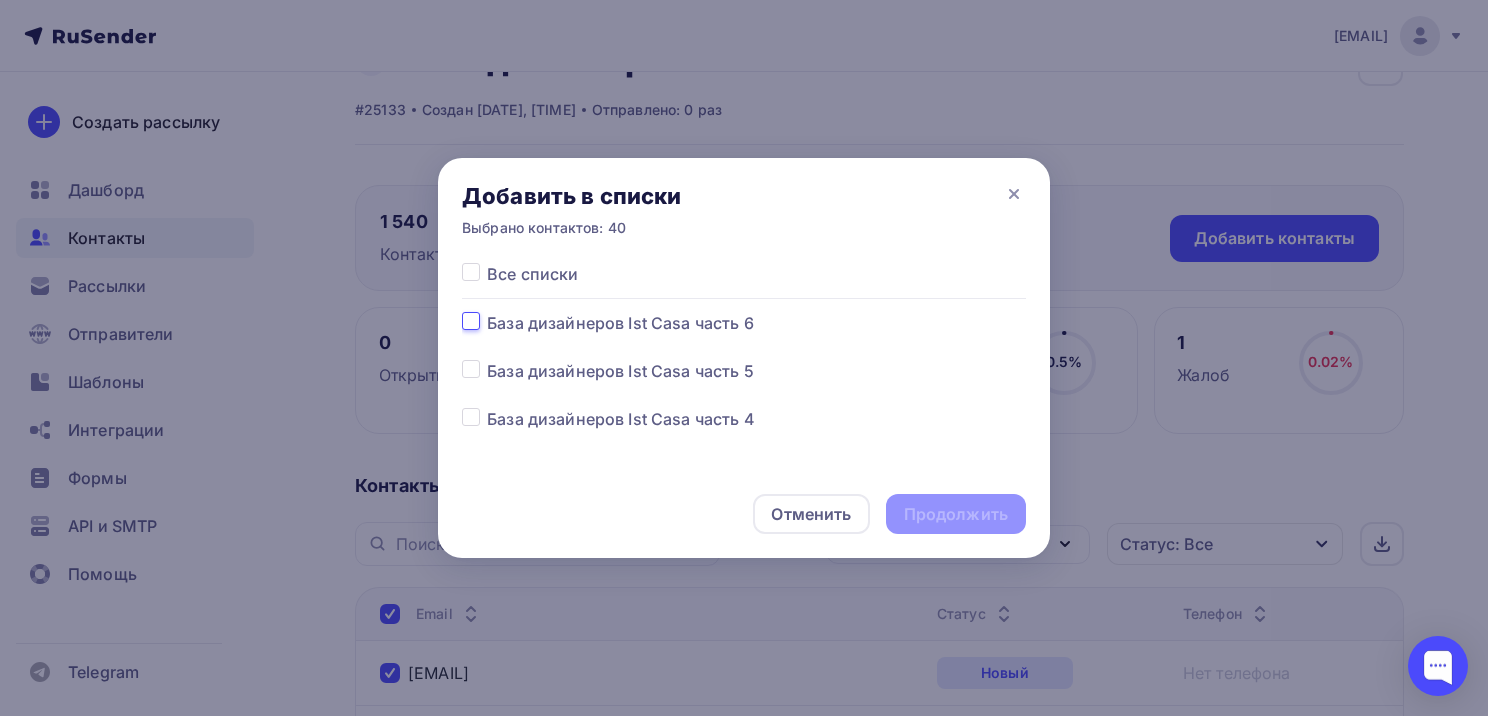 click at bounding box center (471, 320) 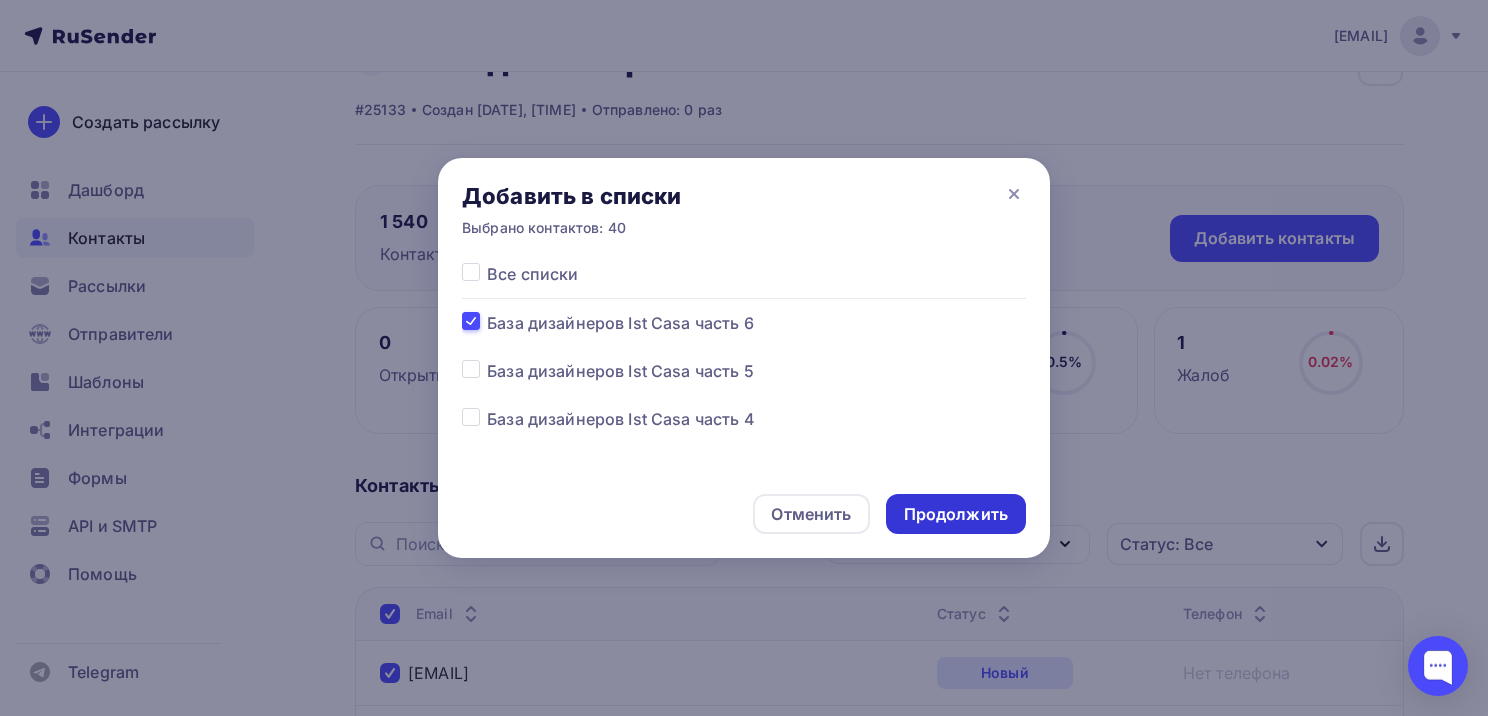 click on "Продолжить" at bounding box center (956, 514) 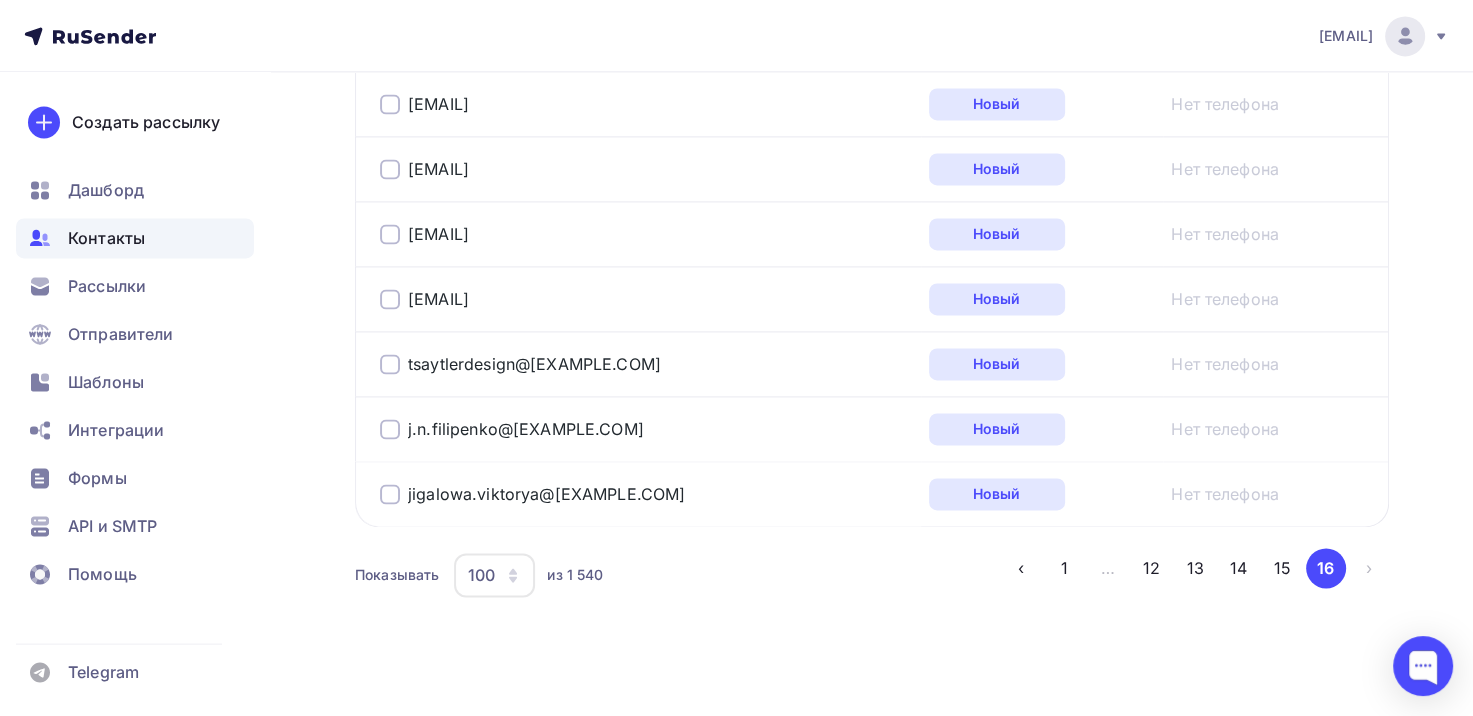 scroll, scrollTop: 2784, scrollLeft: 0, axis: vertical 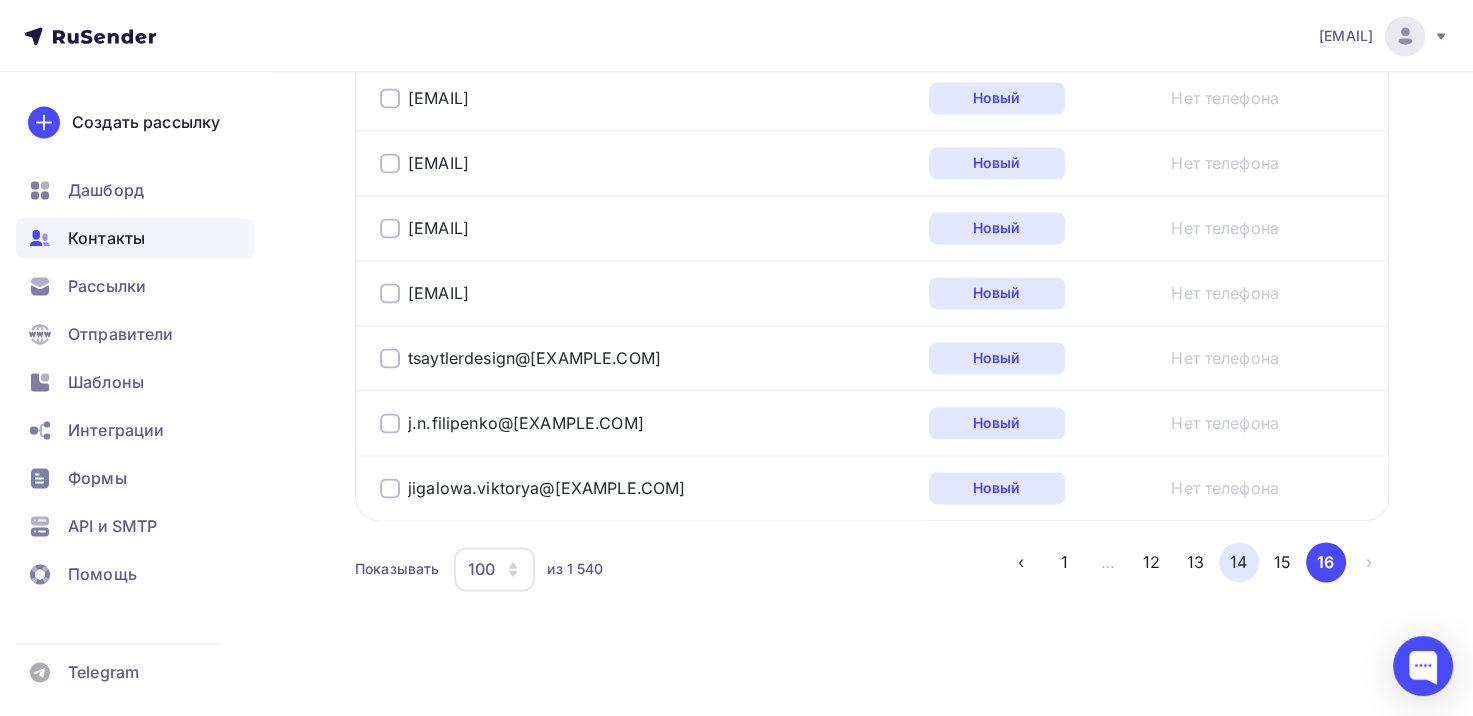 click on "14" at bounding box center (1239, 562) 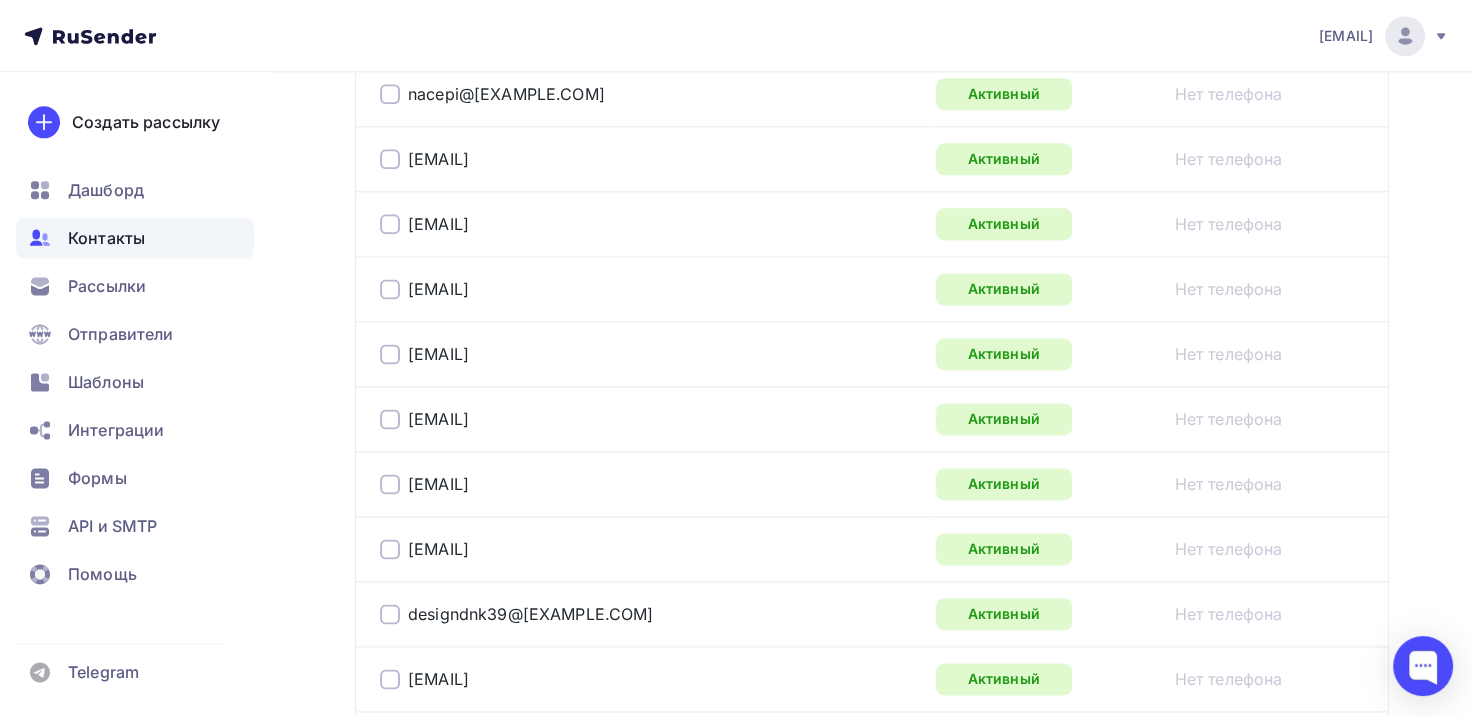 scroll, scrollTop: 6672, scrollLeft: 0, axis: vertical 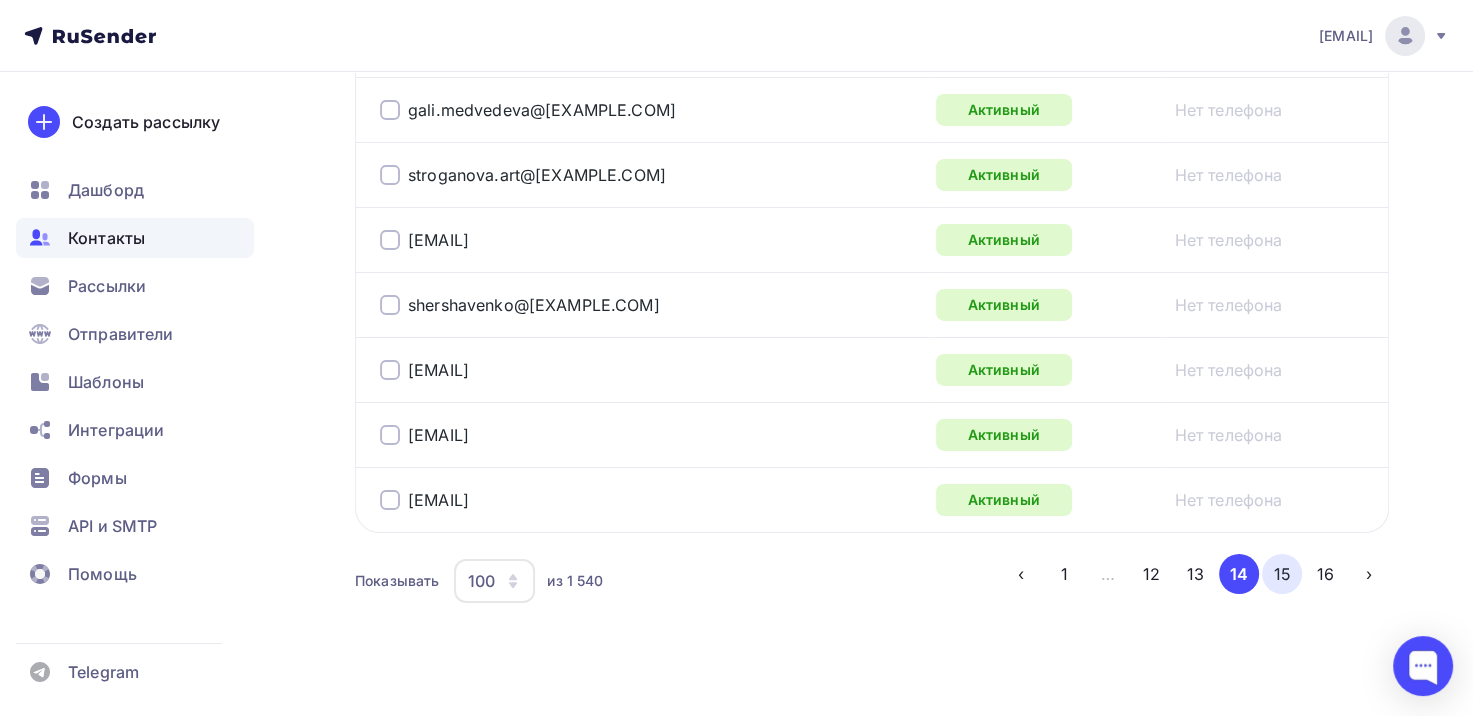 click on "15" at bounding box center (1282, 574) 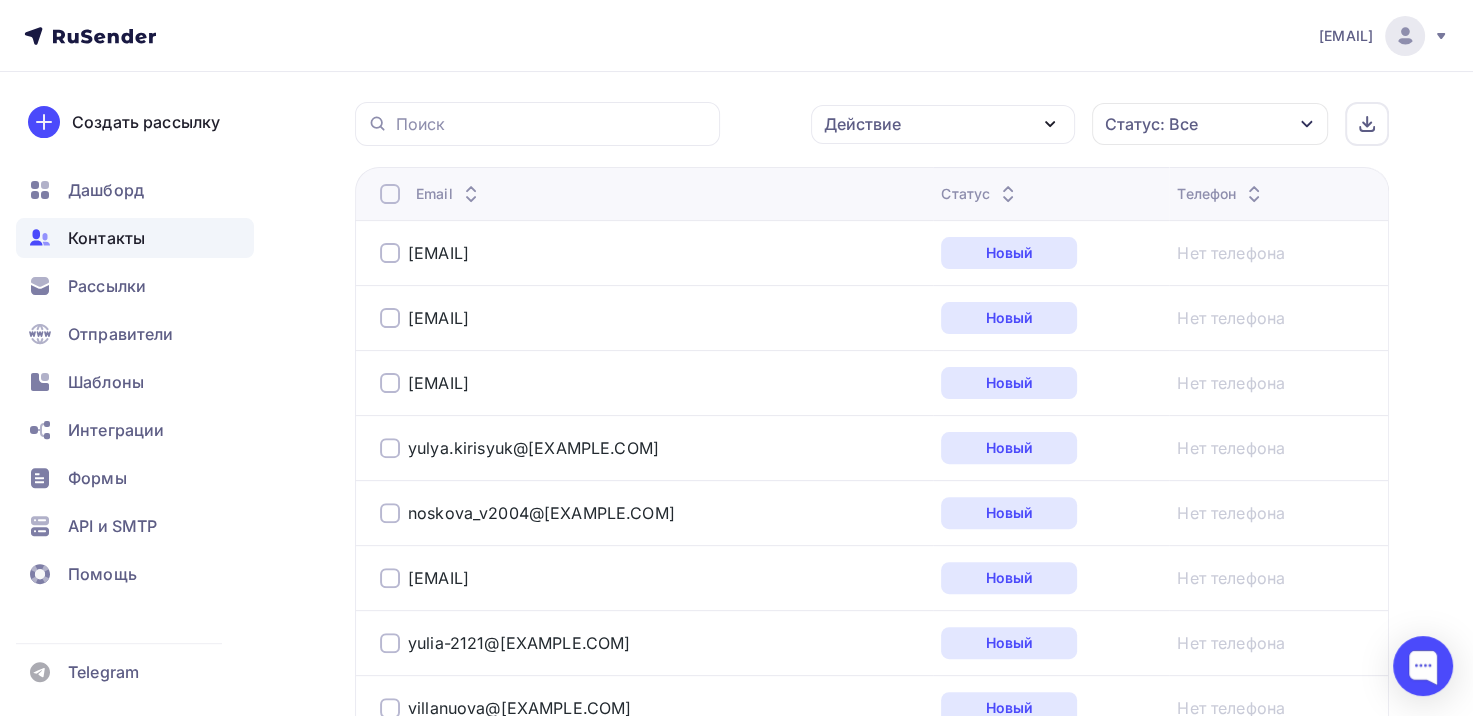 scroll, scrollTop: 6672, scrollLeft: 0, axis: vertical 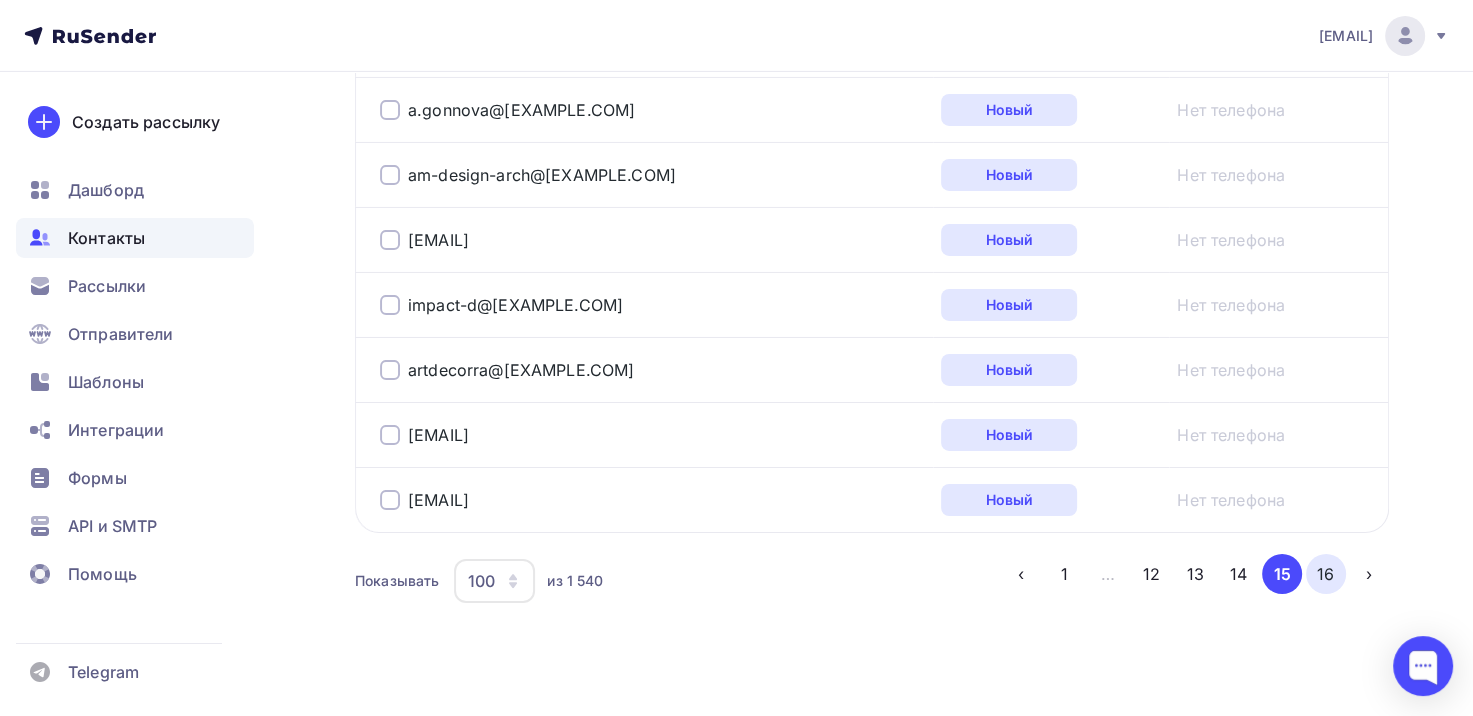 click on "16" at bounding box center (1326, 574) 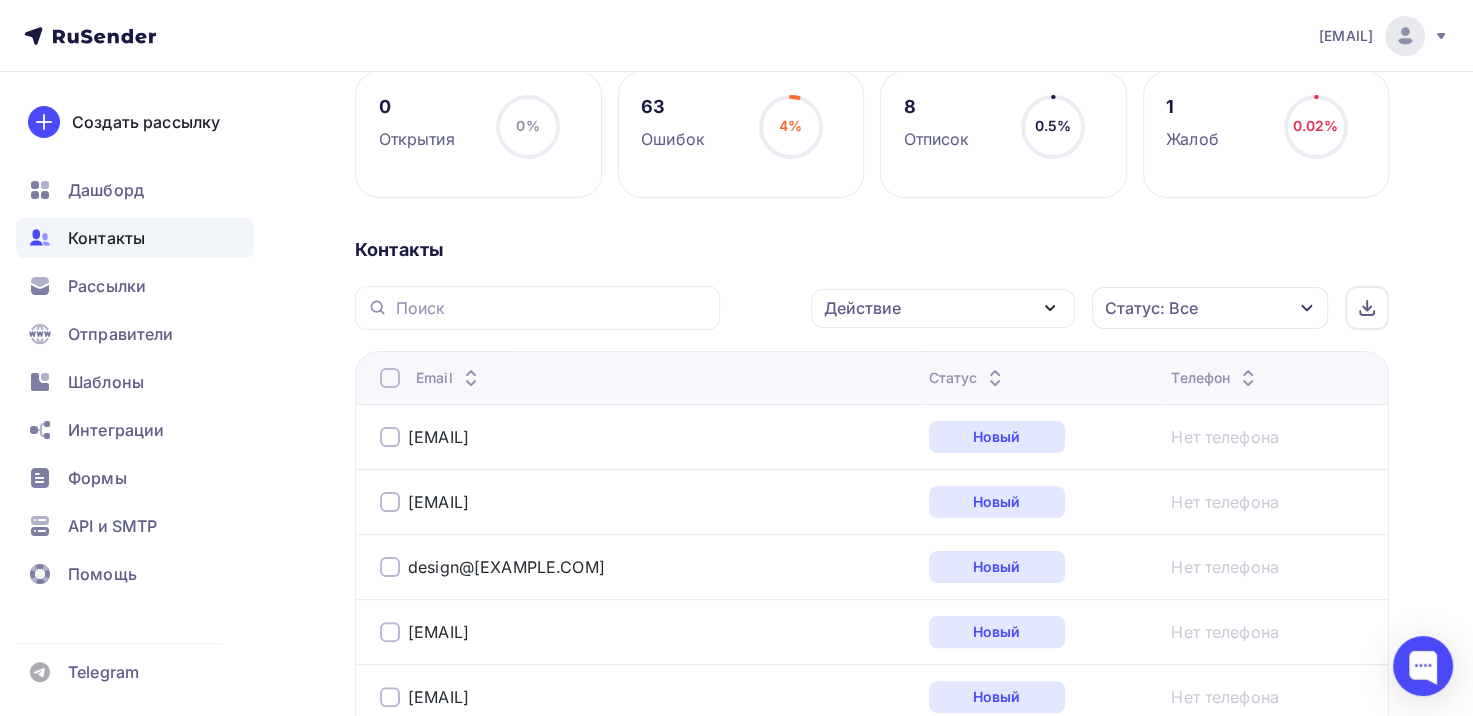 scroll, scrollTop: 2784, scrollLeft: 0, axis: vertical 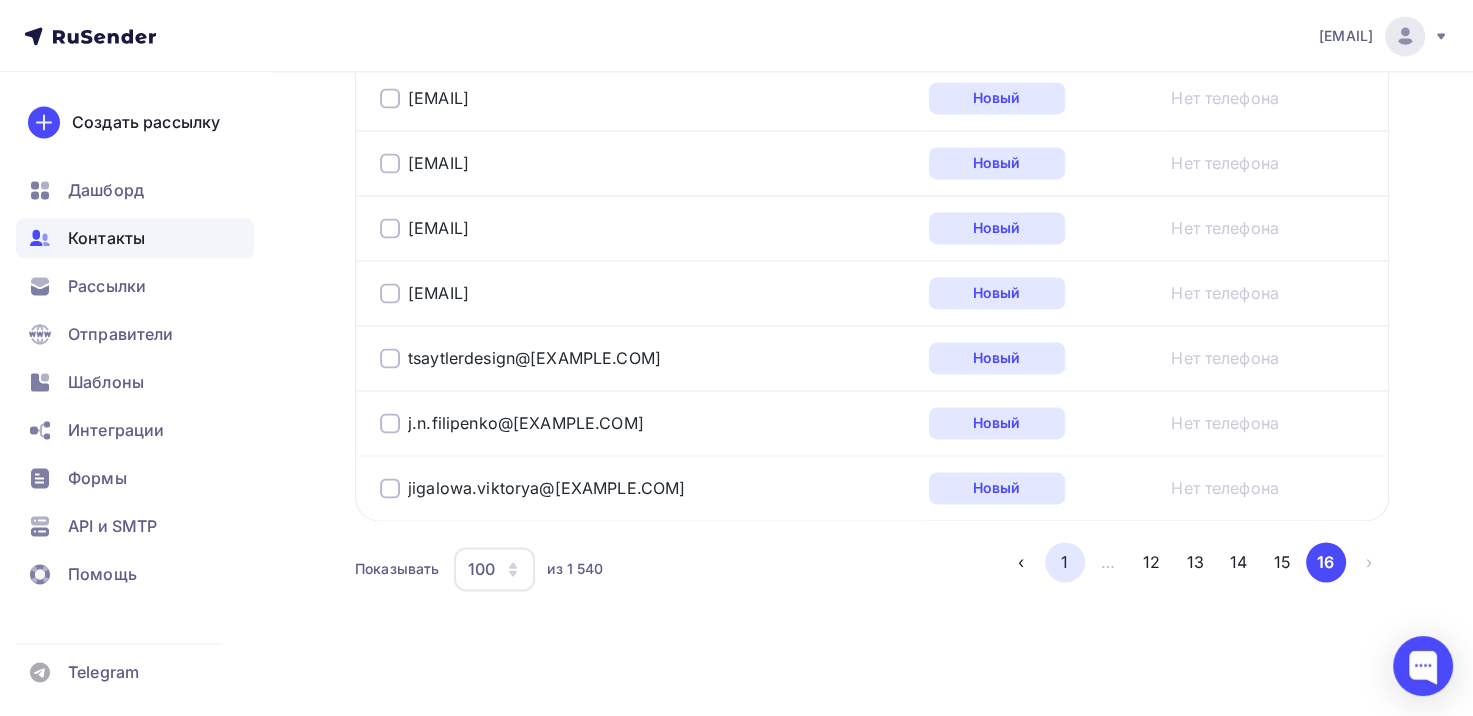 click on "1" at bounding box center [1065, 562] 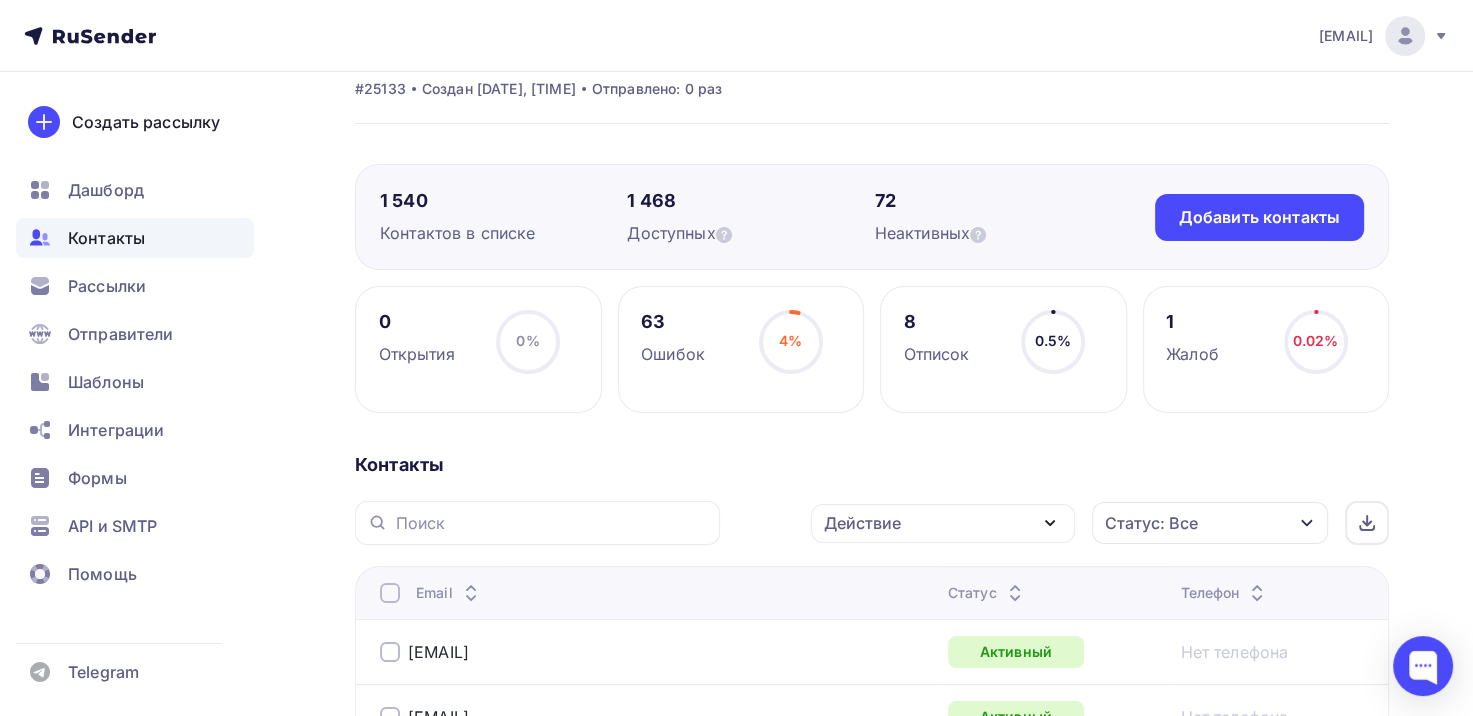 scroll, scrollTop: 84, scrollLeft: 0, axis: vertical 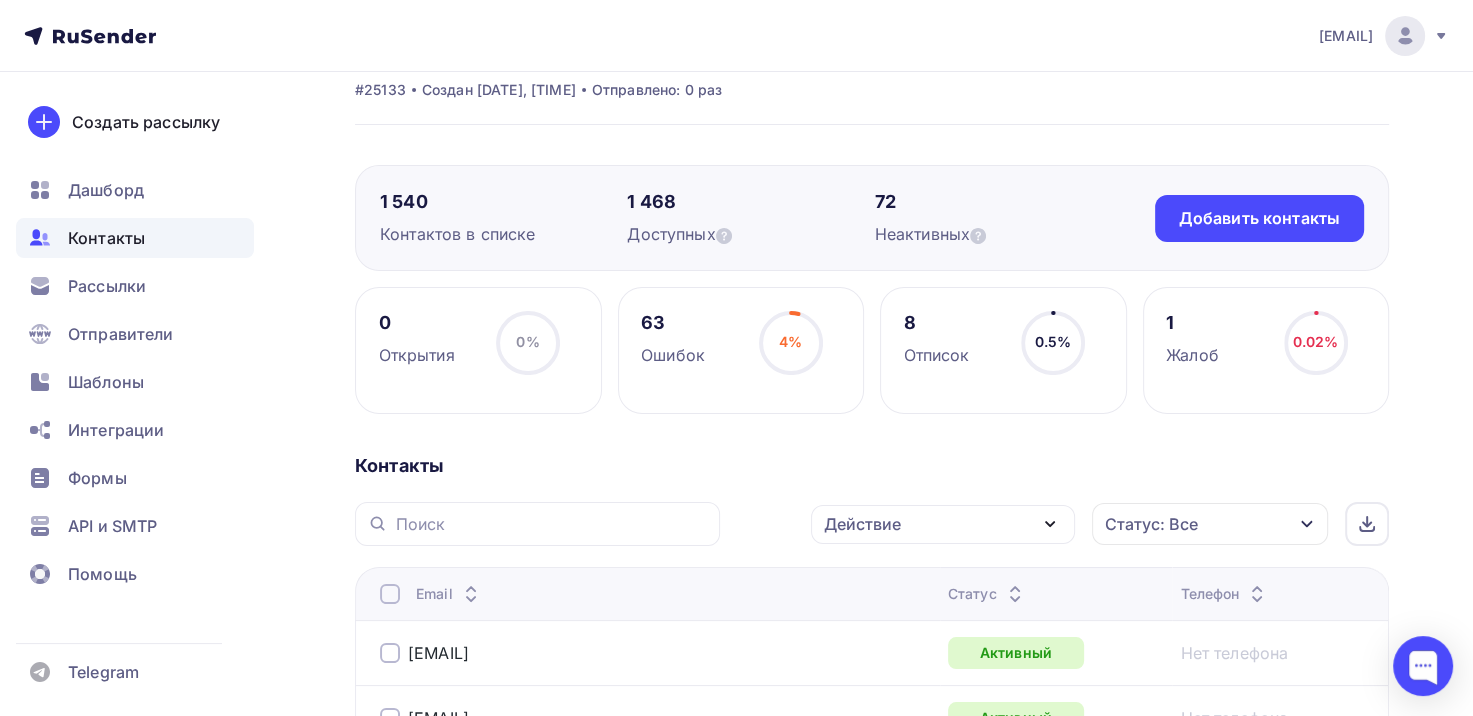 click 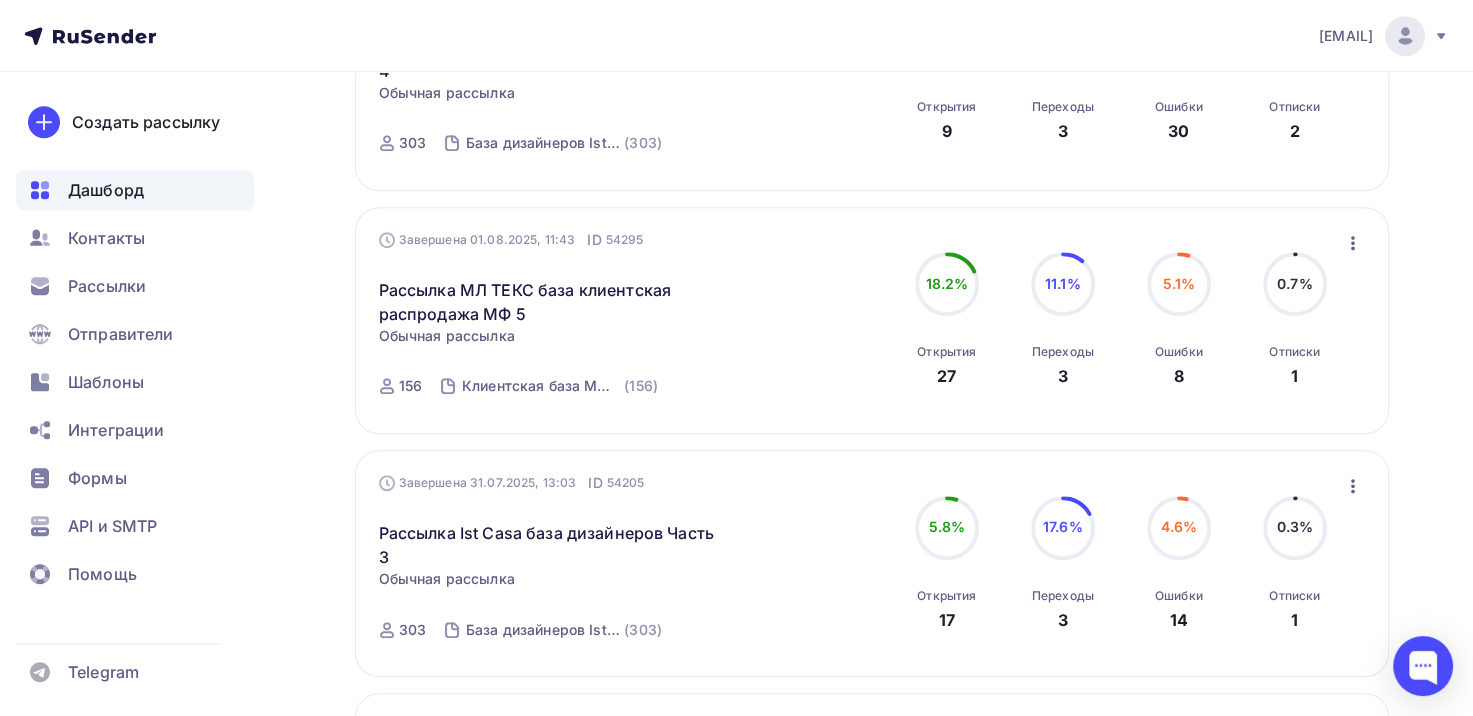 scroll, scrollTop: 1200, scrollLeft: 0, axis: vertical 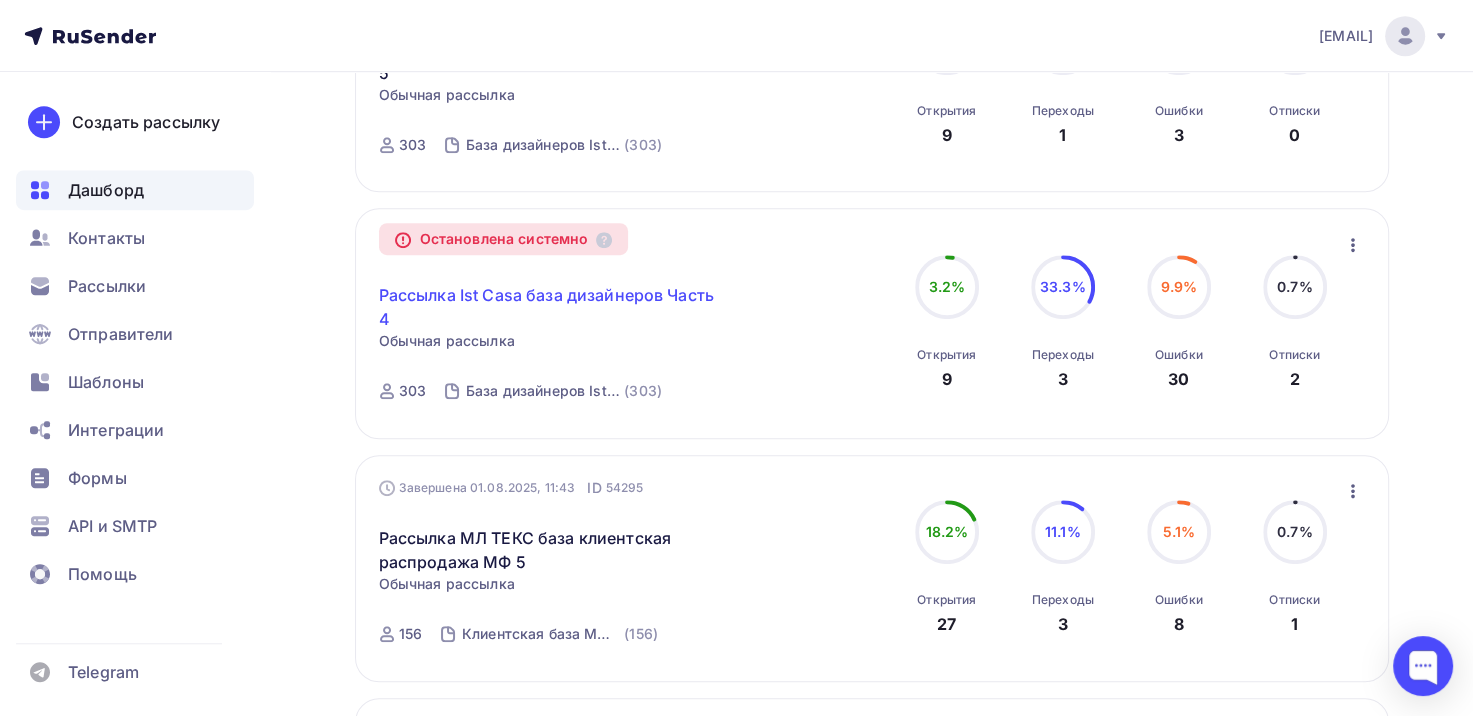 click on "Рассылка Ist Casa база дизайнеров Часть 4" at bounding box center (550, 307) 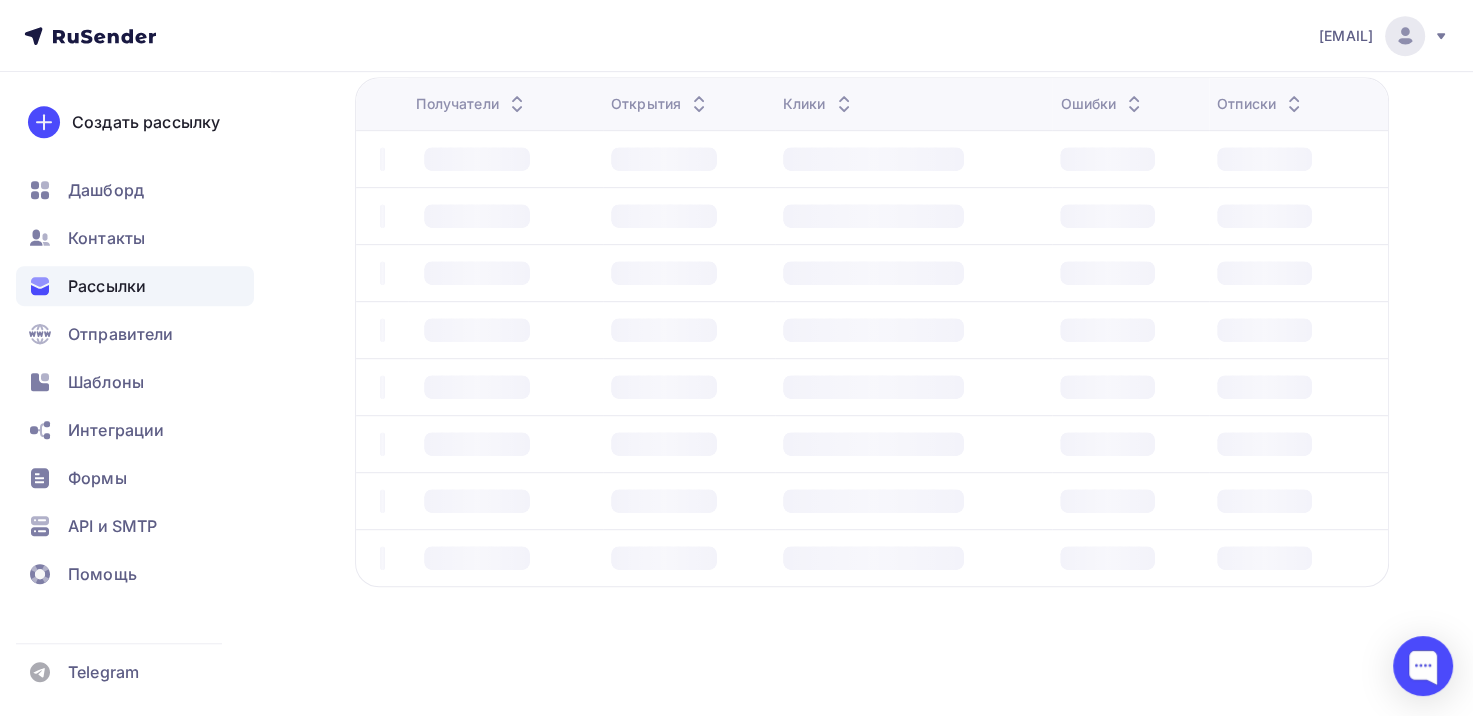 scroll, scrollTop: 0, scrollLeft: 0, axis: both 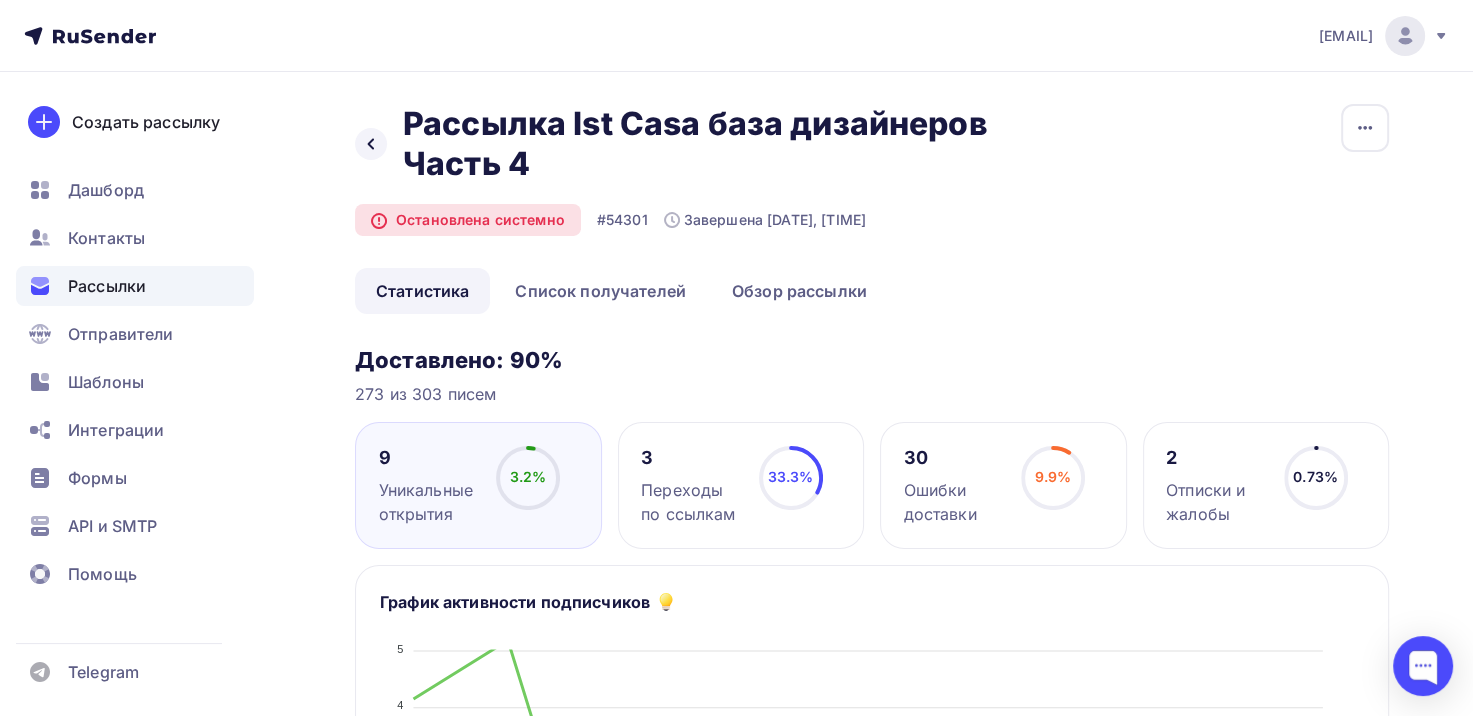 click 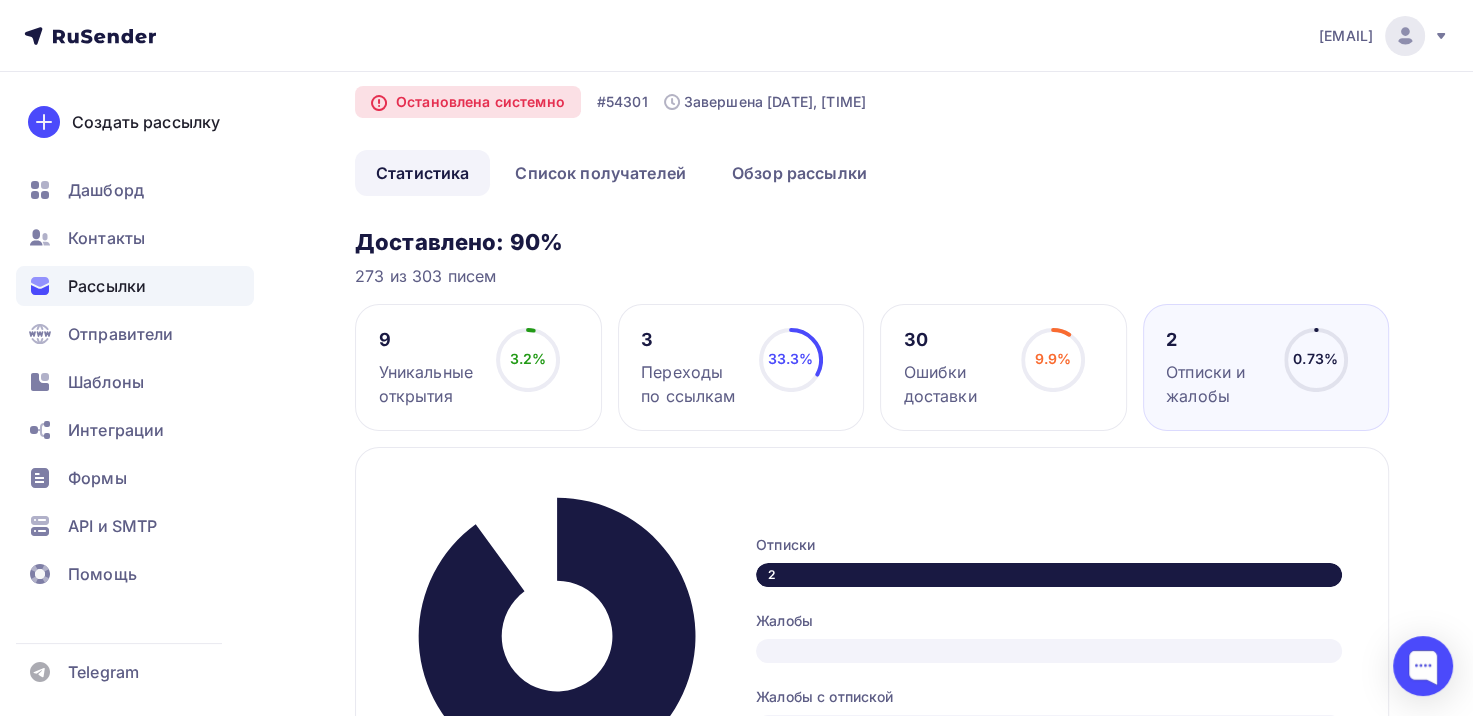 scroll, scrollTop: 400, scrollLeft: 0, axis: vertical 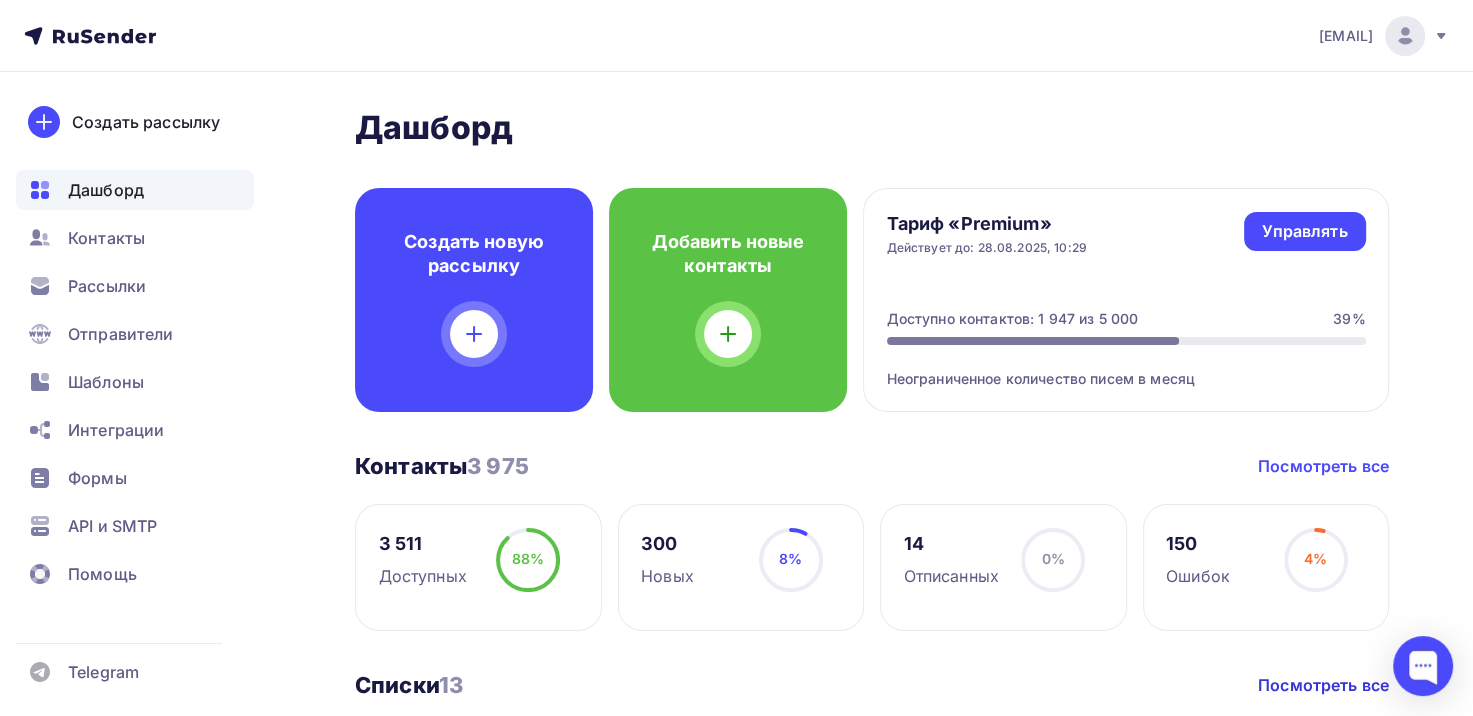 click on "Посмотреть все" at bounding box center [1323, 466] 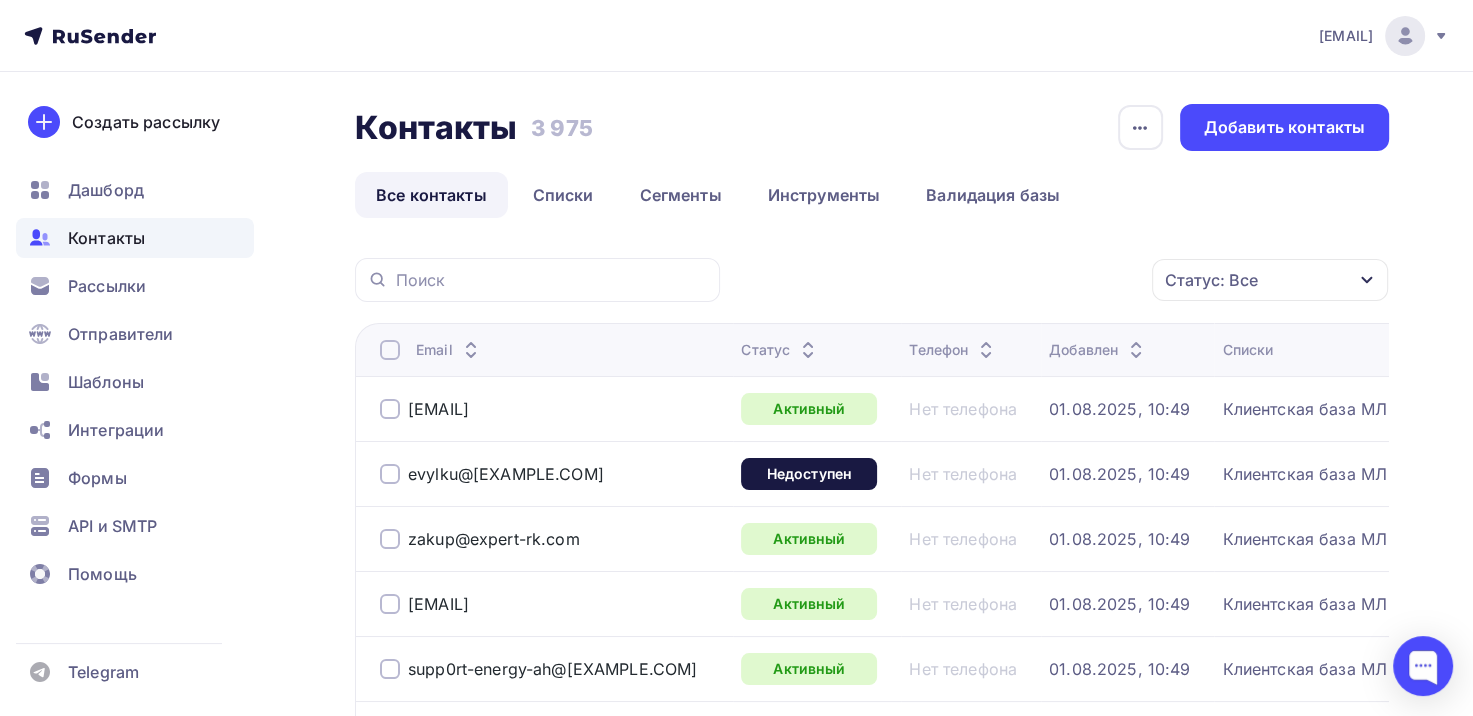 click on "Статус: Все" at bounding box center (1211, 280) 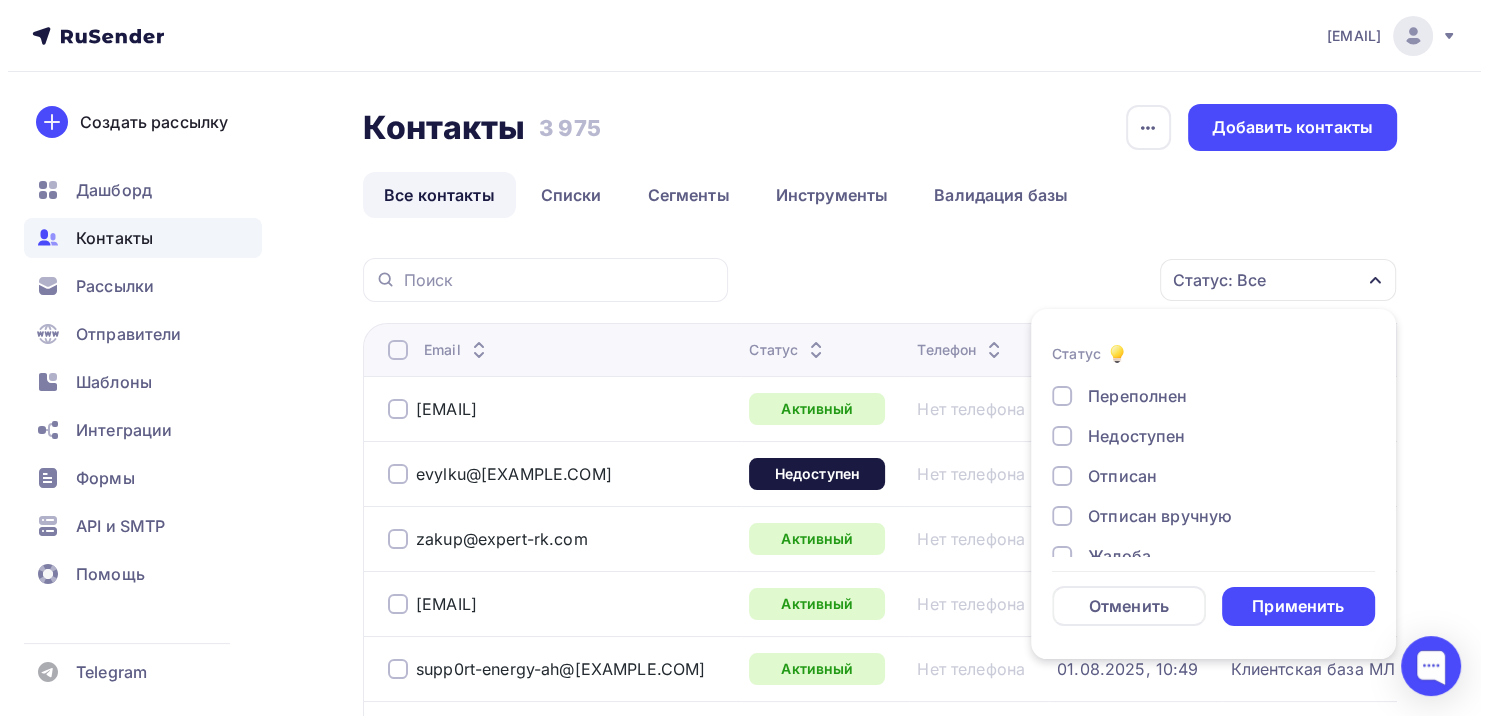 scroll, scrollTop: 144, scrollLeft: 0, axis: vertical 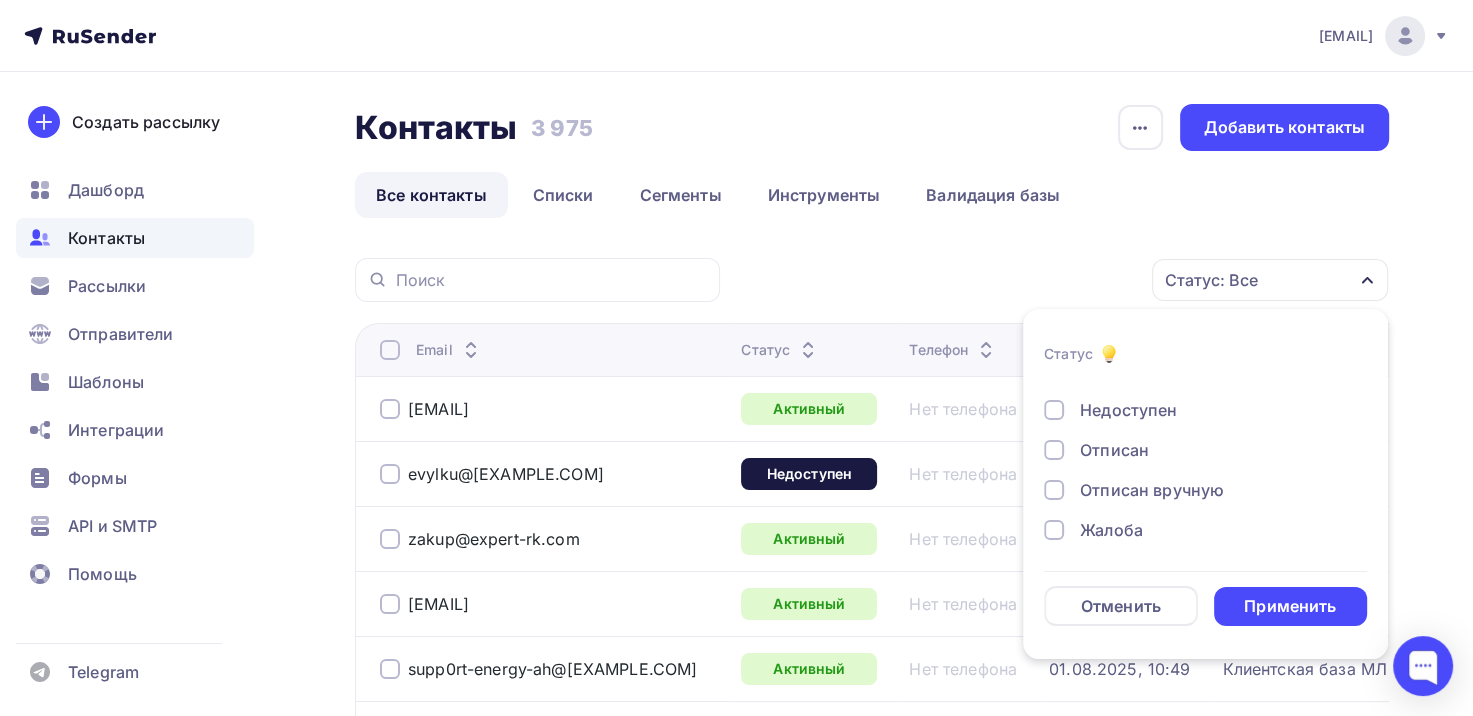 click on "Жалоба" at bounding box center [1111, 530] 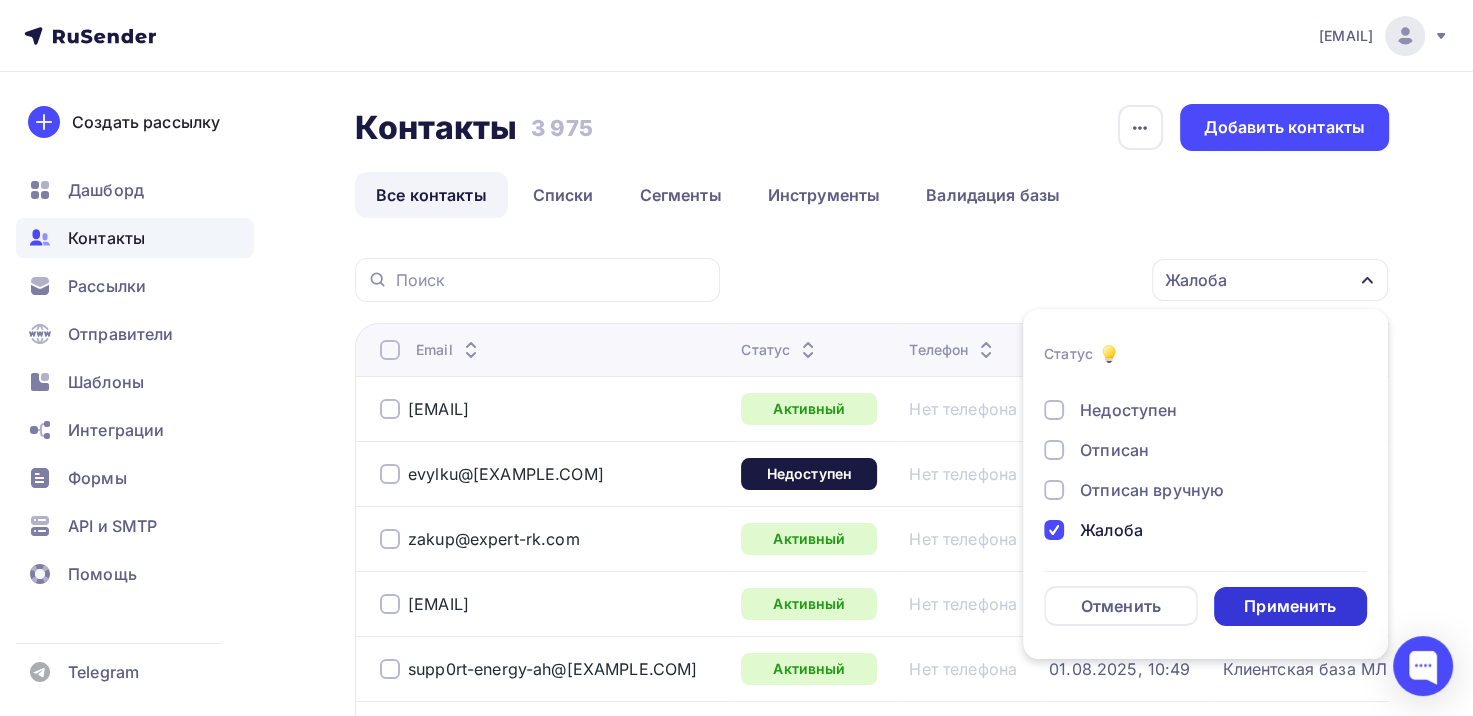 click on "Применить" at bounding box center (1290, 606) 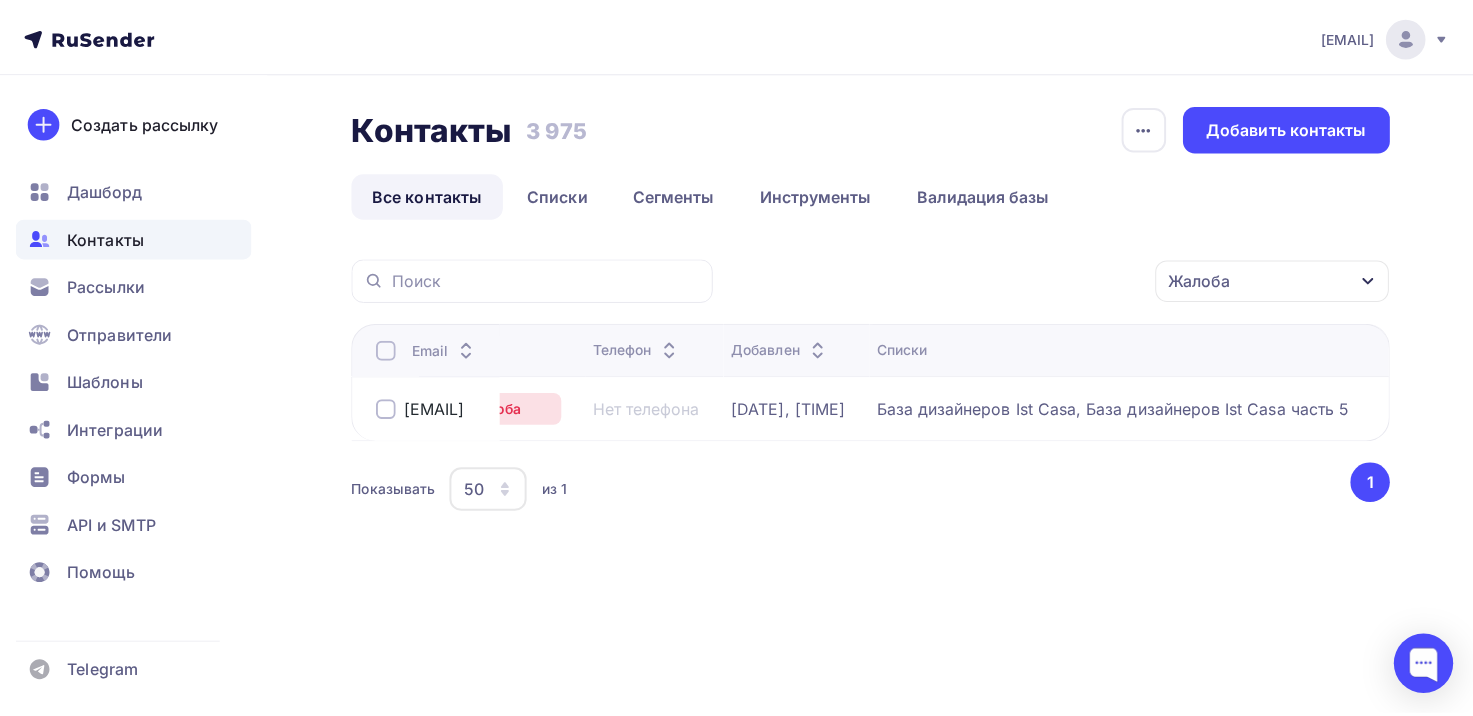 scroll, scrollTop: 0, scrollLeft: 0, axis: both 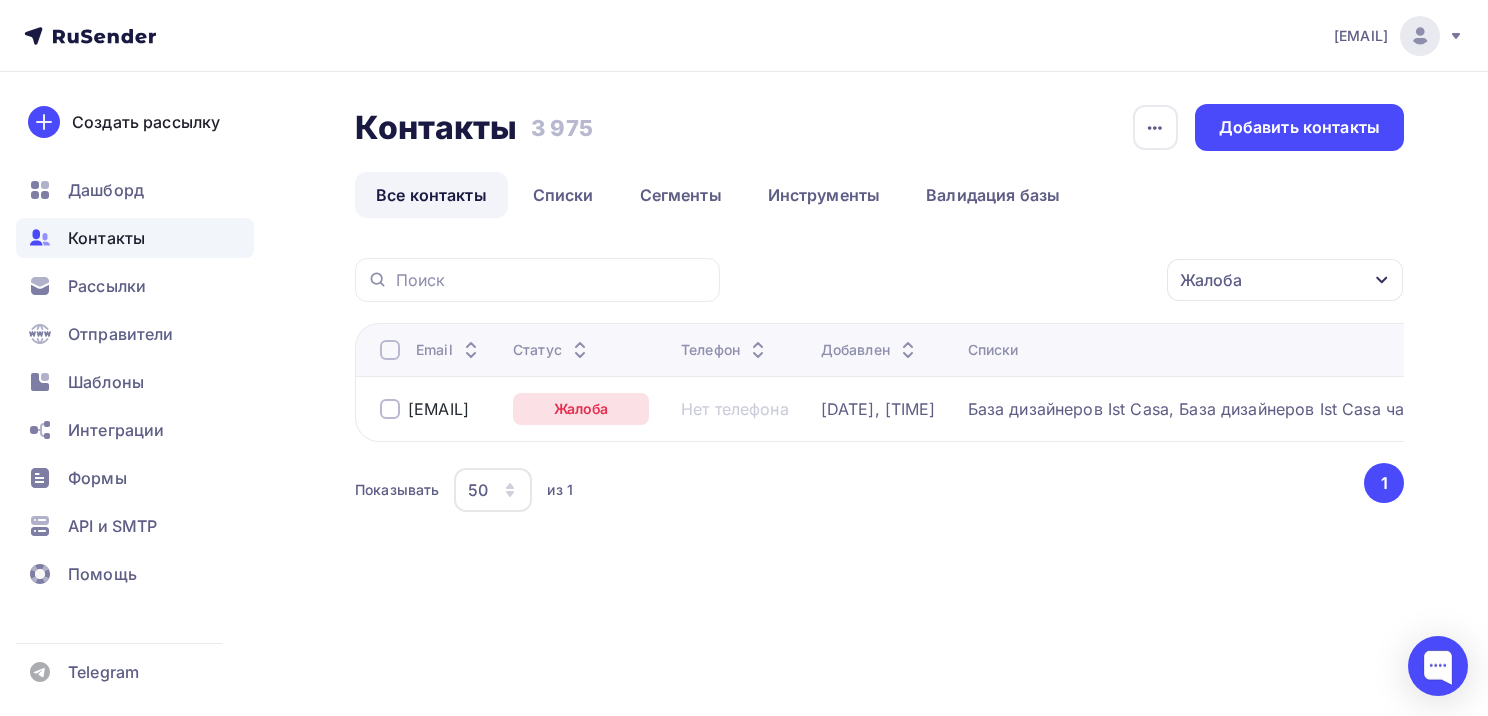 click 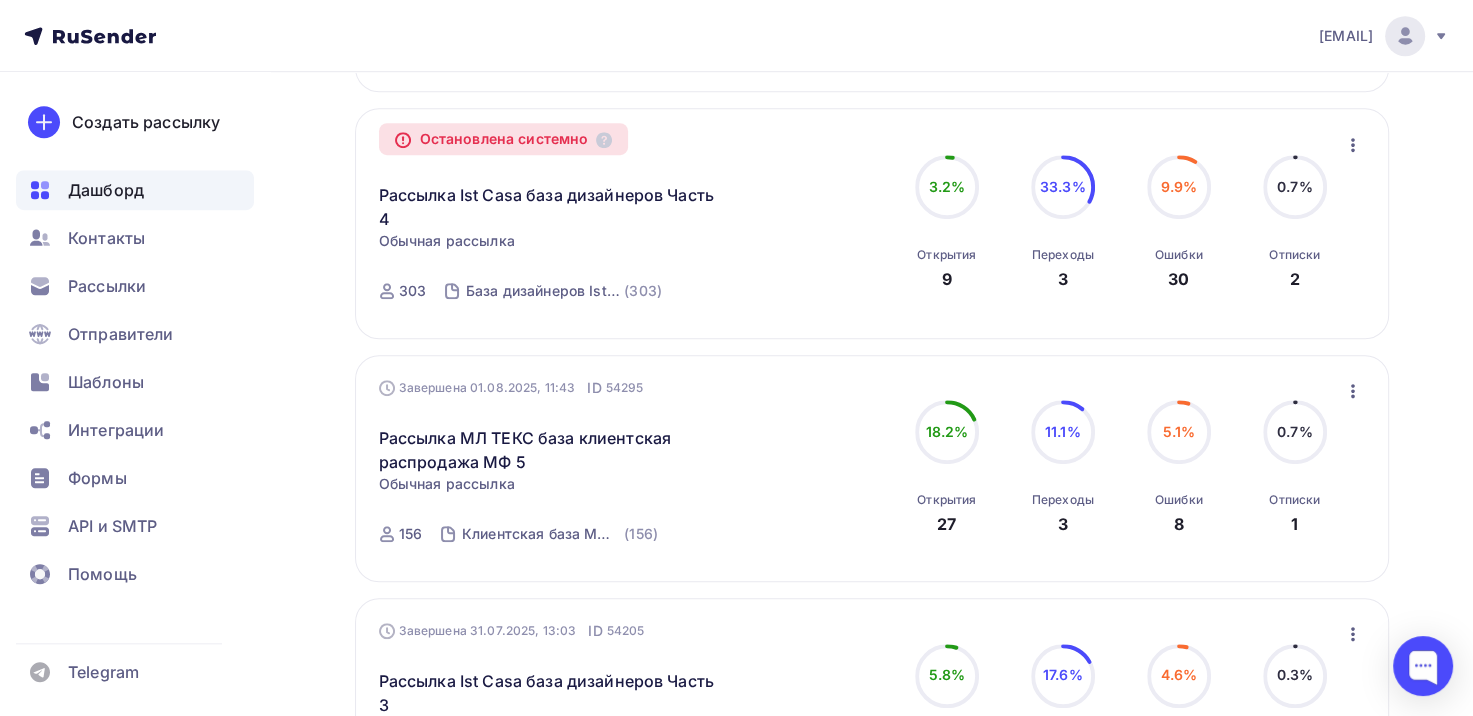 scroll, scrollTop: 1000, scrollLeft: 0, axis: vertical 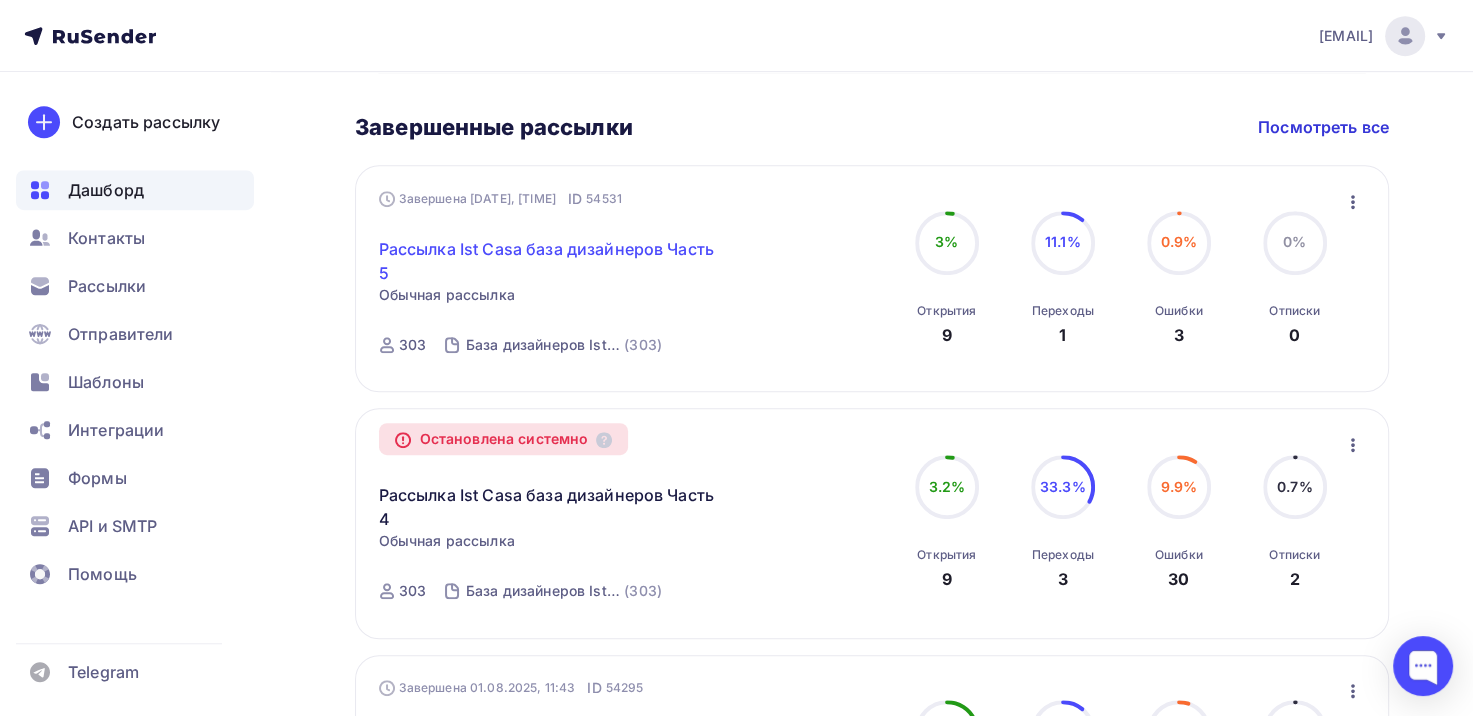 click on "Рассылка Ist Casa база дизайнеров Часть 5" at bounding box center [550, 261] 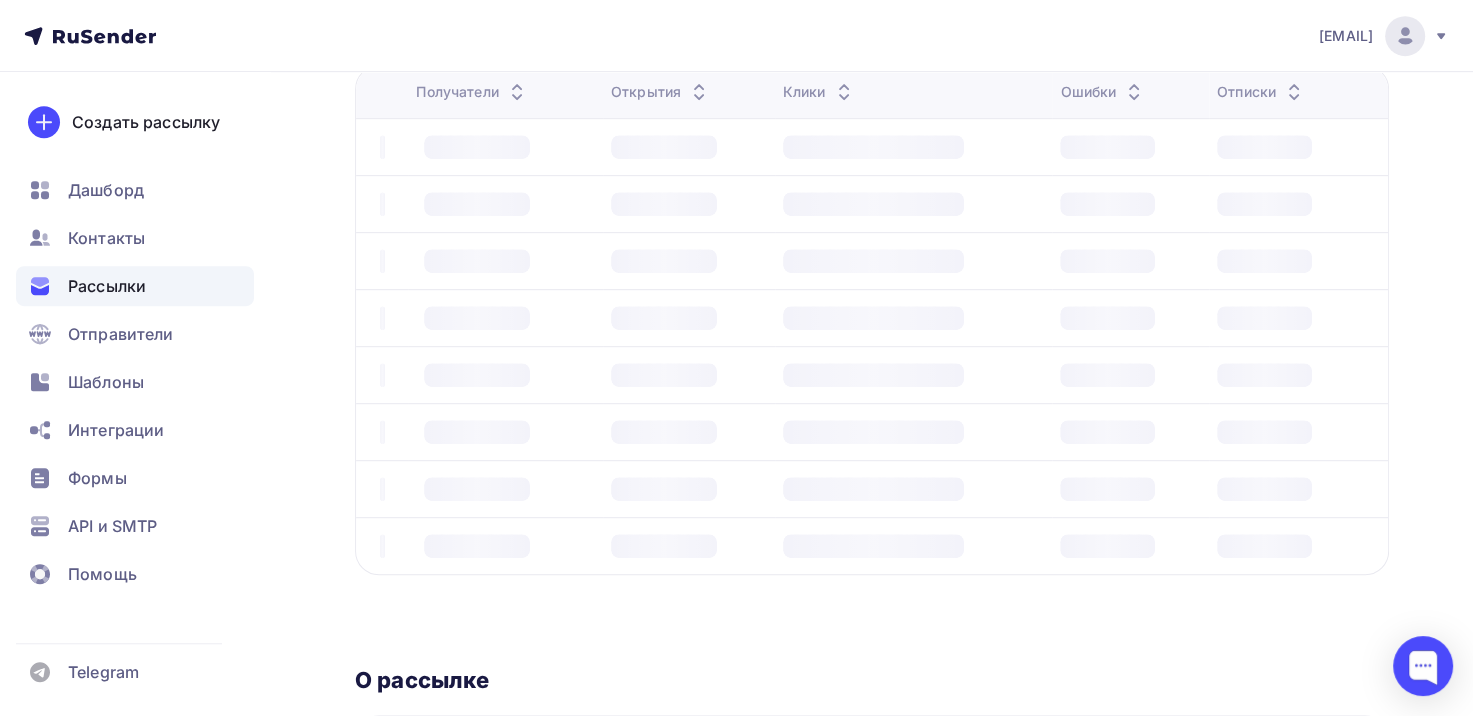 scroll, scrollTop: 0, scrollLeft: 0, axis: both 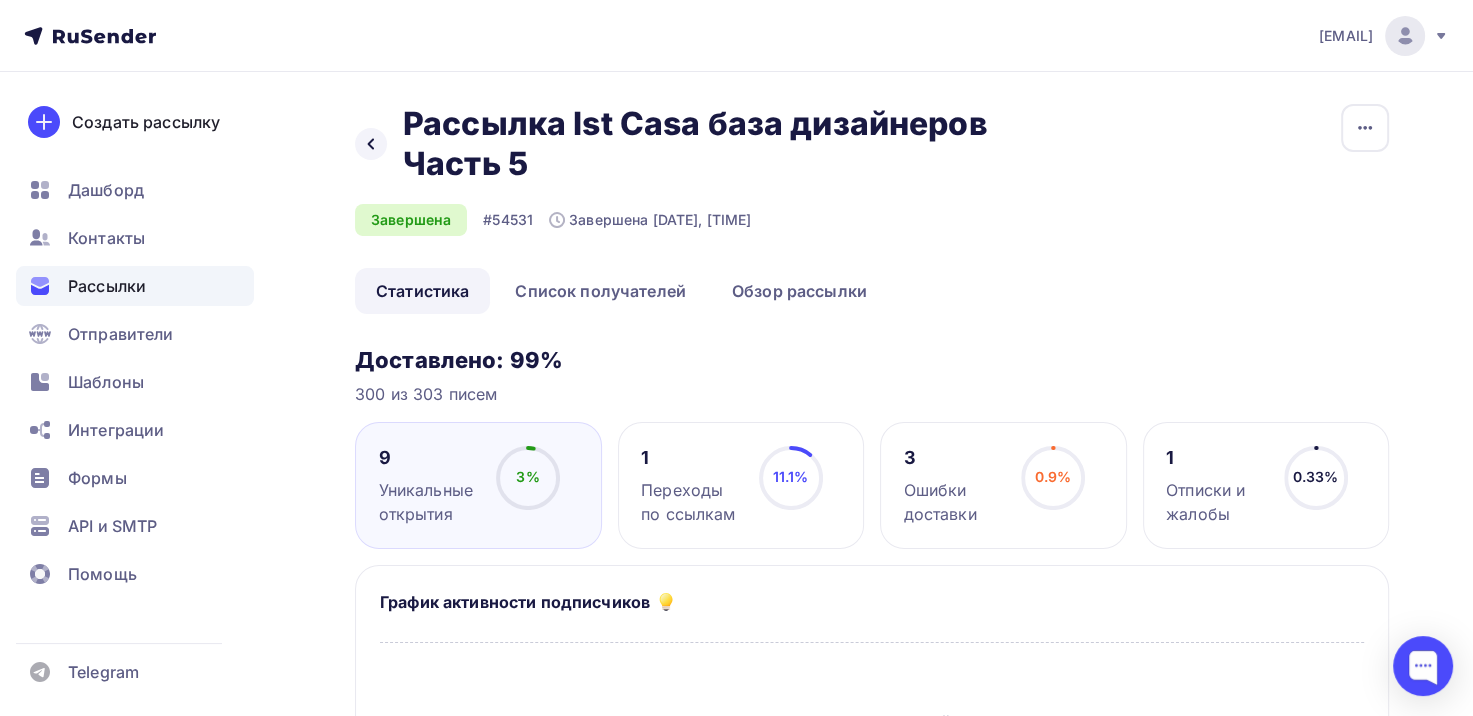 click on "Отписки и жалобы" at bounding box center [1216, 502] 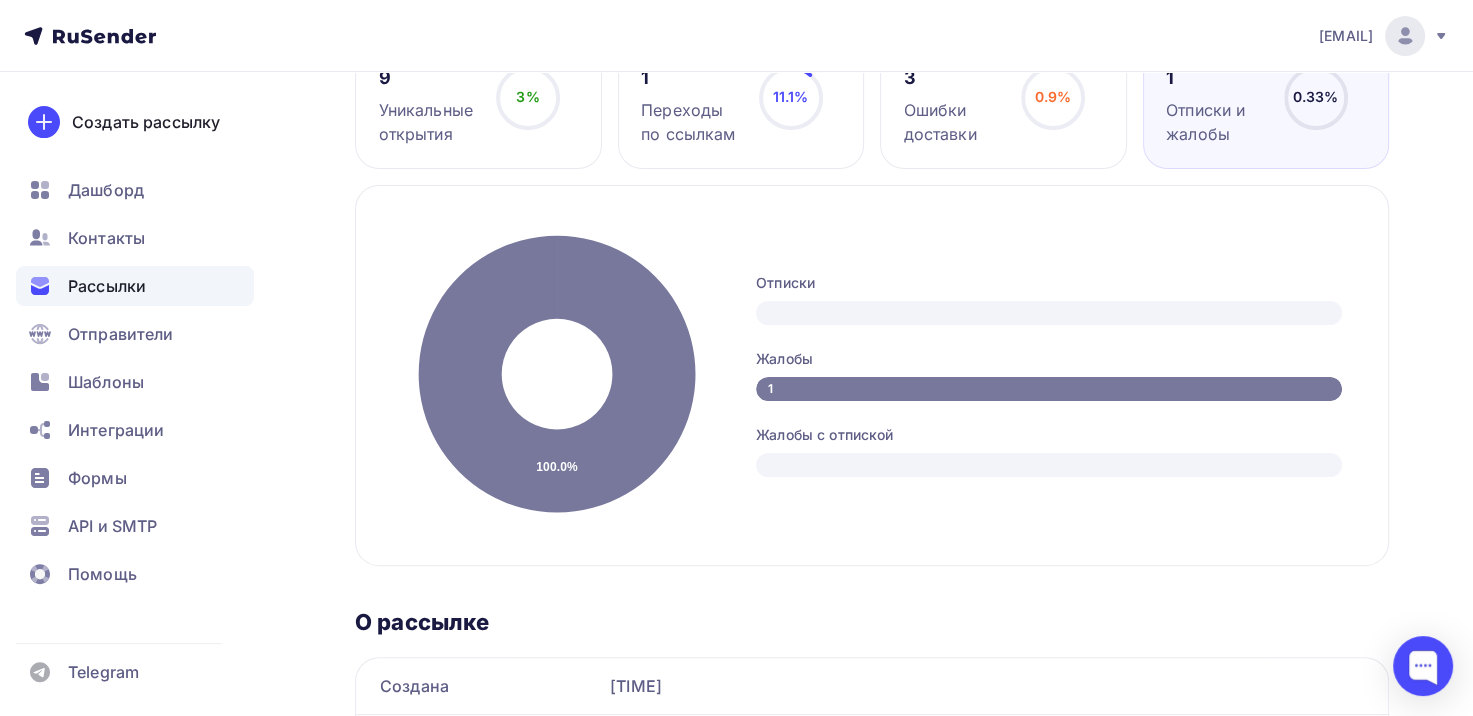 scroll, scrollTop: 71, scrollLeft: 0, axis: vertical 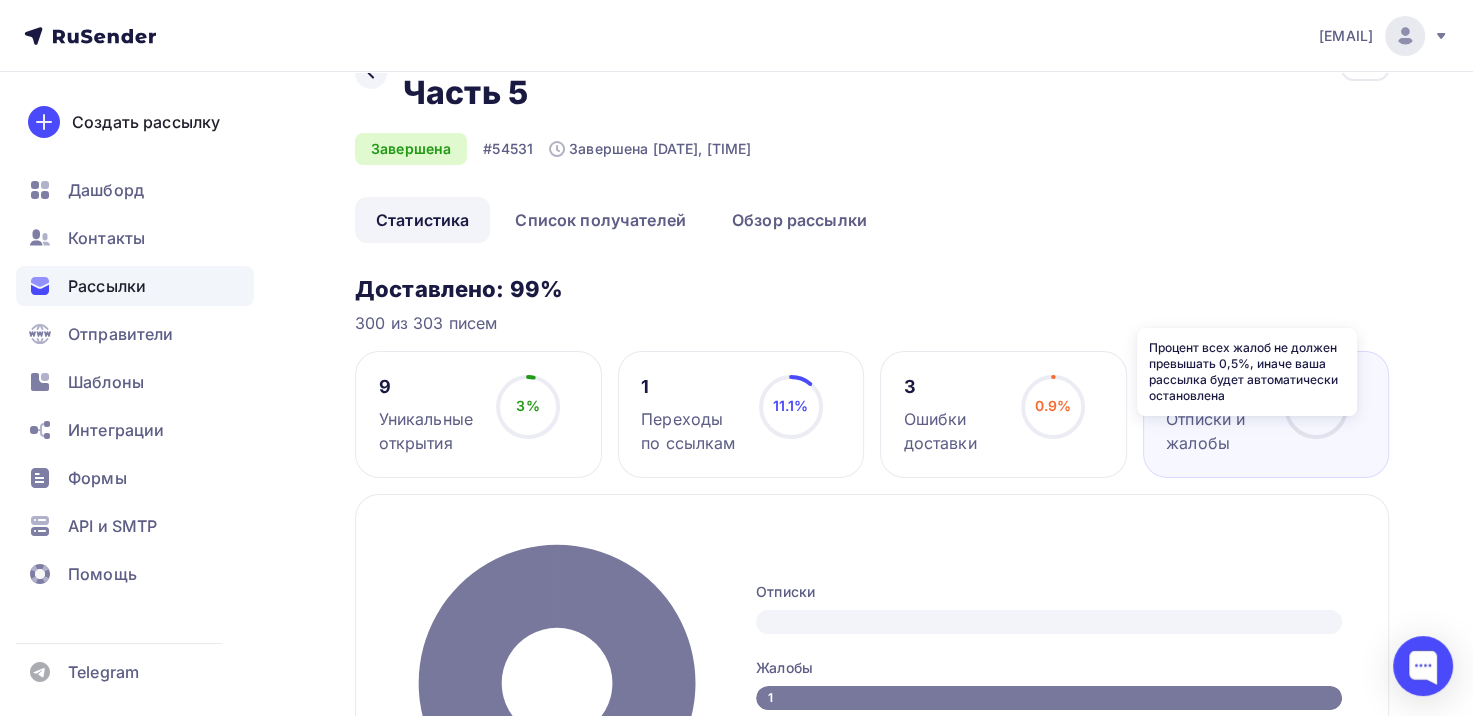 click 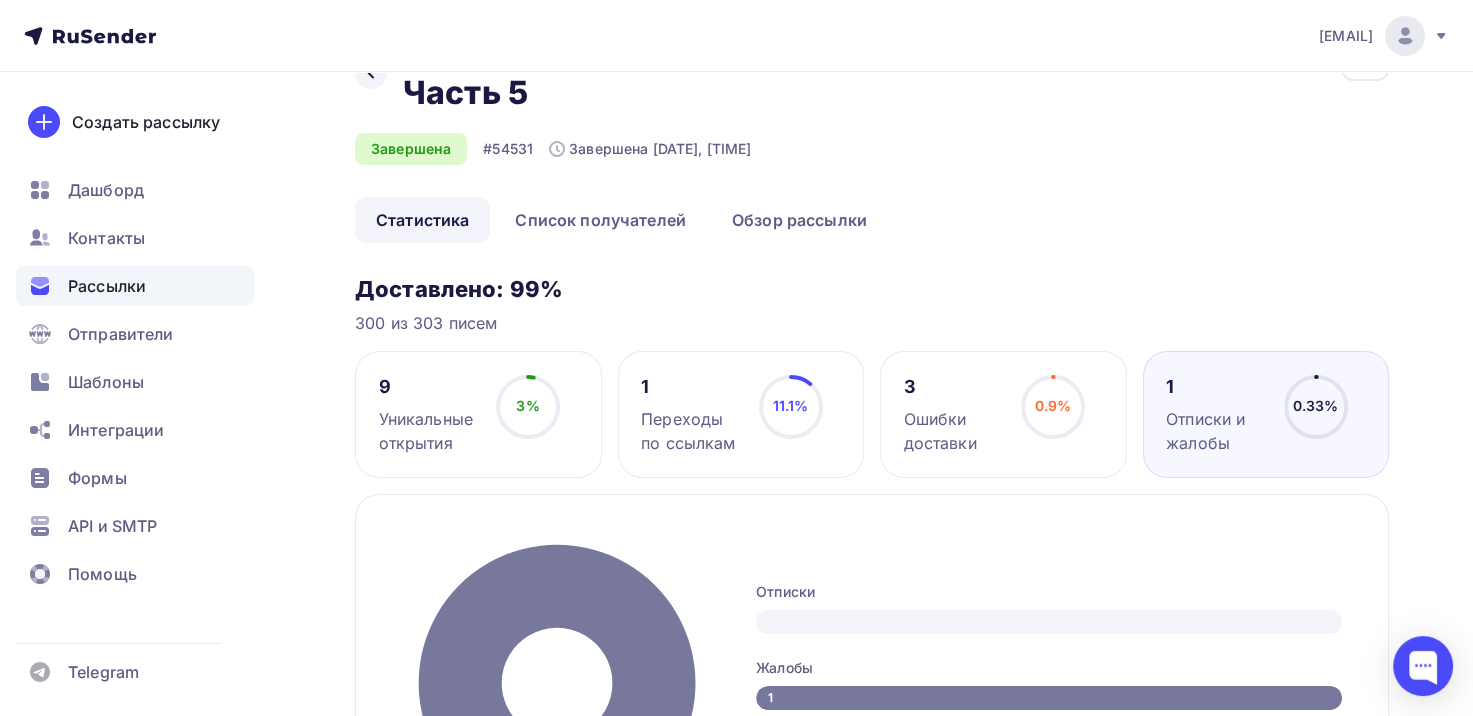 click on "Назад
Рассылка Ist Casa база дизайнеров Часть 5
Рассылка Ist Casa база дизайнеров Часть 5
Завершена
#54531
Завершена
Вчера, 12:40
Копировать
Добавить в папку
Статистика
Список получателей
Обзор рассылки
Статистика
Список получателей
Обзор рассылки
Копировать
Добавить в папку
Доставлено:
99%
300 из
303 писем
9
Уникальные открытия
3%   3%           1" at bounding box center [872, 585] 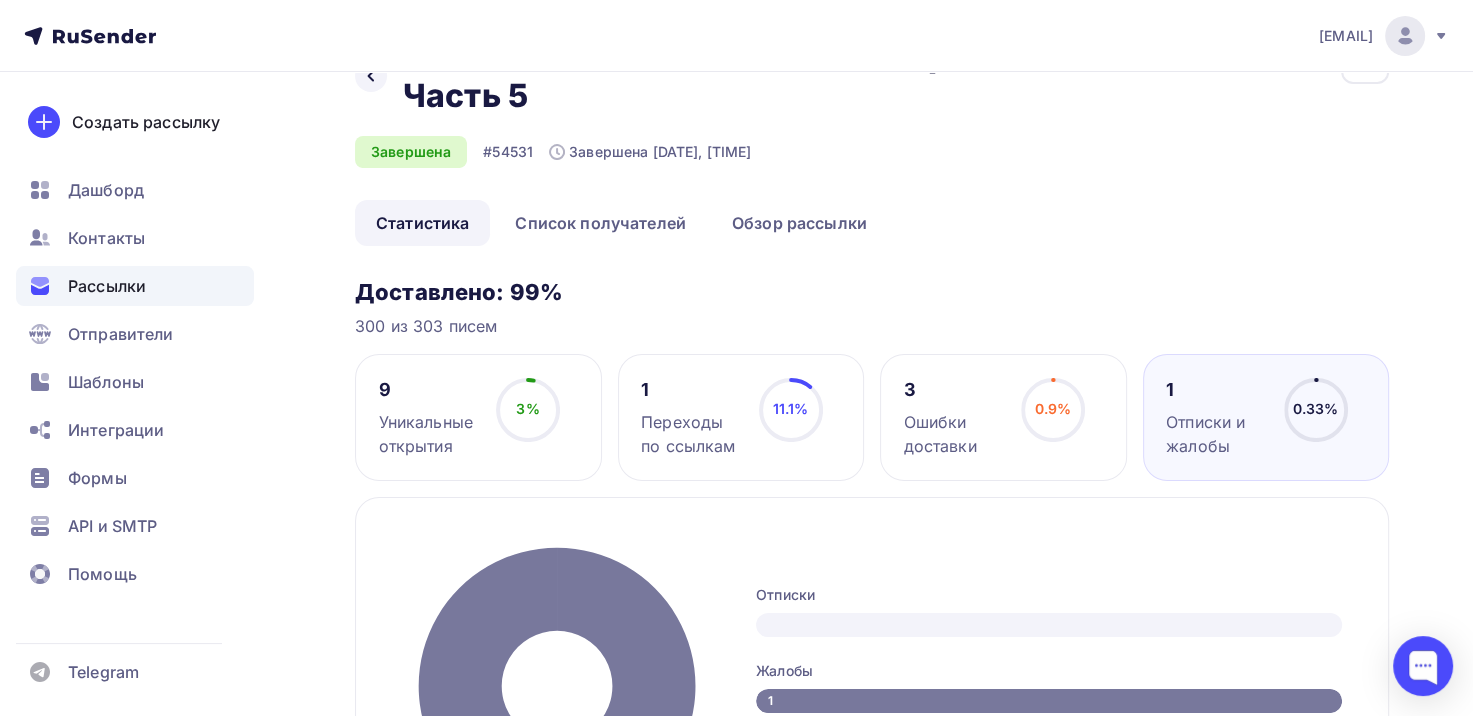 scroll, scrollTop: 200, scrollLeft: 0, axis: vertical 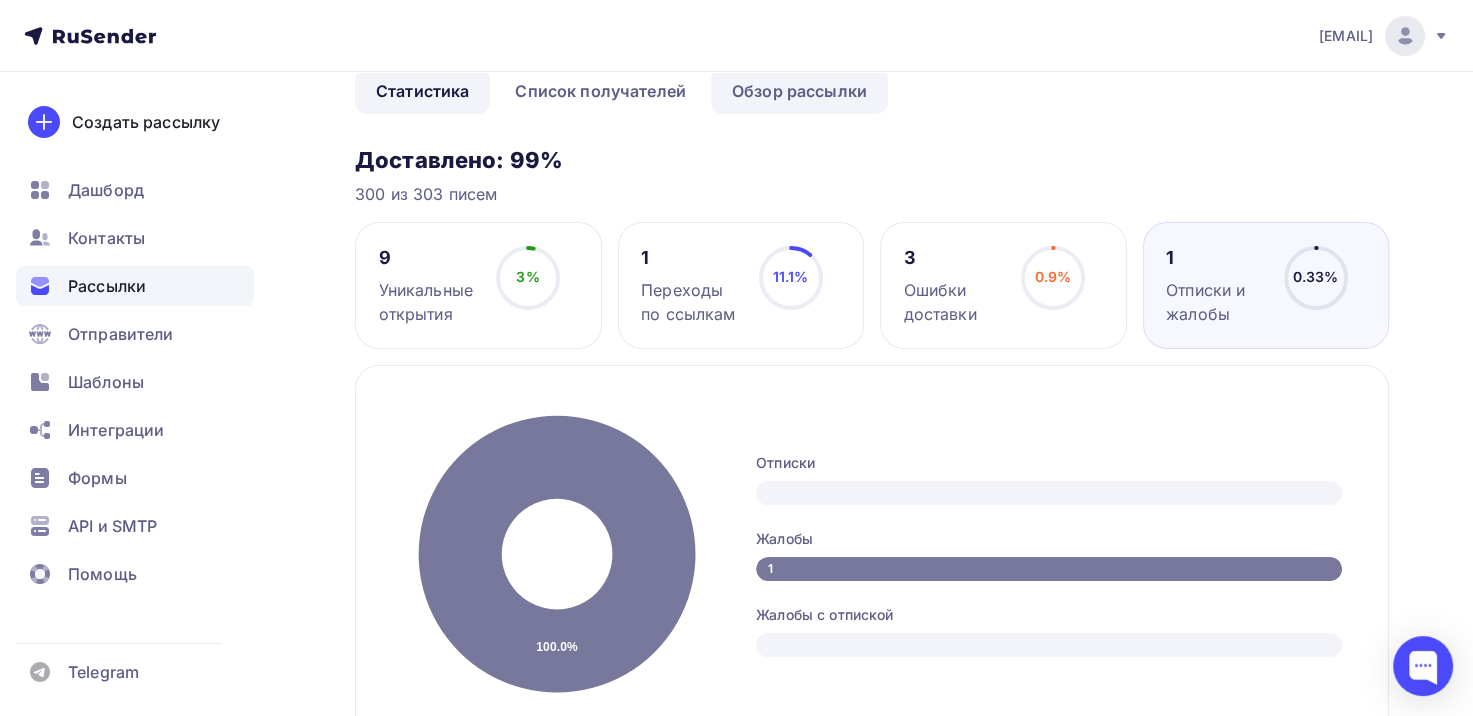 click on "Обзор рассылки" at bounding box center [799, 91] 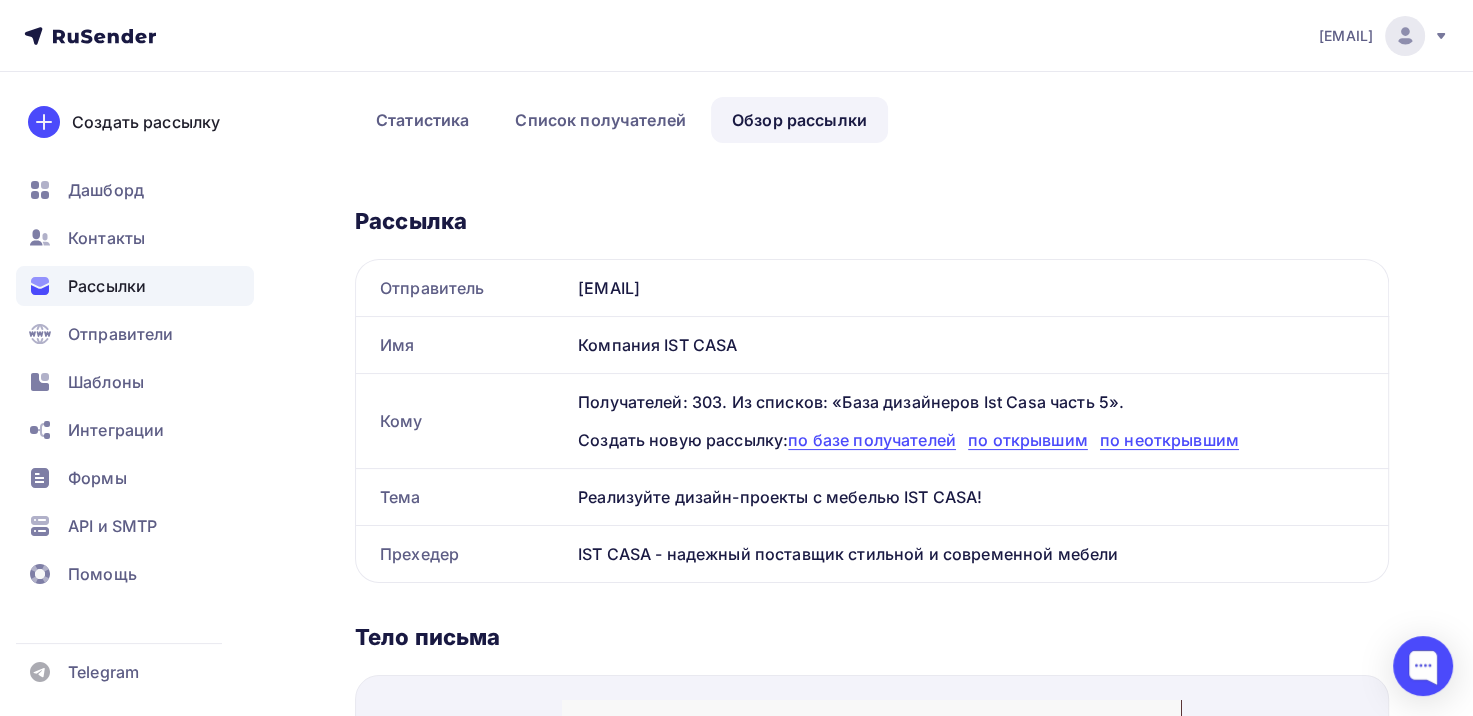 scroll, scrollTop: 200, scrollLeft: 0, axis: vertical 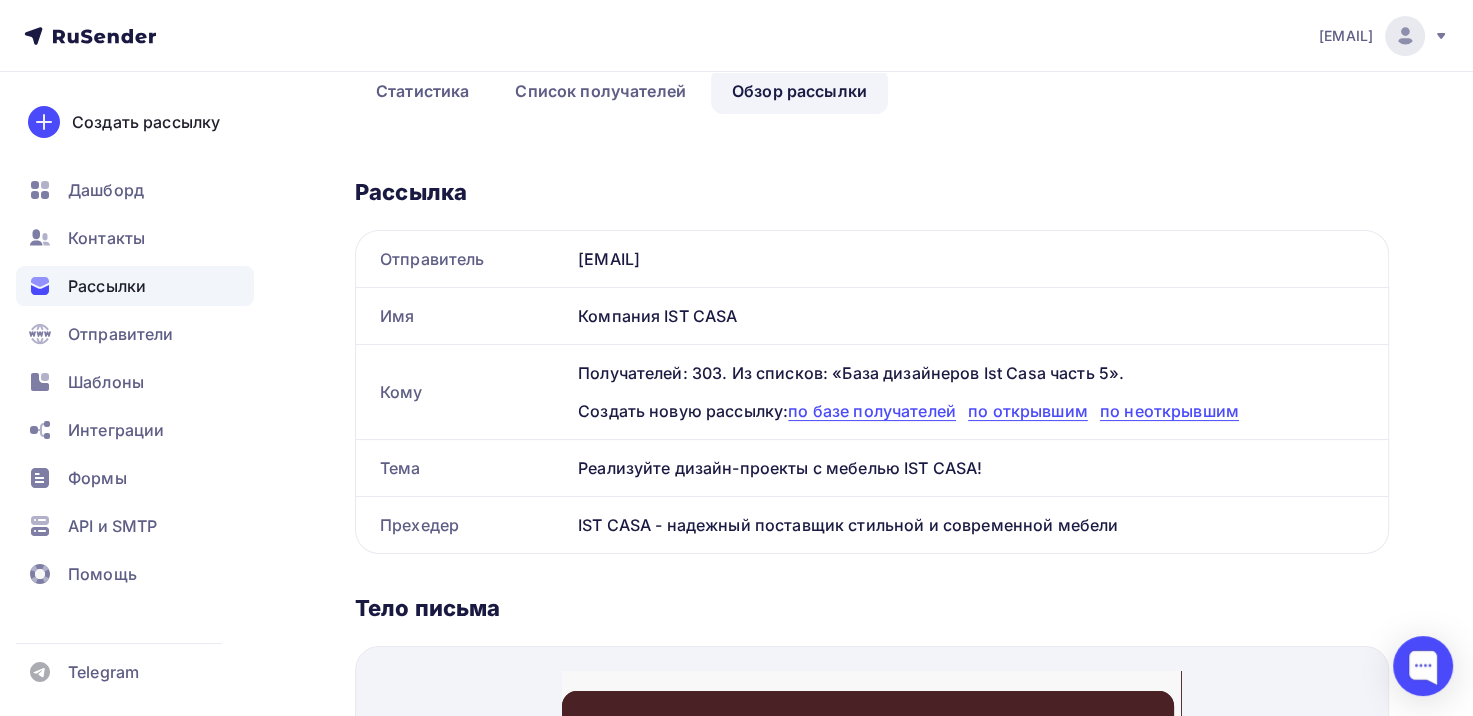 drag, startPoint x: 981, startPoint y: 469, endPoint x: 570, endPoint y: 469, distance: 411 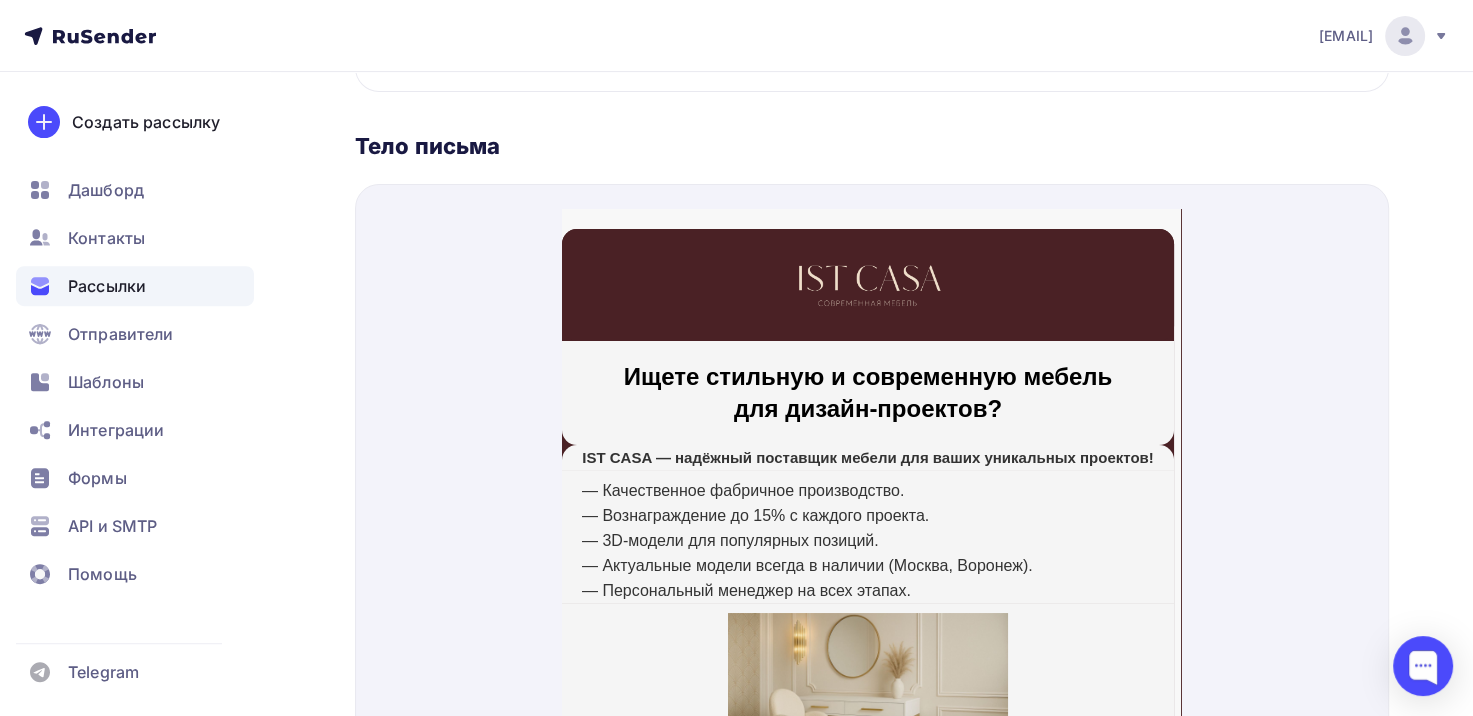 scroll, scrollTop: 700, scrollLeft: 0, axis: vertical 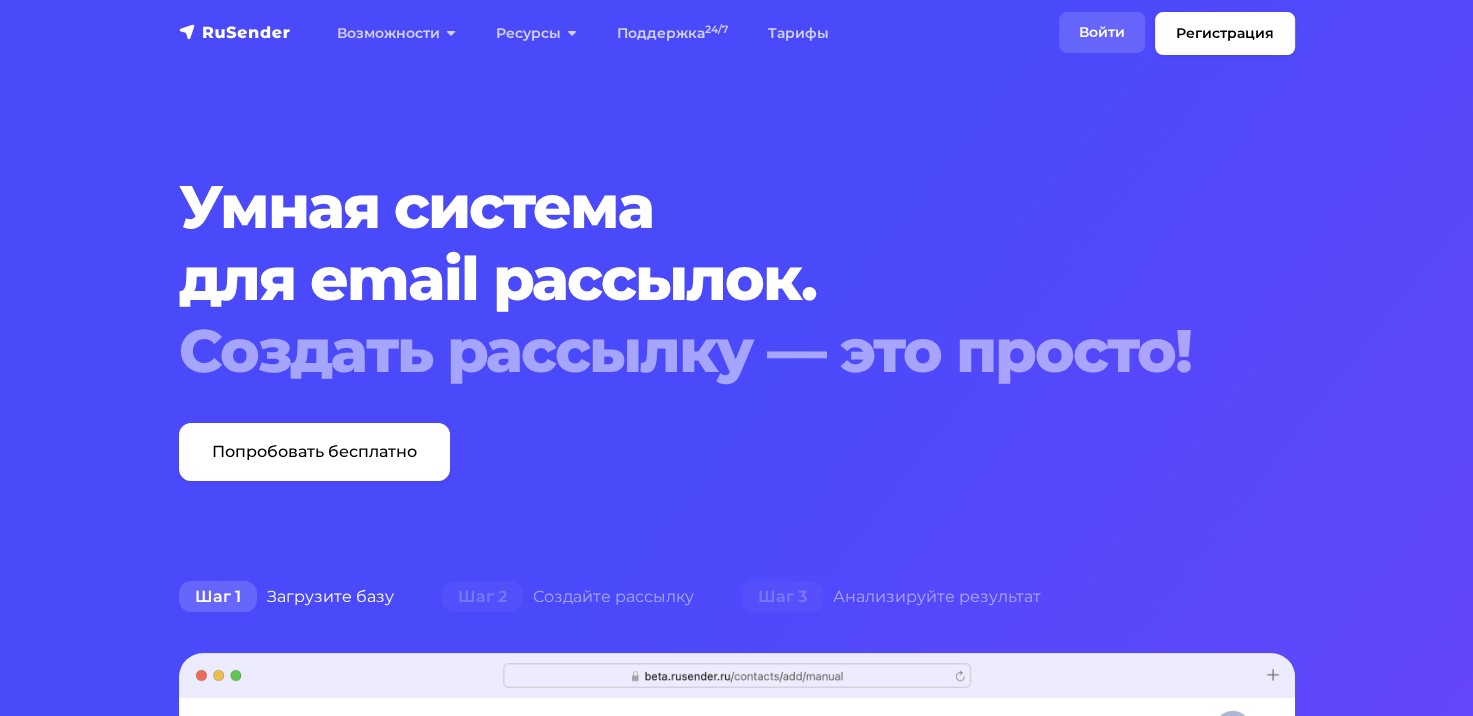 click on "Войти" at bounding box center (1102, 32) 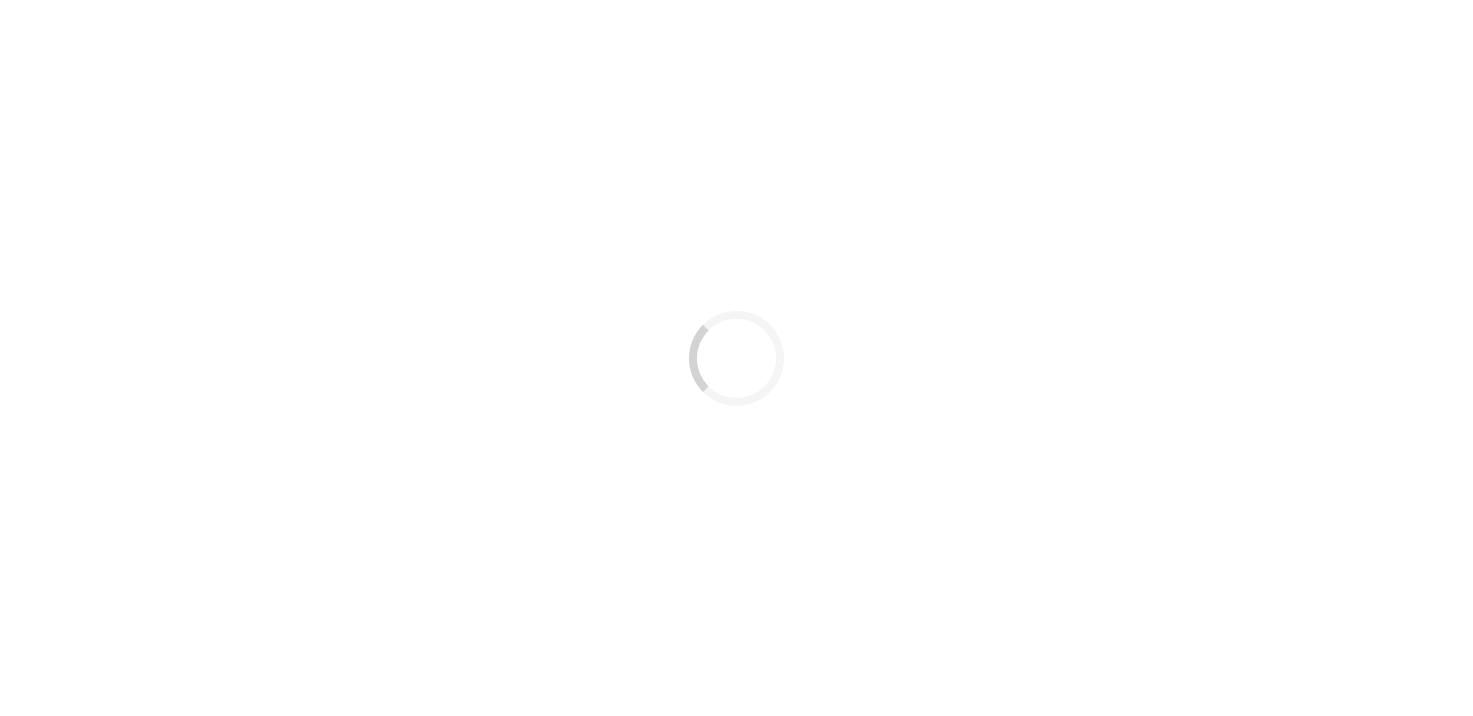 scroll, scrollTop: 0, scrollLeft: 0, axis: both 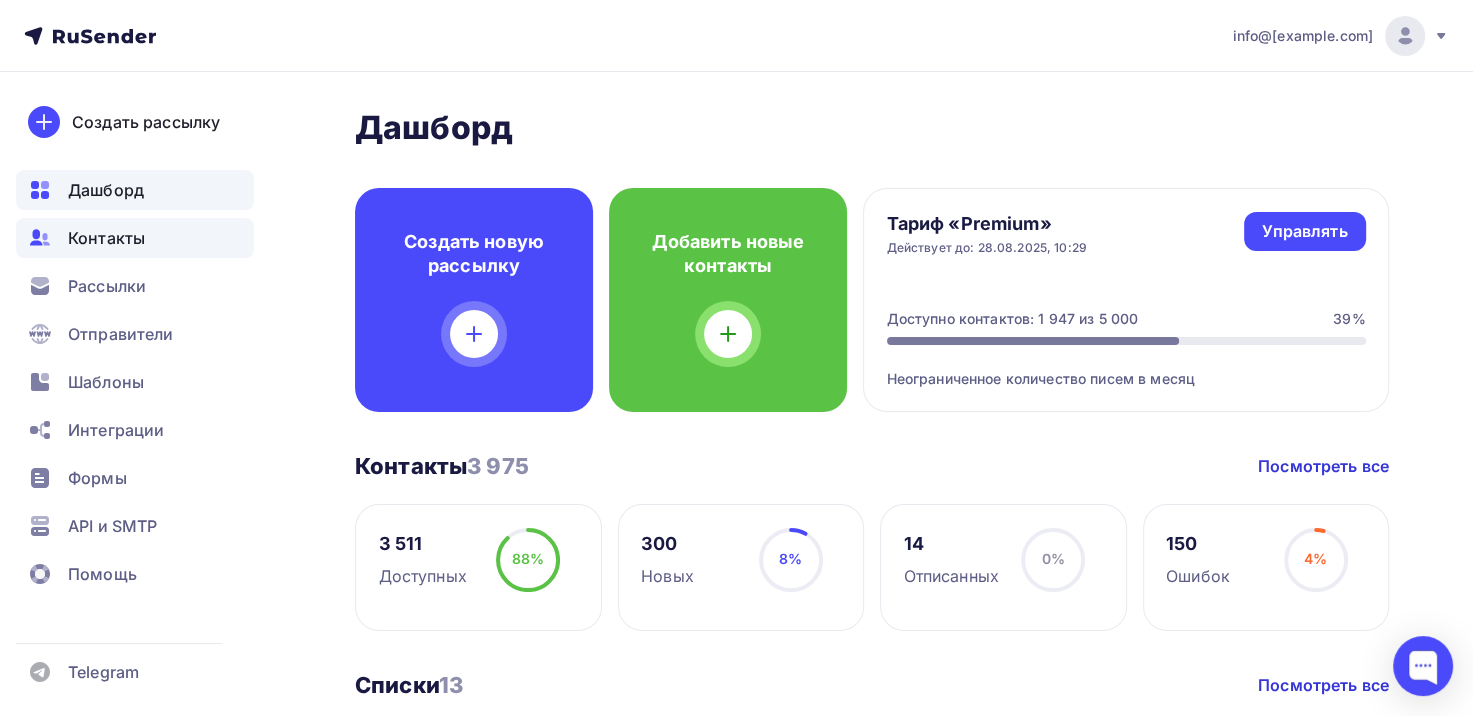 click on "Контакты" at bounding box center [106, 238] 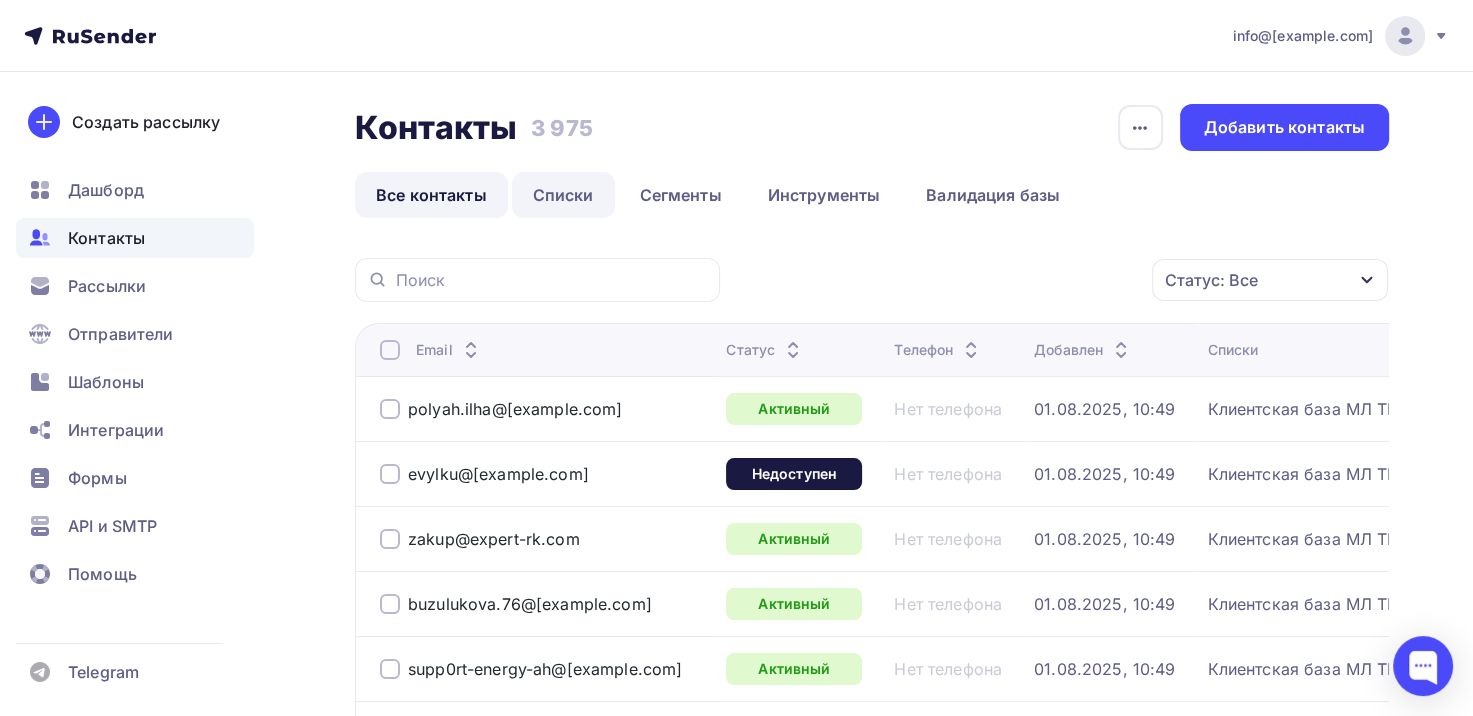 click on "Списки" at bounding box center [563, 195] 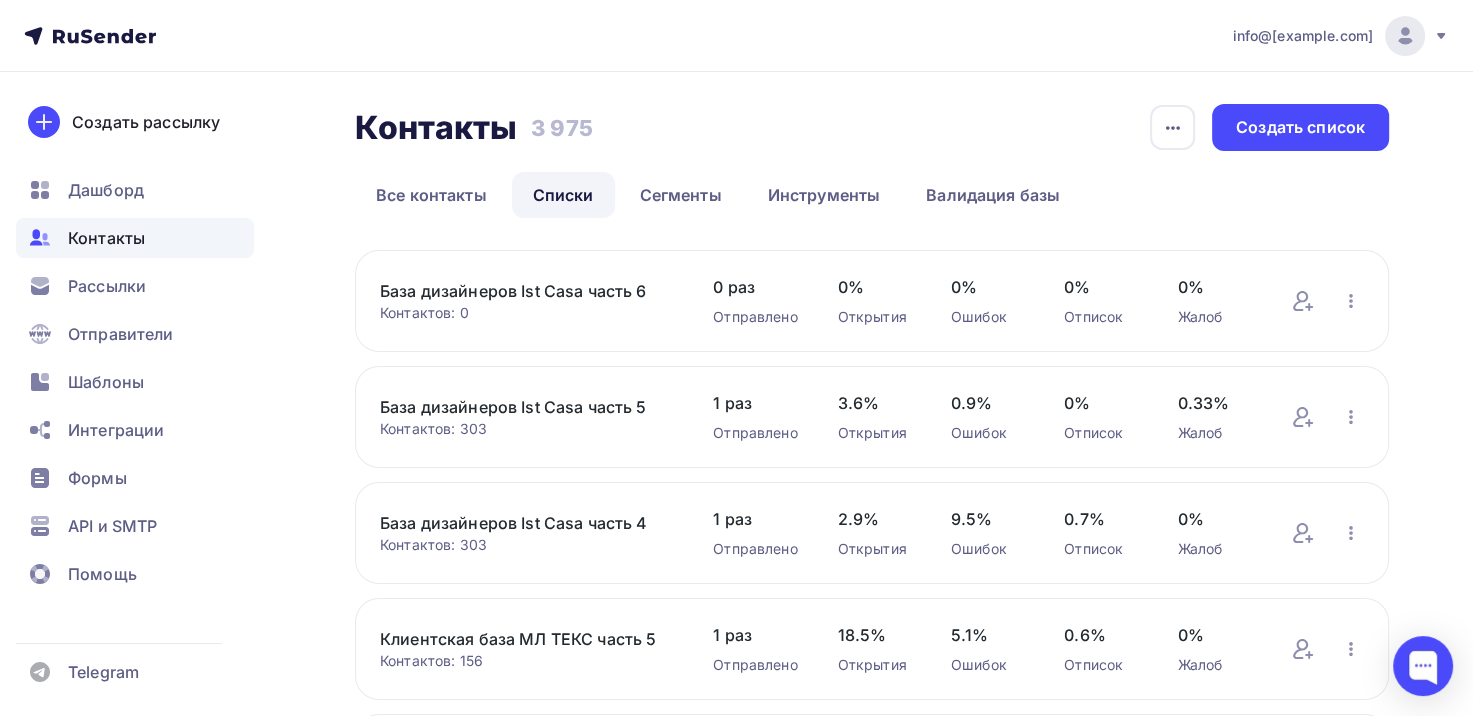 click on "База дизайнеров Ist Casa часть 6" at bounding box center (526, 291) 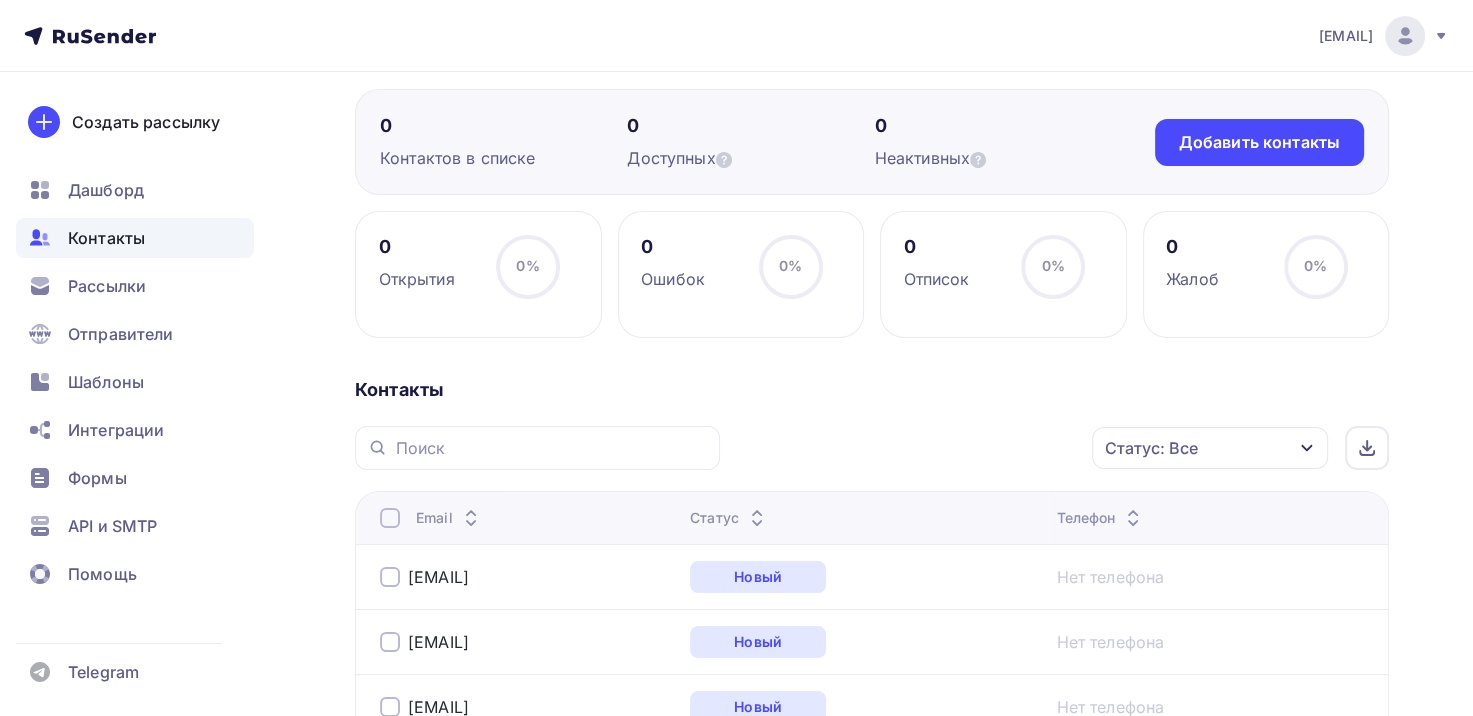scroll, scrollTop: 200, scrollLeft: 0, axis: vertical 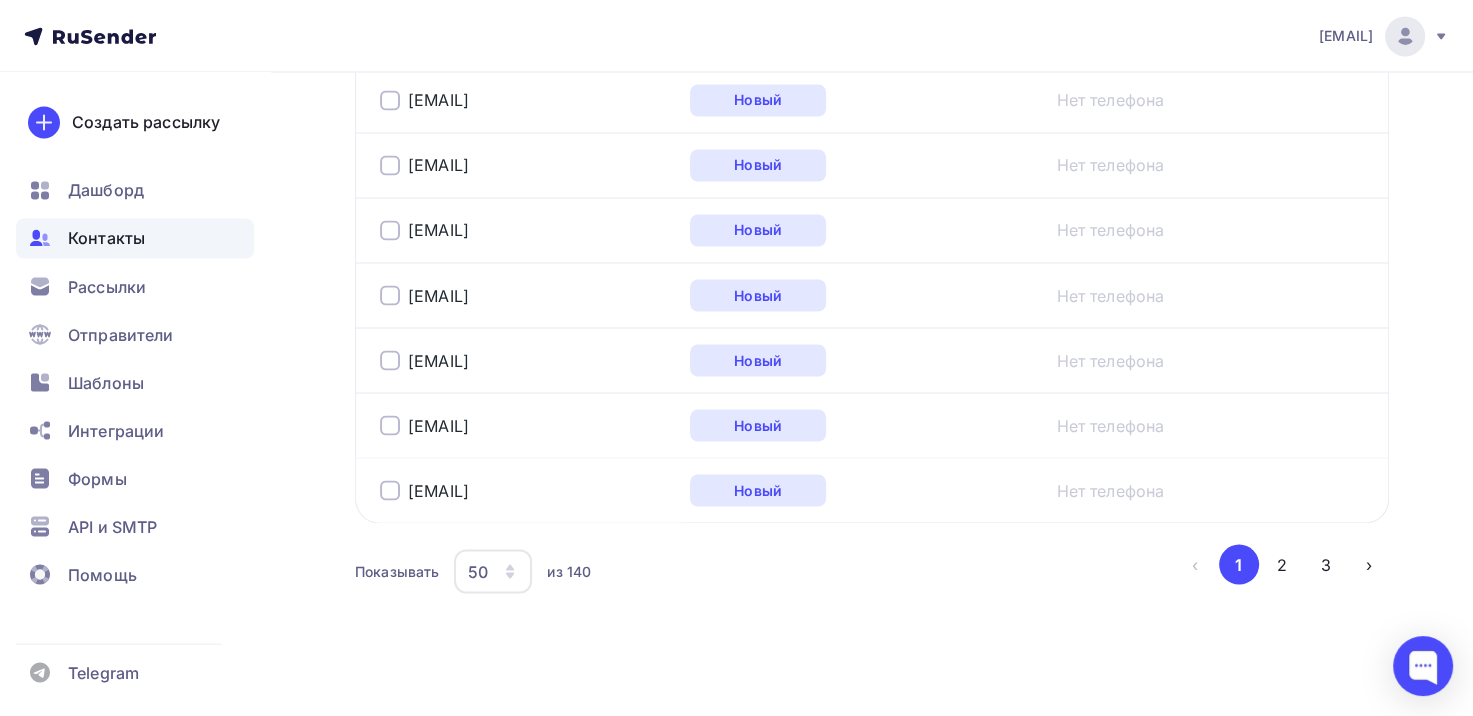 click on "50" at bounding box center (478, 571) 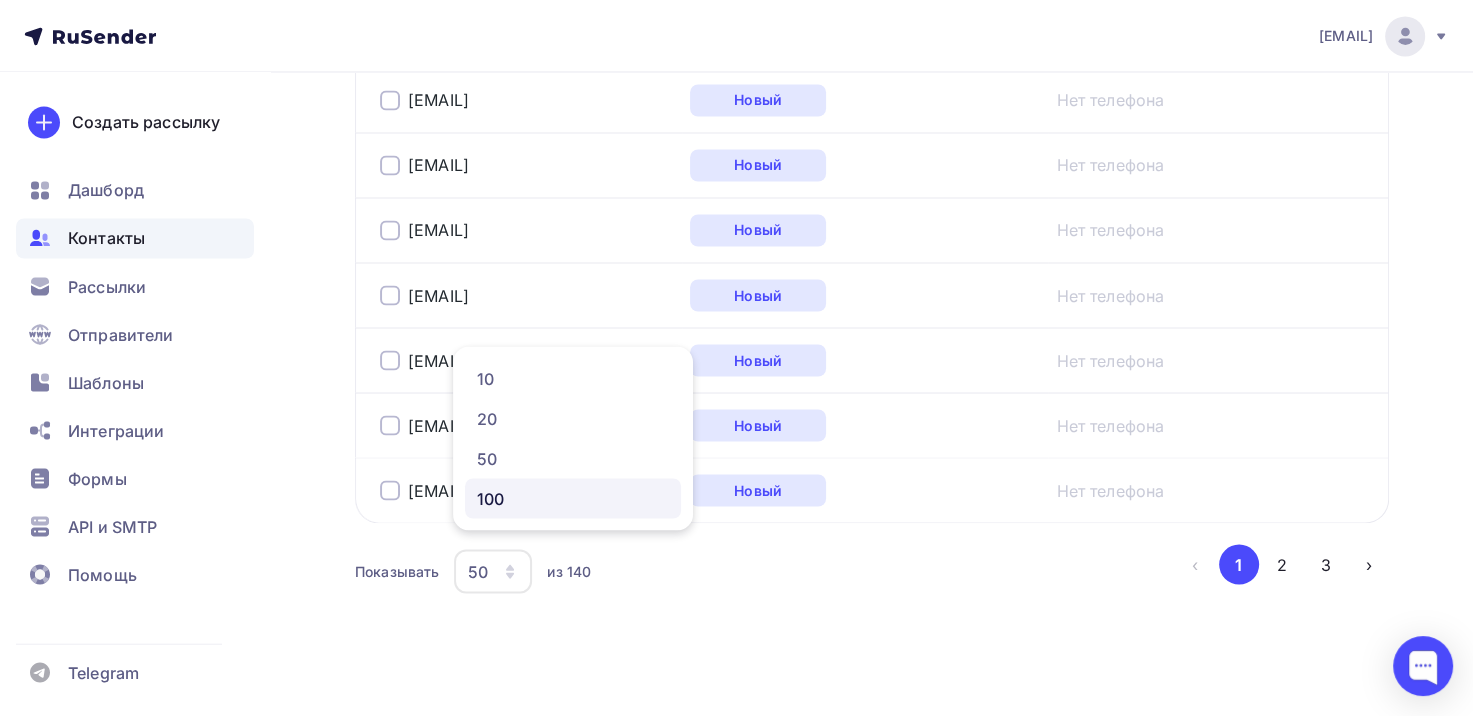 click on "100" at bounding box center (573, 498) 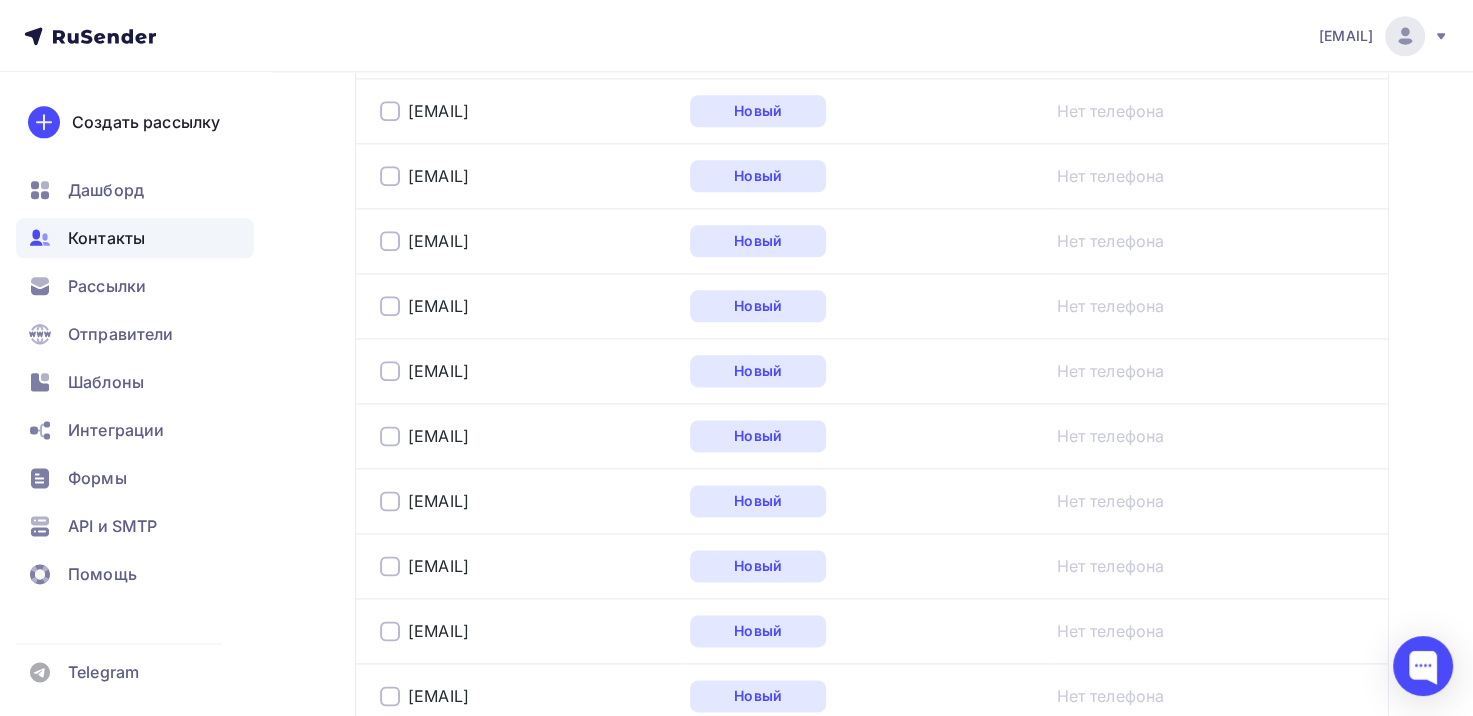 scroll, scrollTop: 6672, scrollLeft: 0, axis: vertical 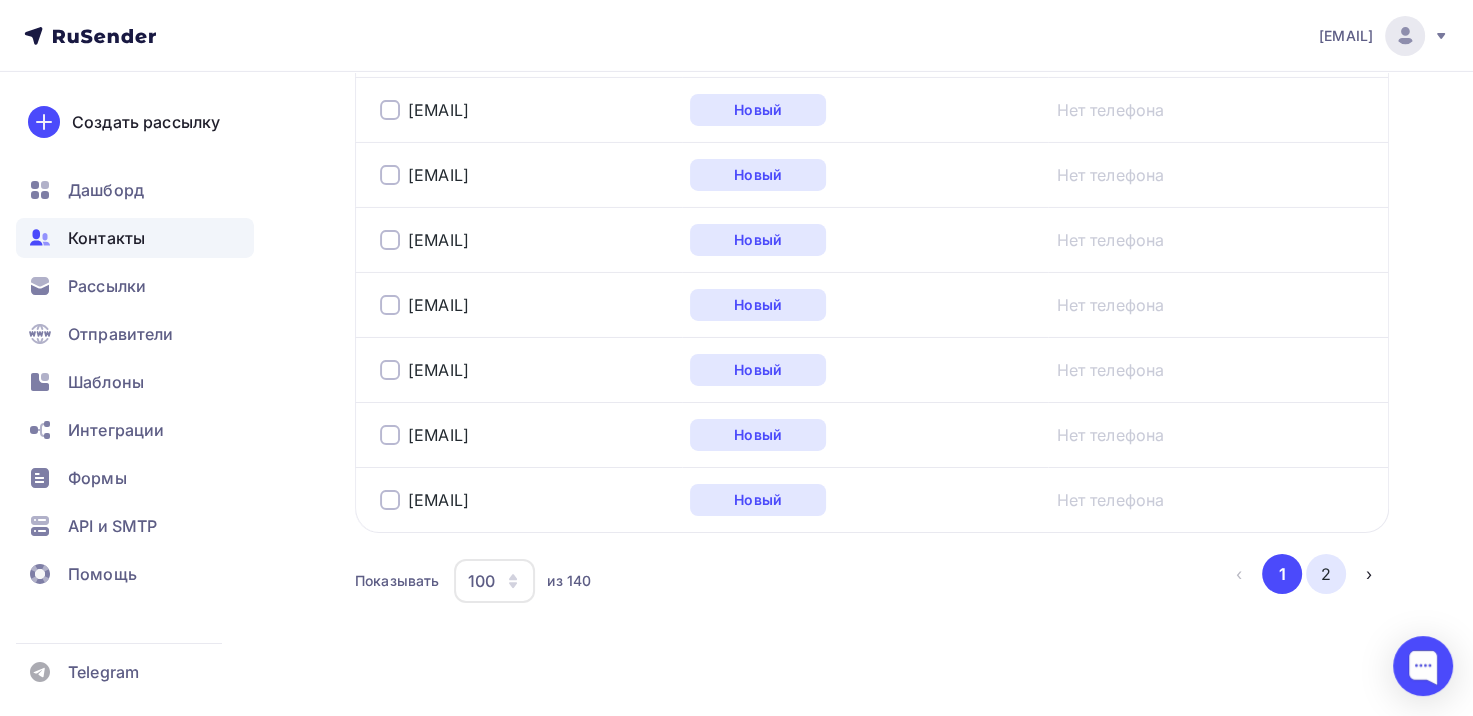 click on "2" at bounding box center (1326, 574) 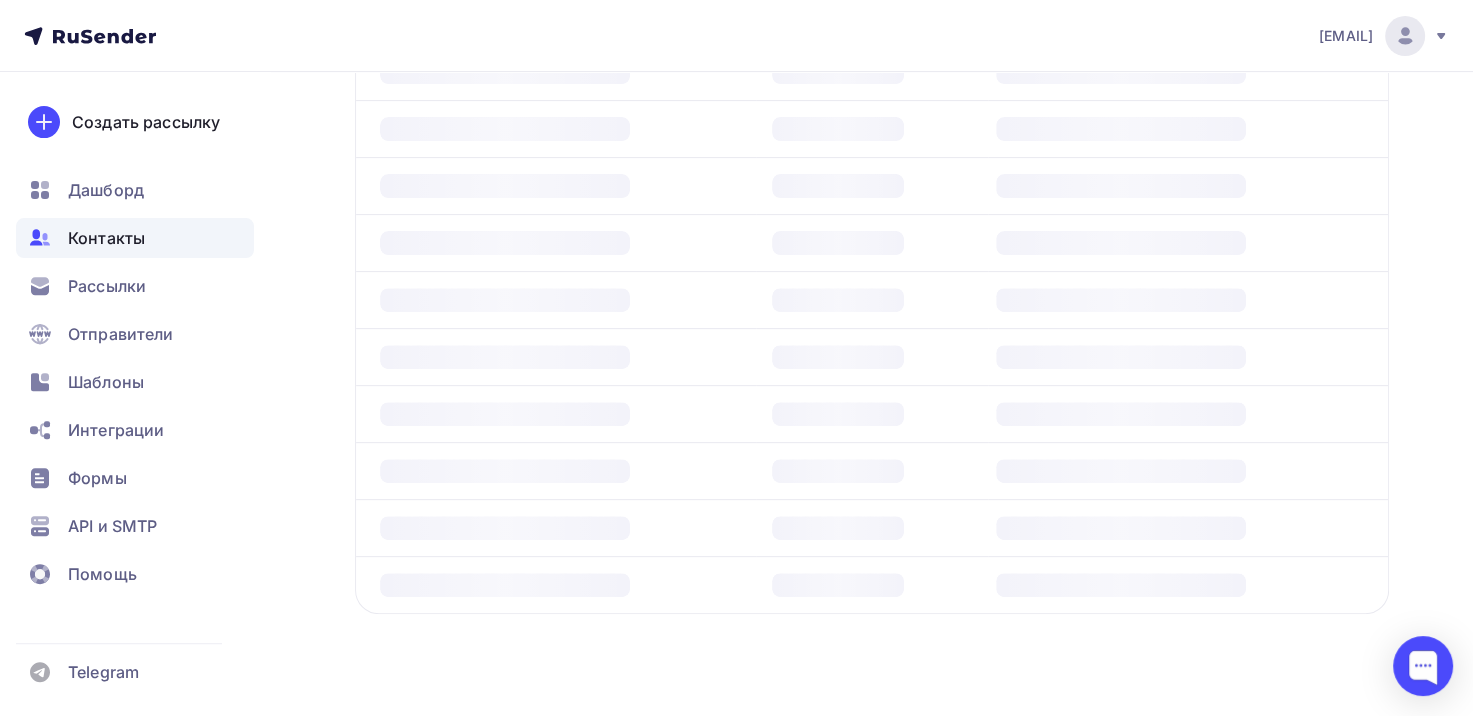 scroll, scrollTop: 484, scrollLeft: 0, axis: vertical 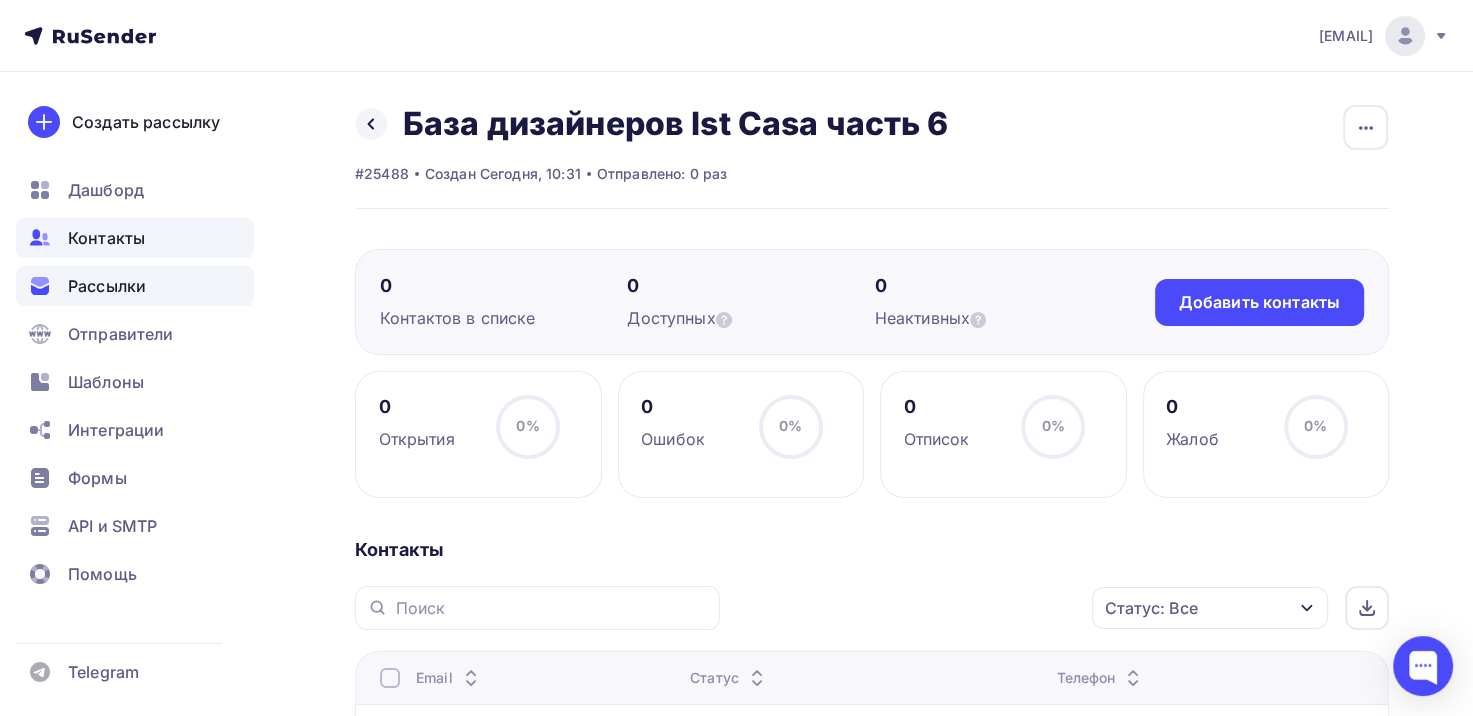 click on "Рассылки" at bounding box center (135, 286) 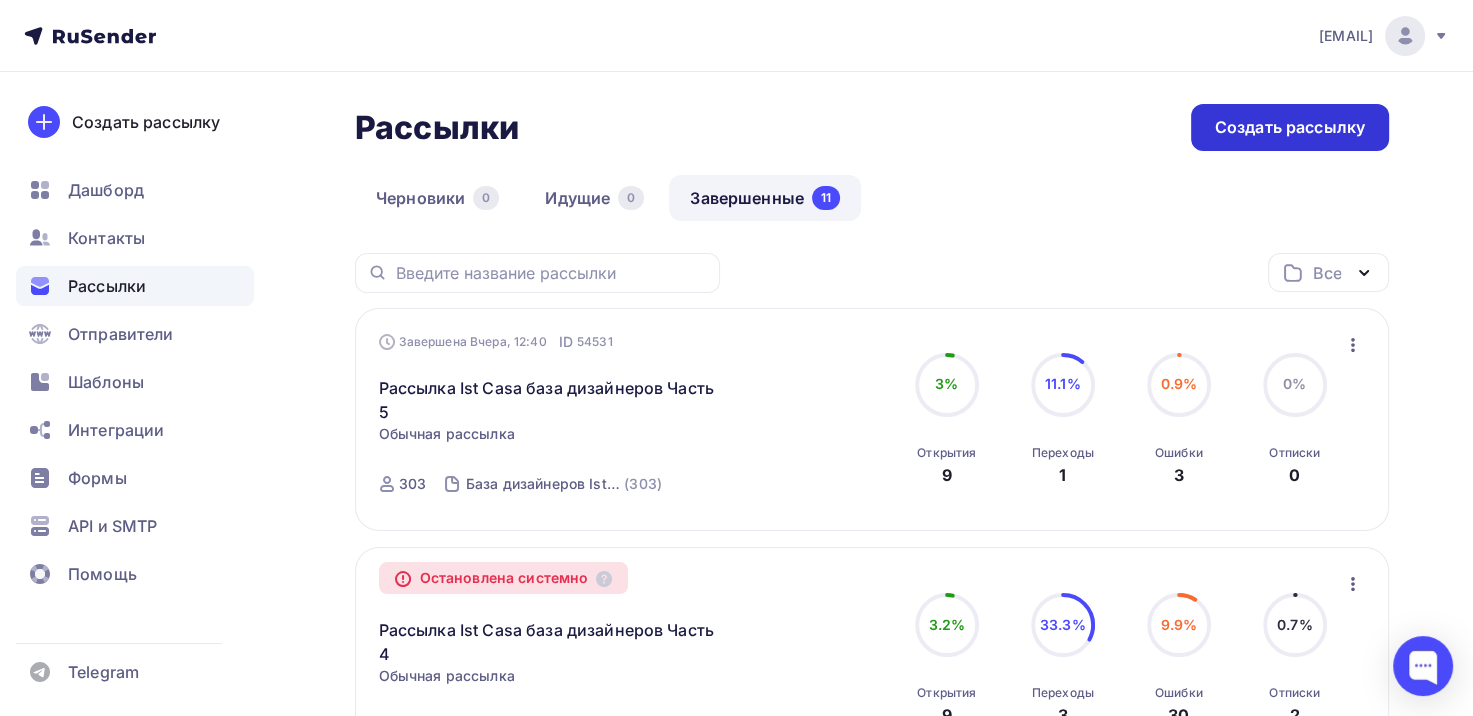 click on "Создать рассылку" at bounding box center (1290, 127) 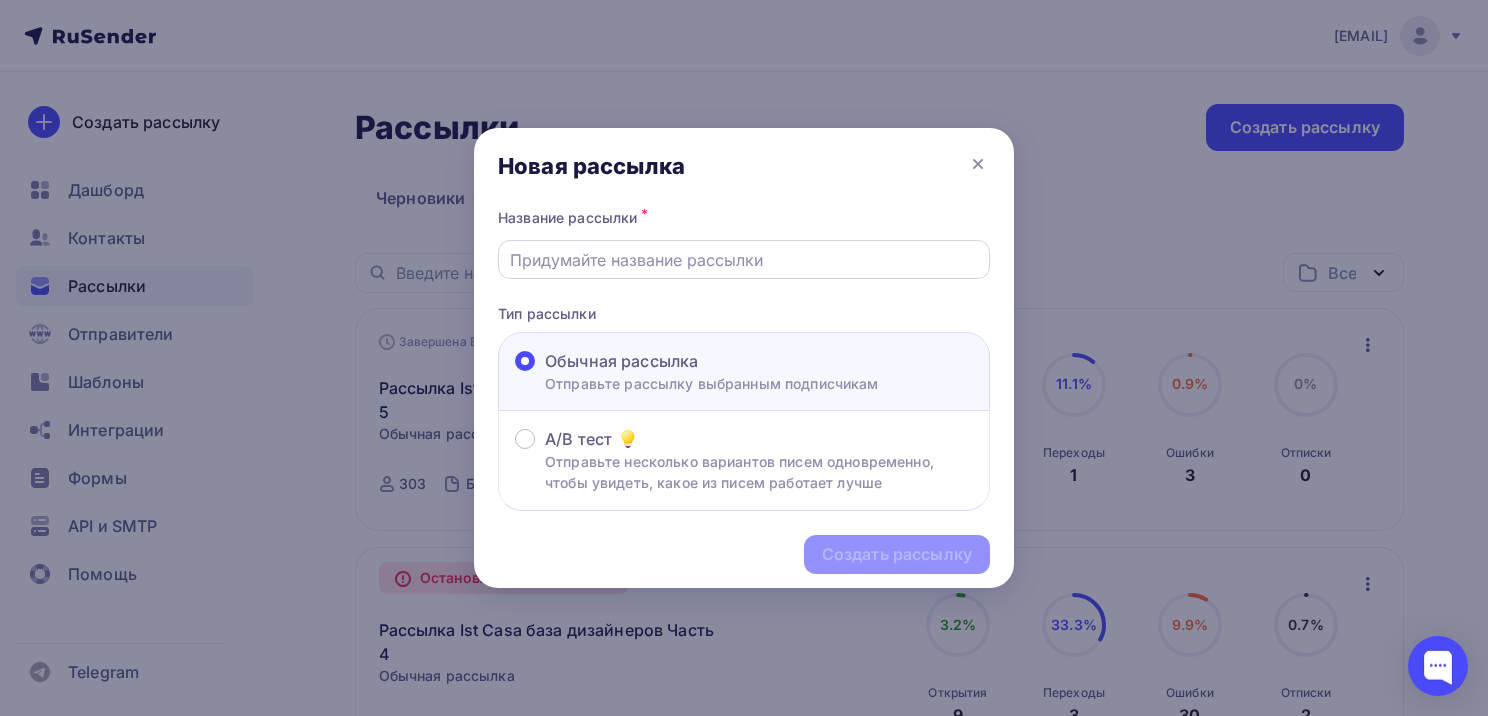 click at bounding box center (744, 260) 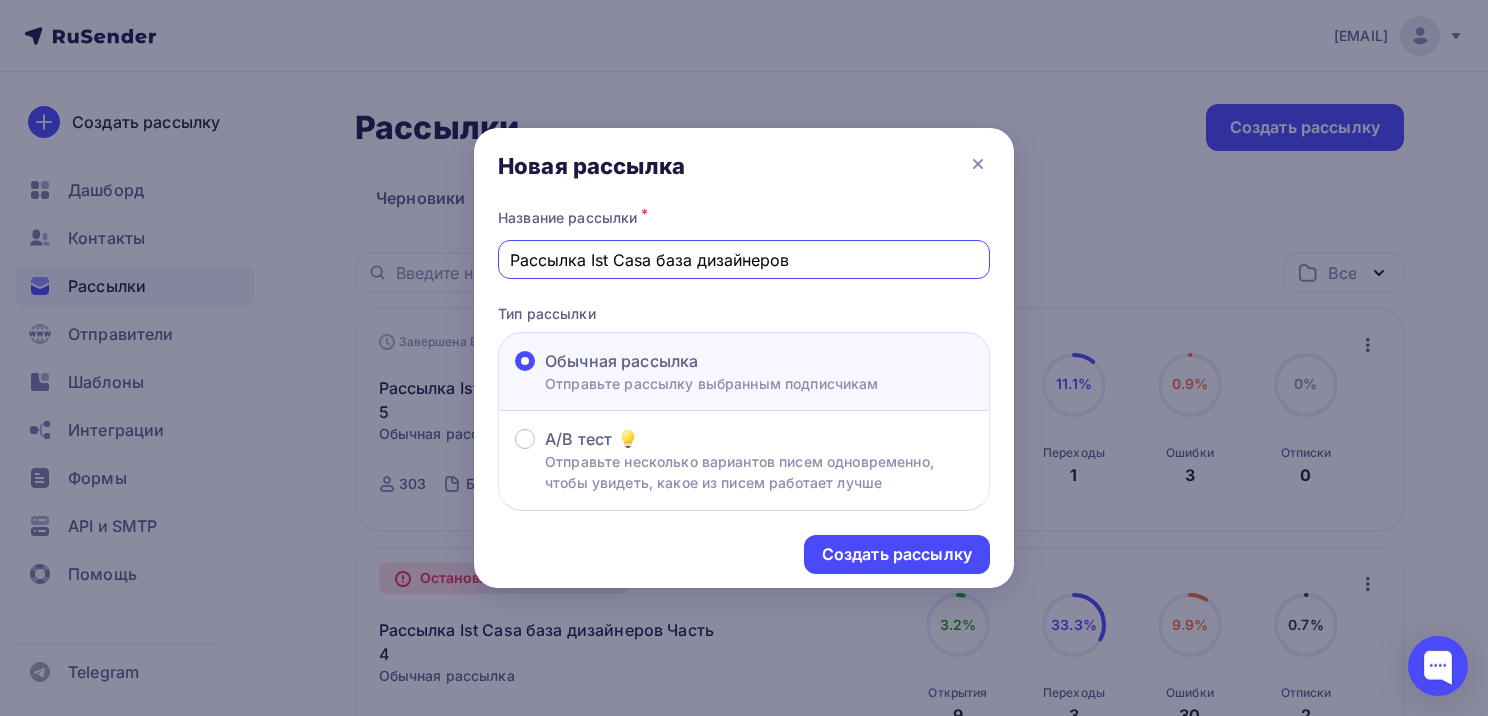 click on "Рассылка Ist Casa база дизайнеров" at bounding box center [744, 260] 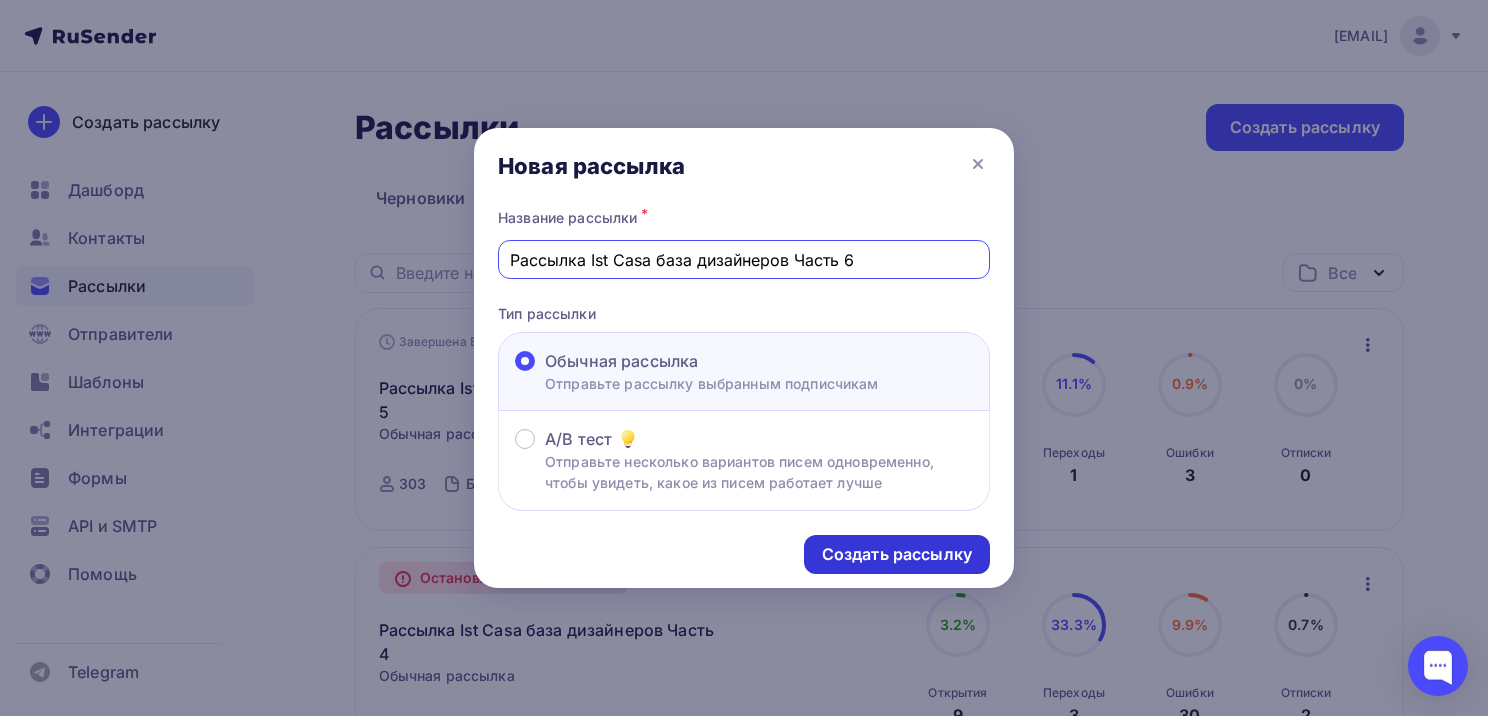 type on "Рассылка Ist Casa база дизайнеров Часть 6" 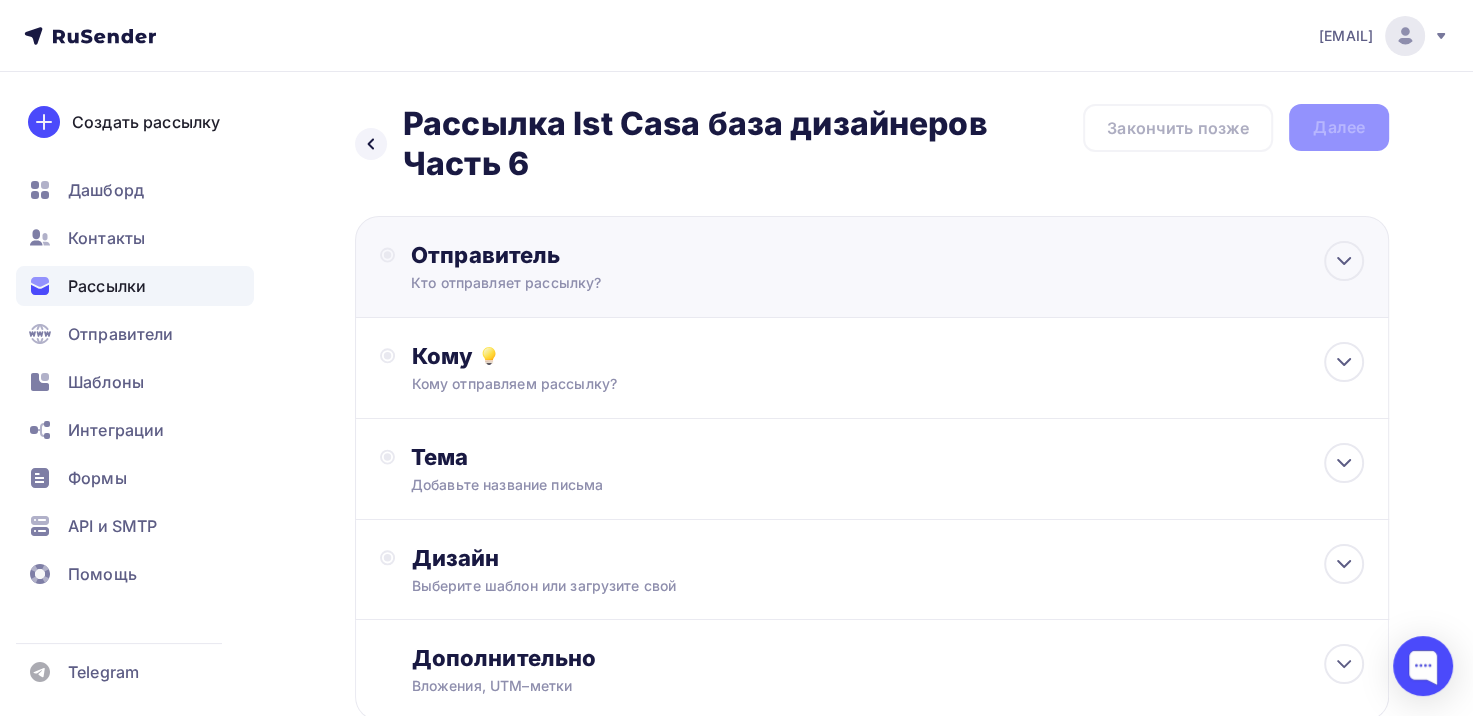 click on "Кто отправляет рассылку?" at bounding box center [606, 283] 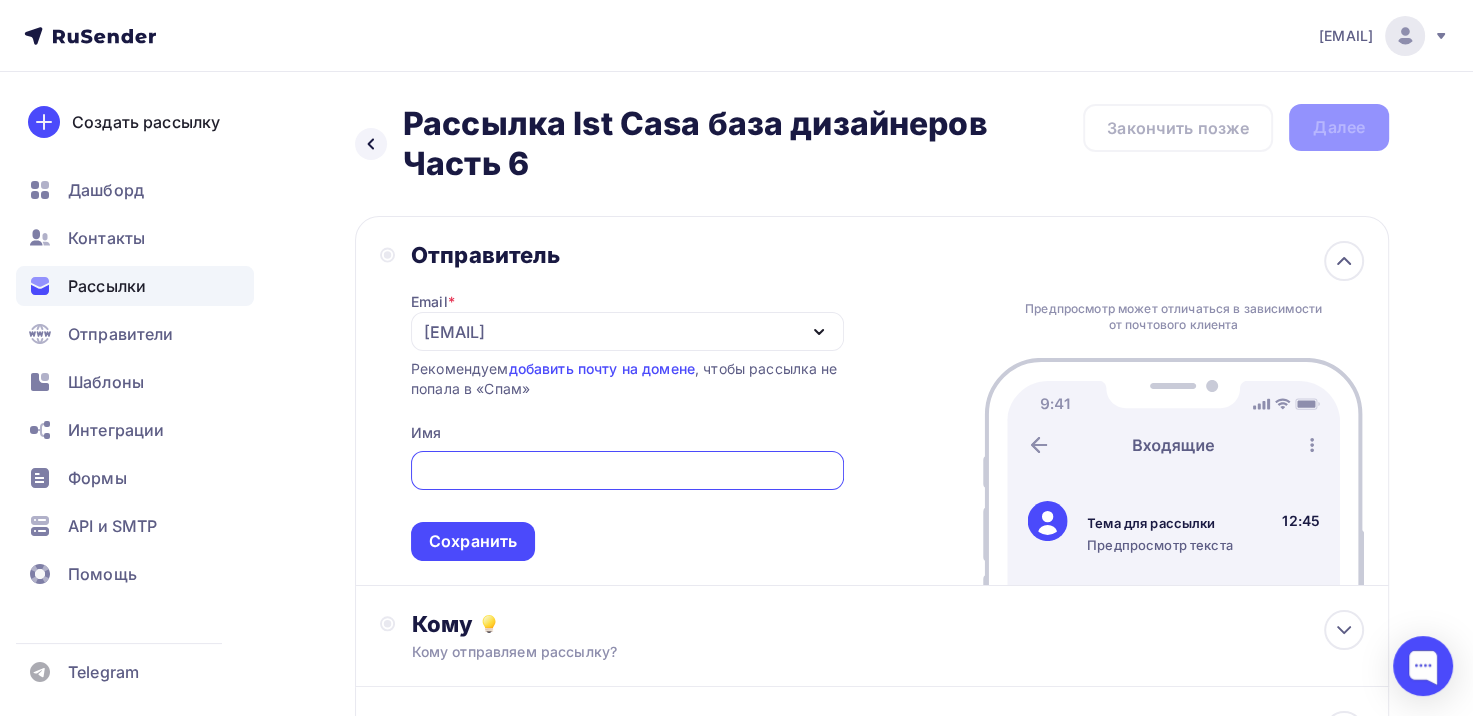 scroll, scrollTop: 0, scrollLeft: 0, axis: both 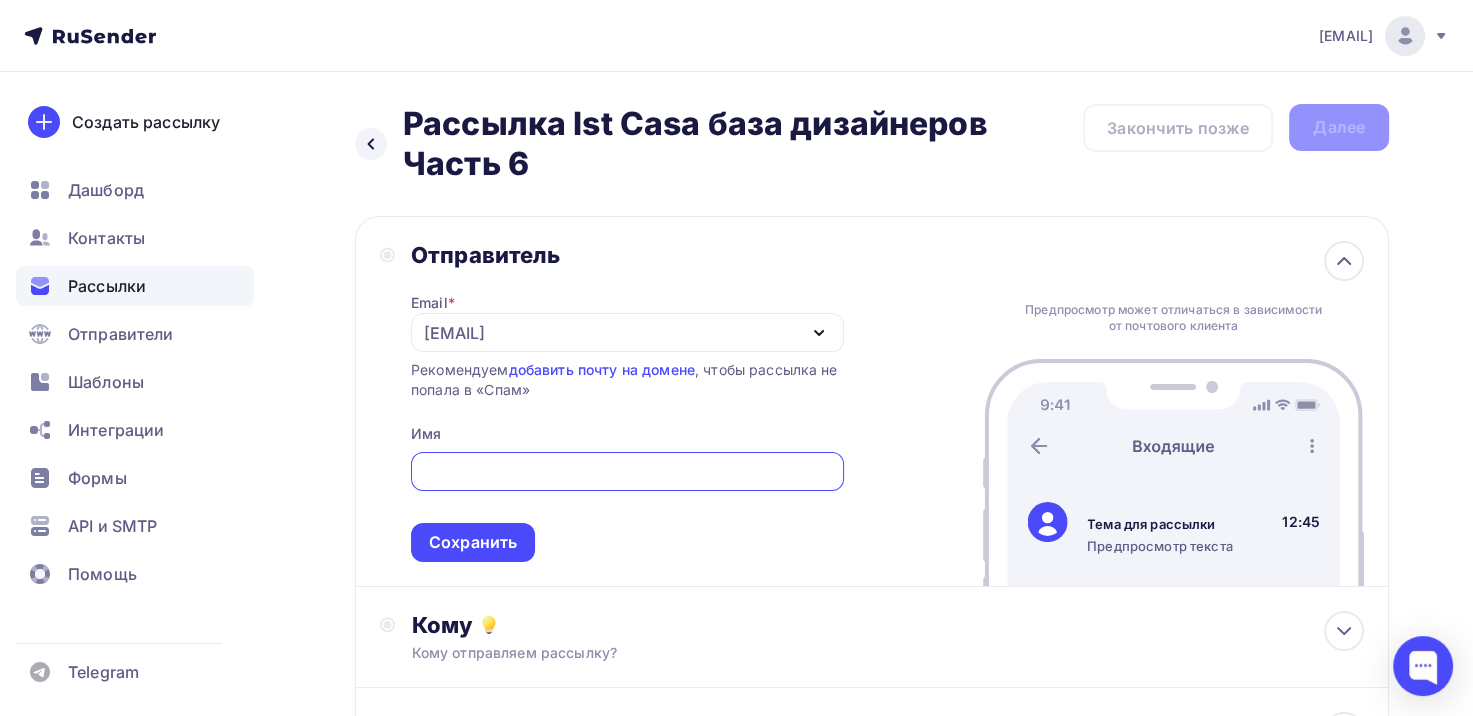 click on "[EMAIL]" at bounding box center [454, 333] 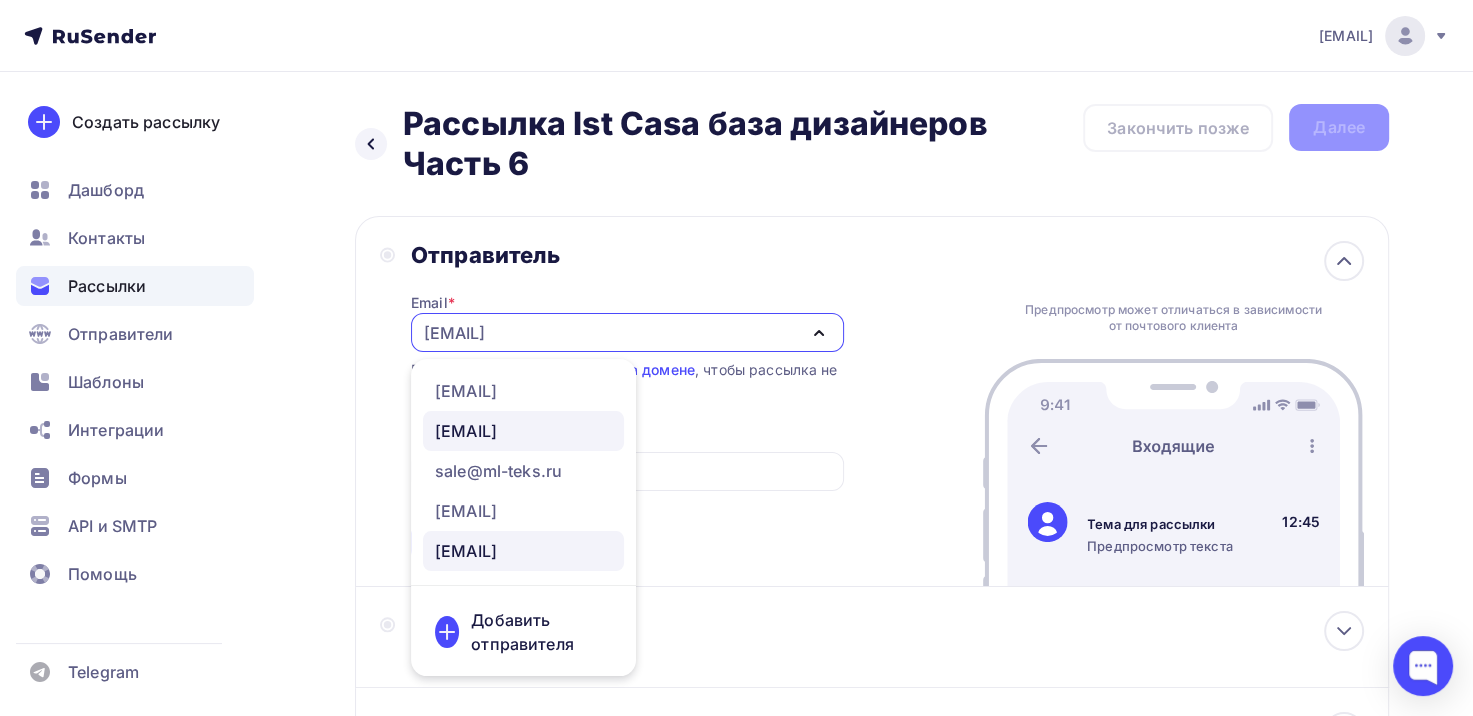 click on "[EMAIL]" at bounding box center [466, 431] 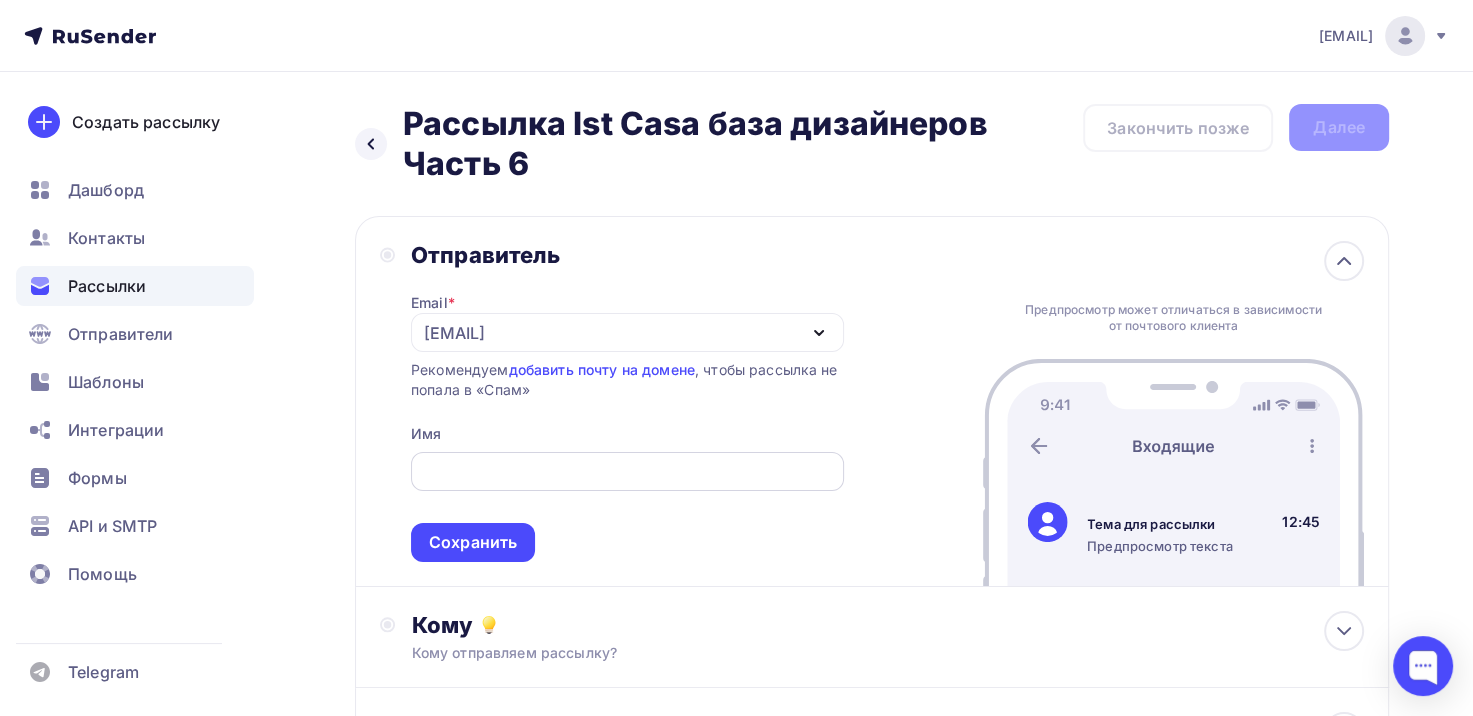 click at bounding box center [627, 472] 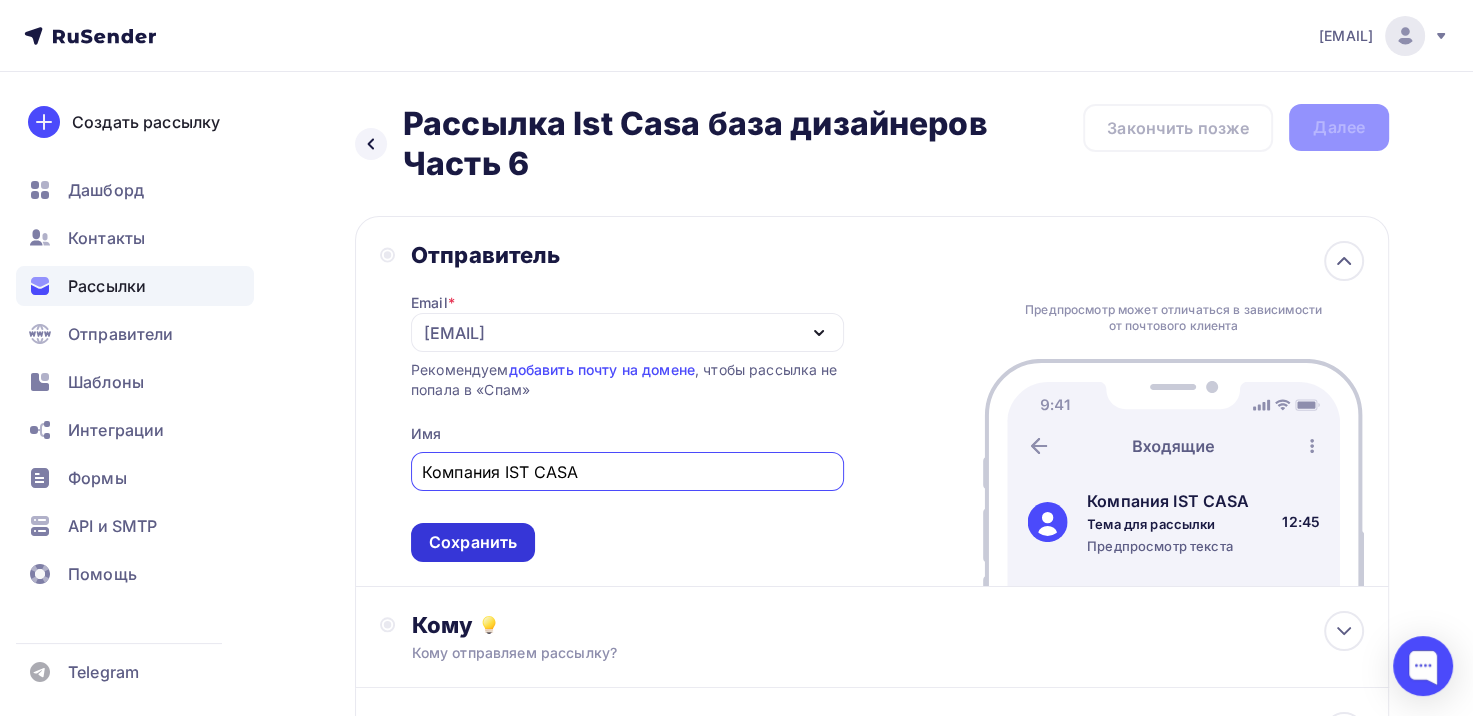 type on "Компания IST CASA" 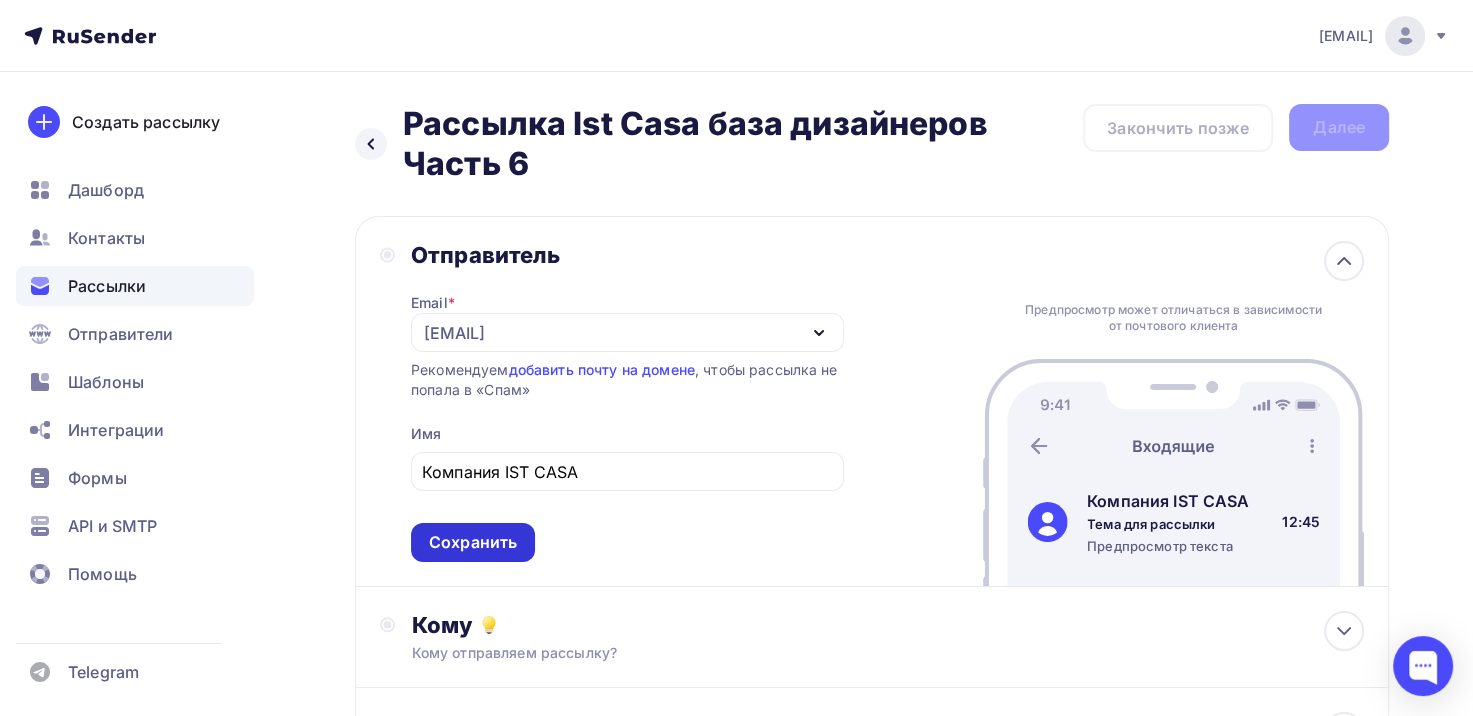 click on "Сохранить" at bounding box center [473, 542] 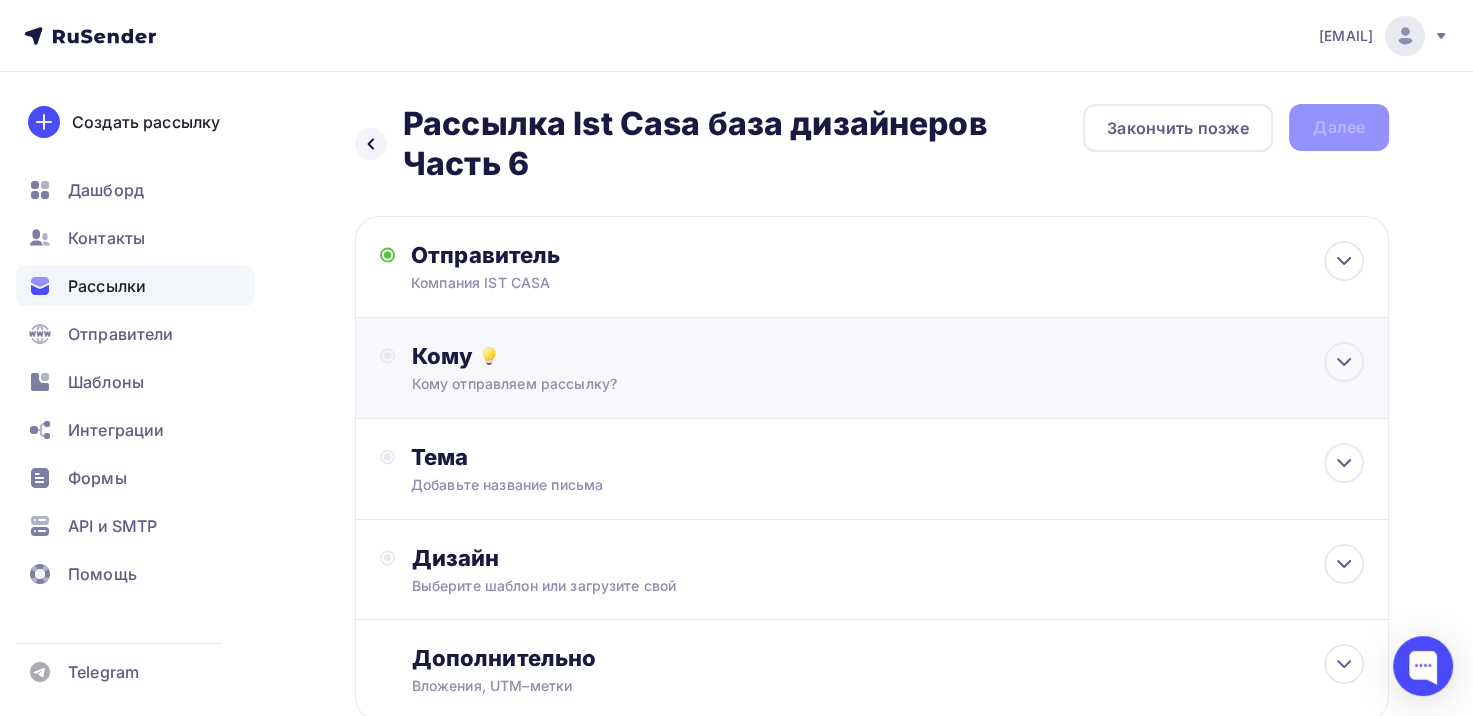click on "Кому" at bounding box center [887, 356] 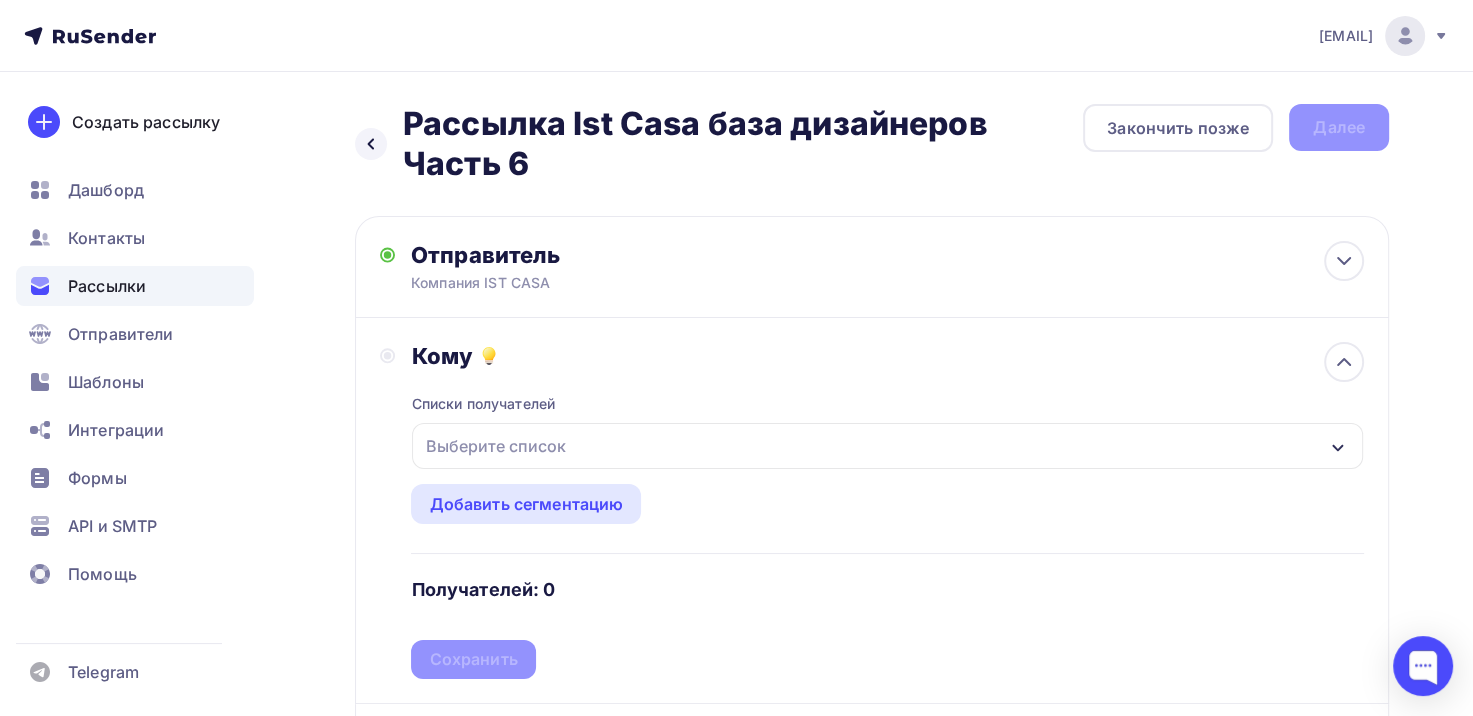 click on "Выберите список" at bounding box center (495, 446) 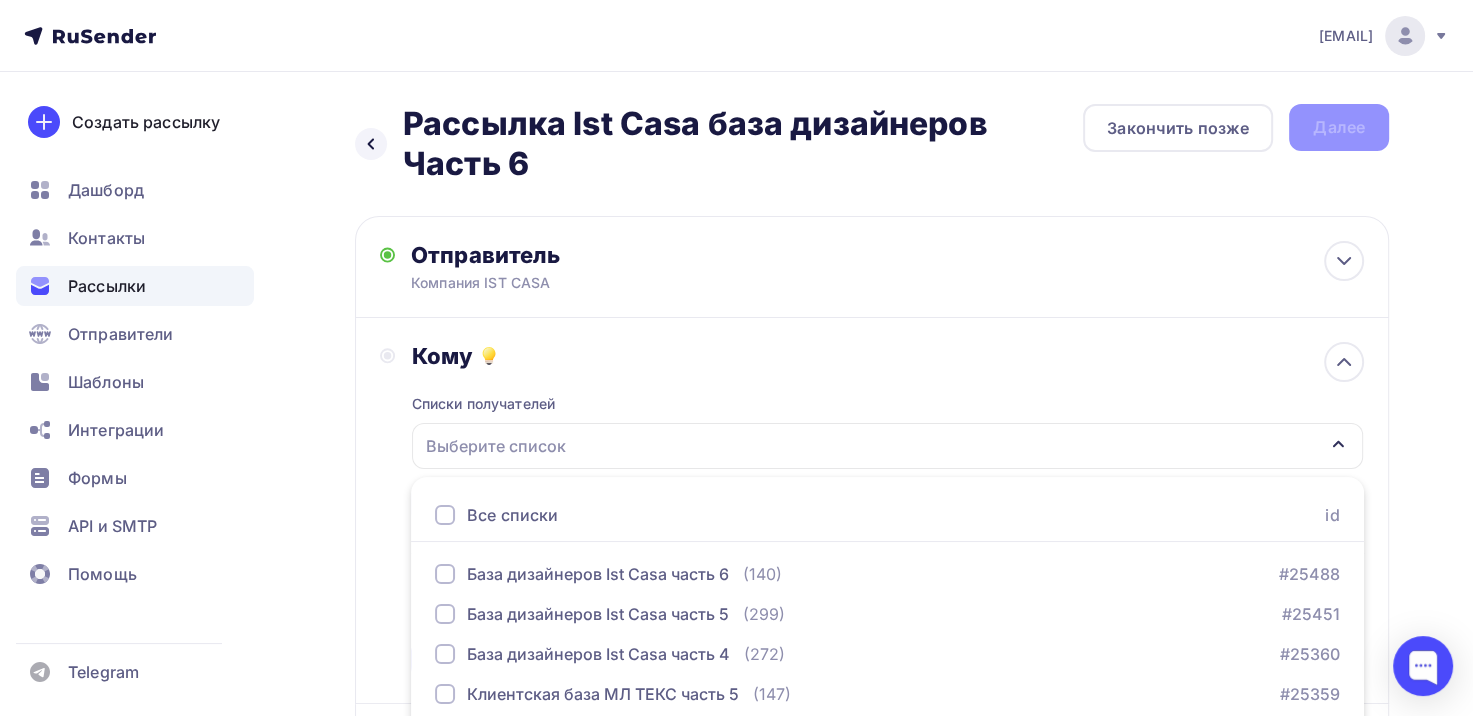 scroll, scrollTop: 278, scrollLeft: 0, axis: vertical 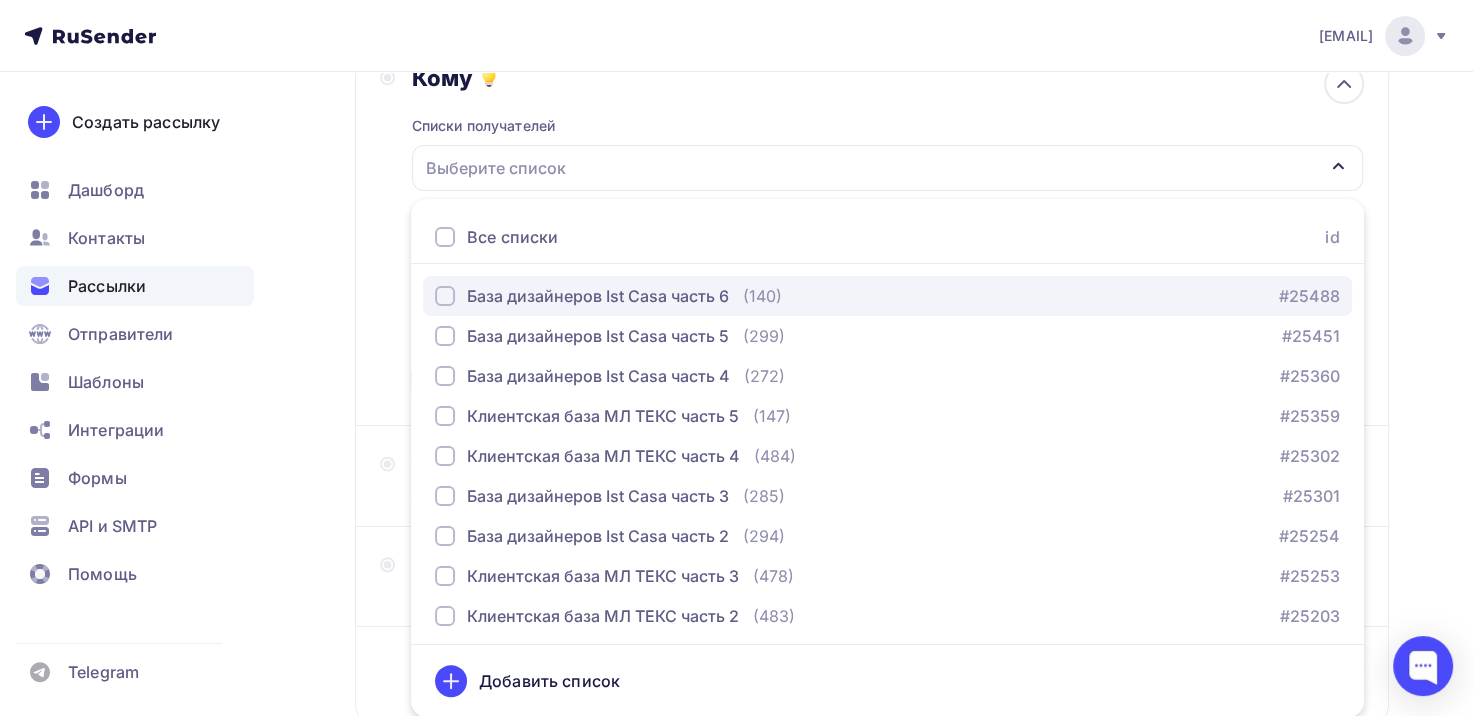 click on "База дизайнеров Ist Casa часть 6" at bounding box center [598, 296] 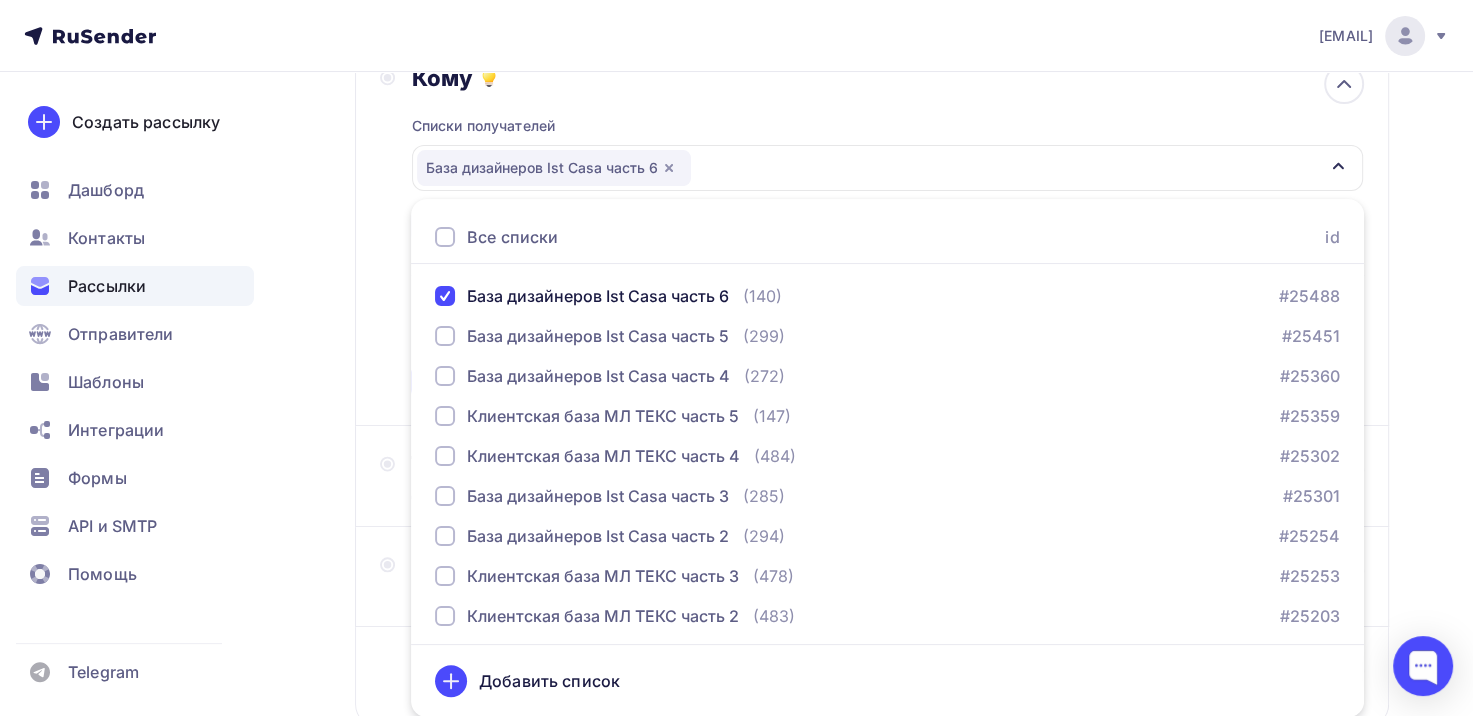 click on "Назад
Рассылка Ist Casa база дизайнеров Часть 6
Рассылка Ist Casa база дизайнеров Часть 6
Закончить позже
Далее
Отправитель
Компания IST CASA
Email  *
partner@ist-casa.ru
sale@ist-casa.ru           partner@ist-casa.ru           sale@ml-teks.ru           order@zapchasti-dlya-faw.ru           info@greenleadgroup.ru               Добавить отправителя
Рекомендуем  добавить почту на домене , чтобы рассылка не попала в «Спам»
Имя     Компания IST CASA             Сохранить
Компания IST CASA
12:45" at bounding box center [736, 325] 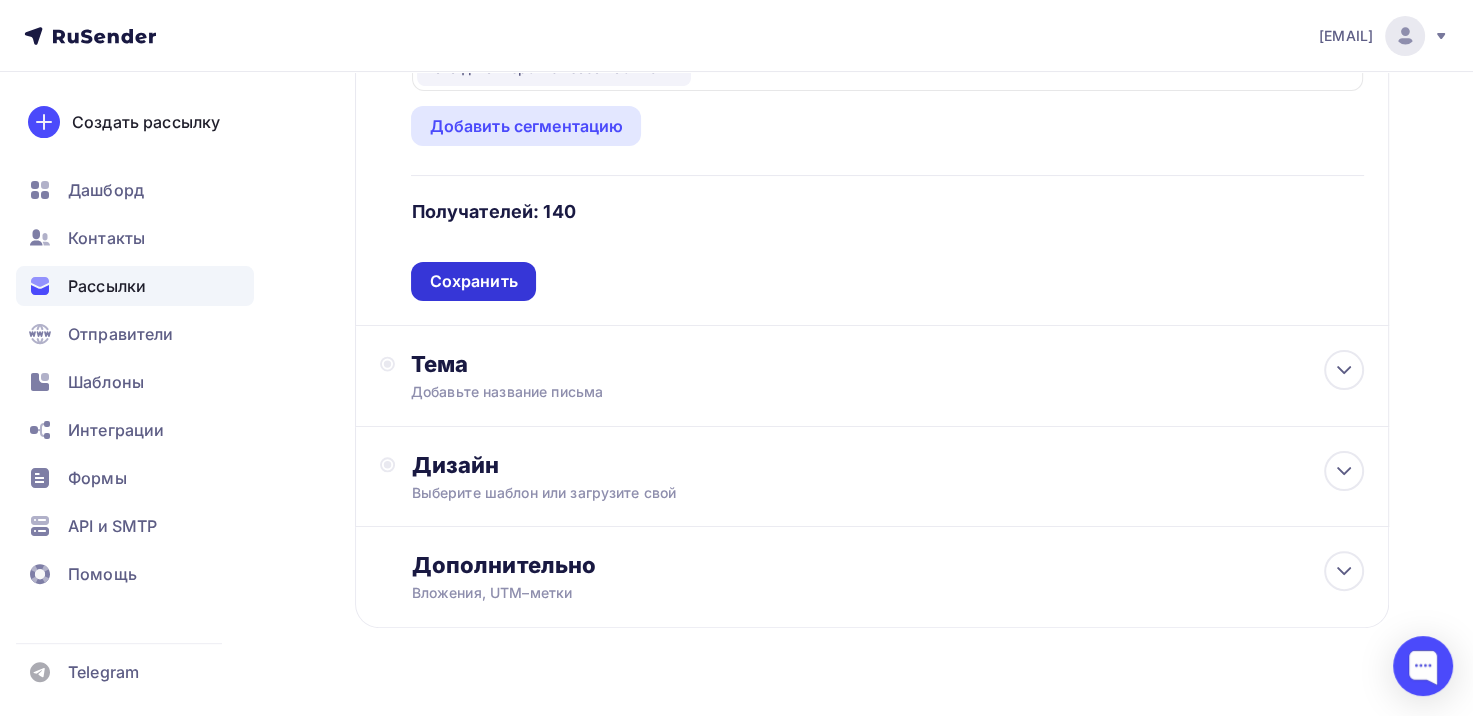 click on "Сохранить" at bounding box center (473, 281) 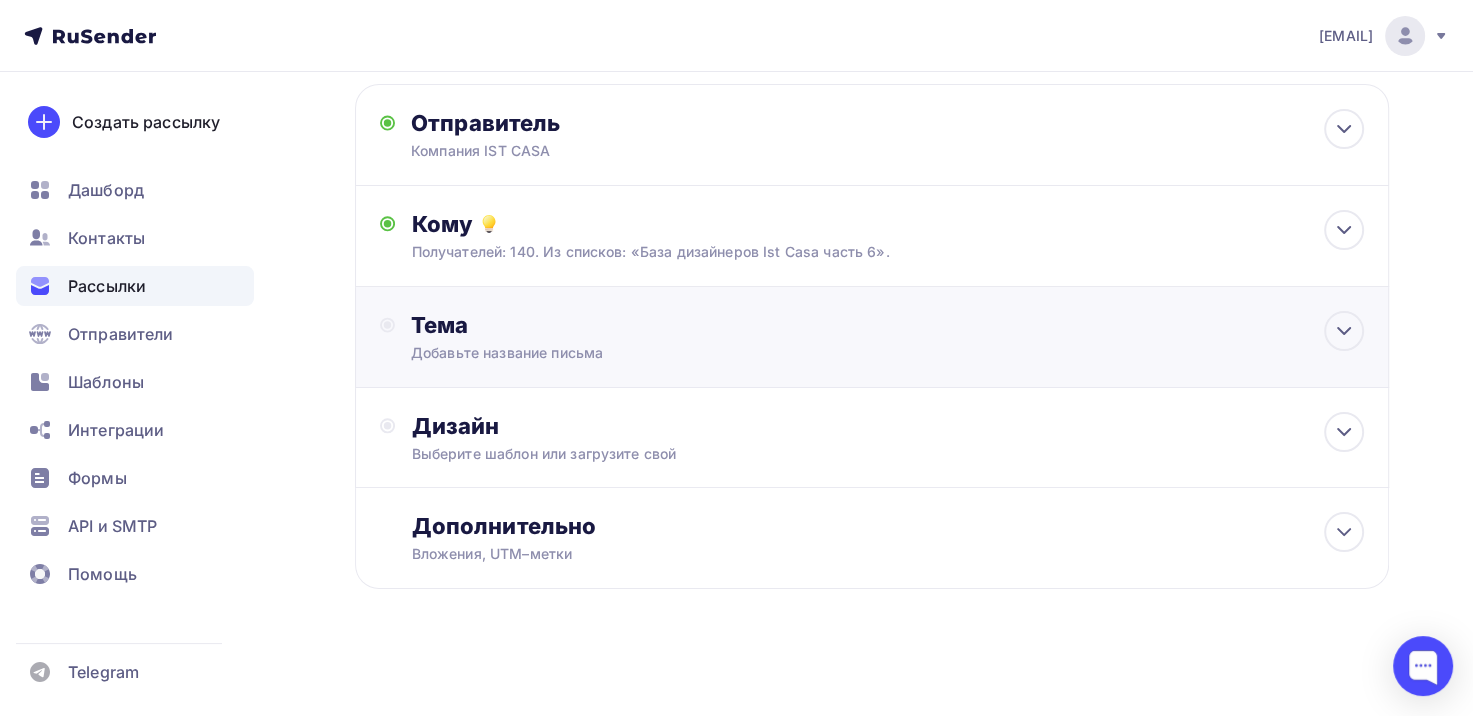 click on "Добавьте название письма" at bounding box center [589, 353] 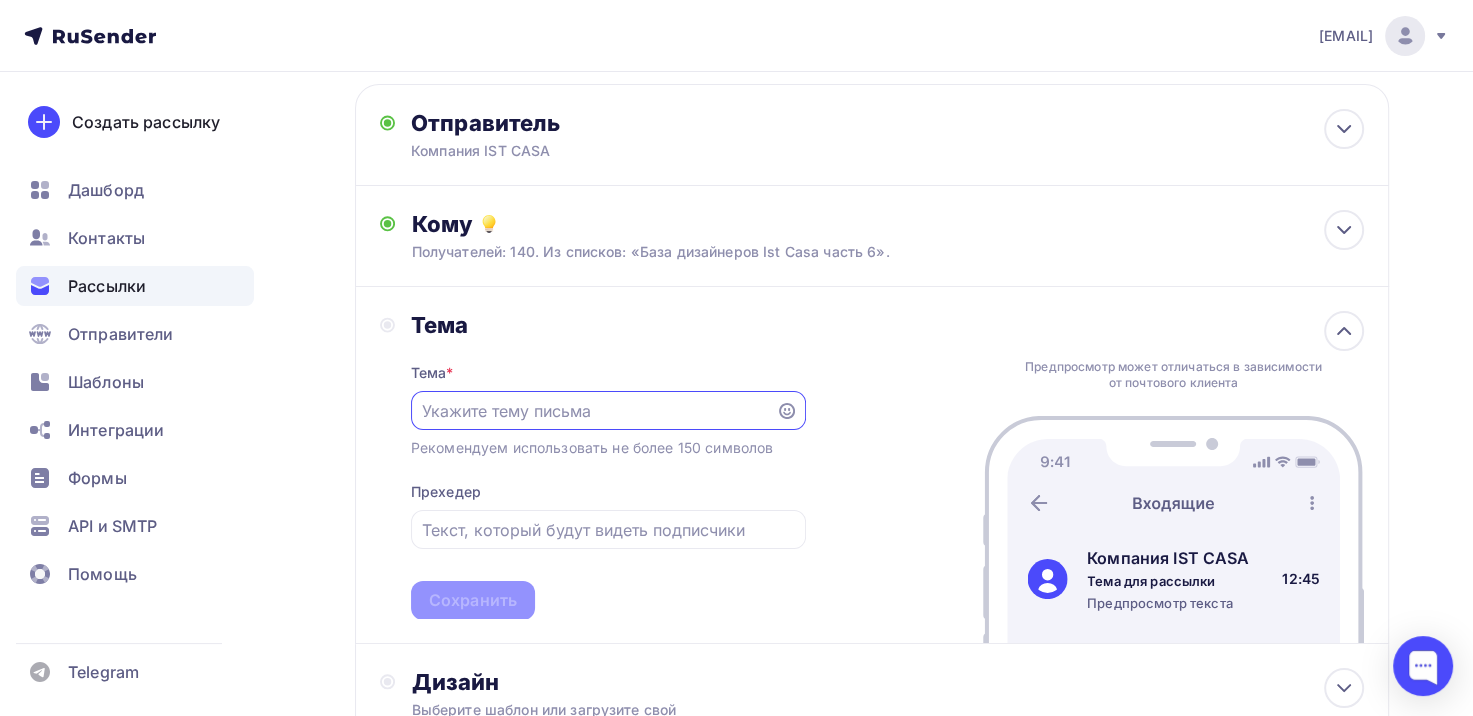 scroll, scrollTop: 132, scrollLeft: 0, axis: vertical 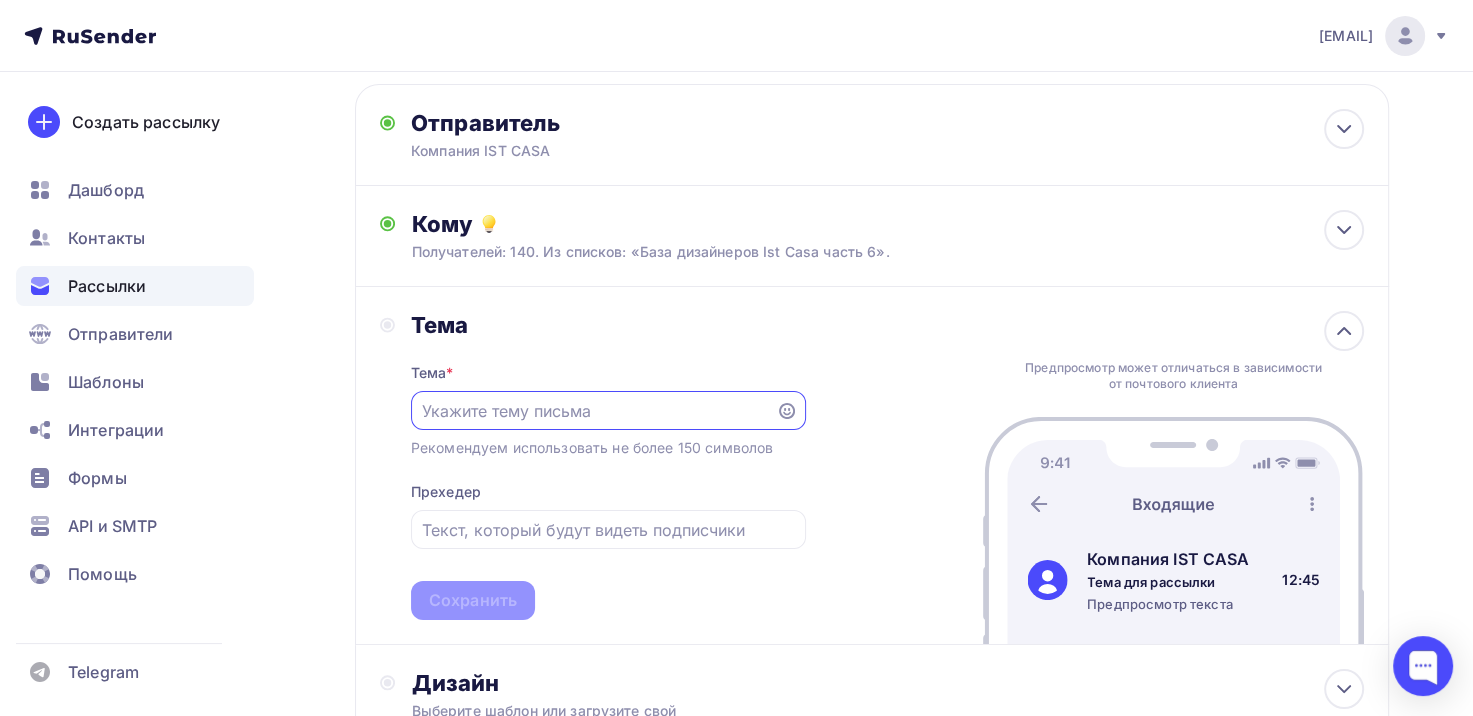 click at bounding box center (593, 411) 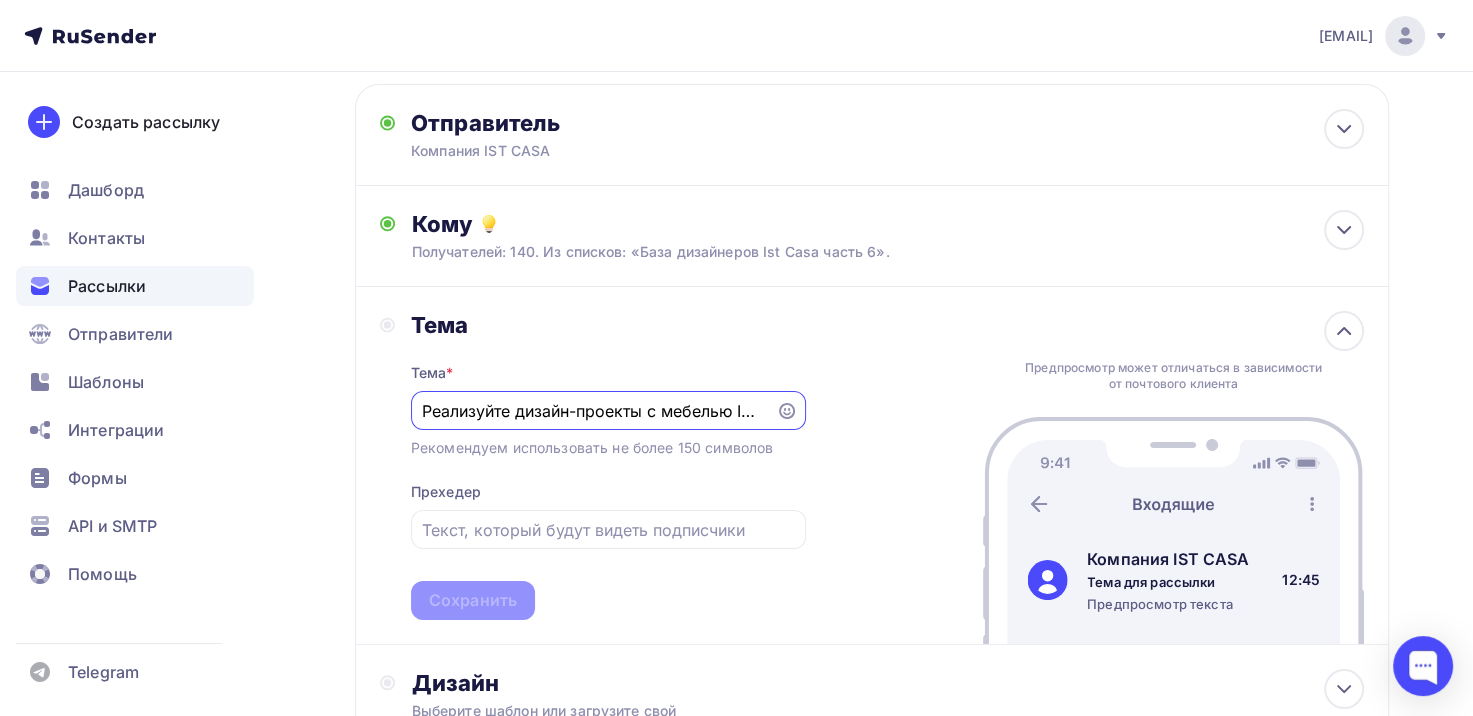 scroll, scrollTop: 0, scrollLeft: 52, axis: horizontal 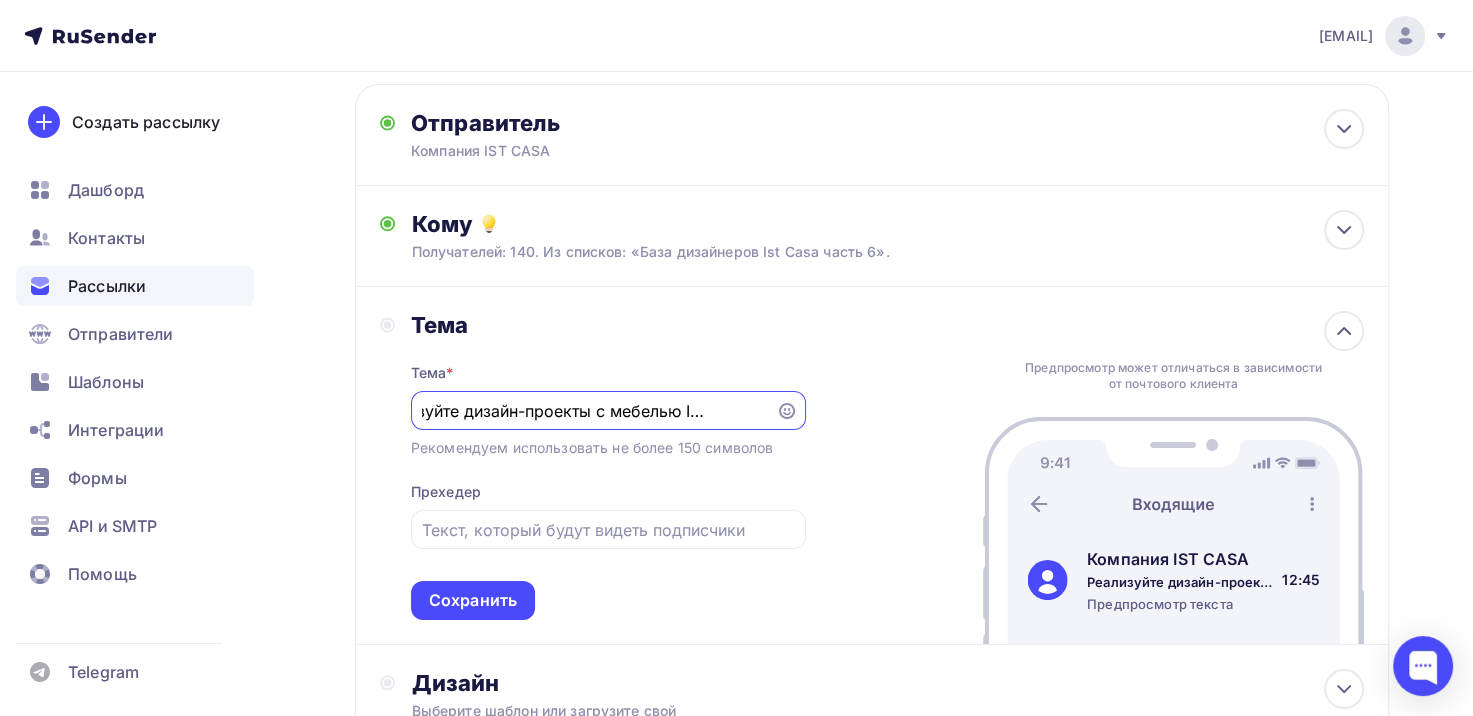 type on "Реализуйте дизайн-проекты с мебелью IST CASA!" 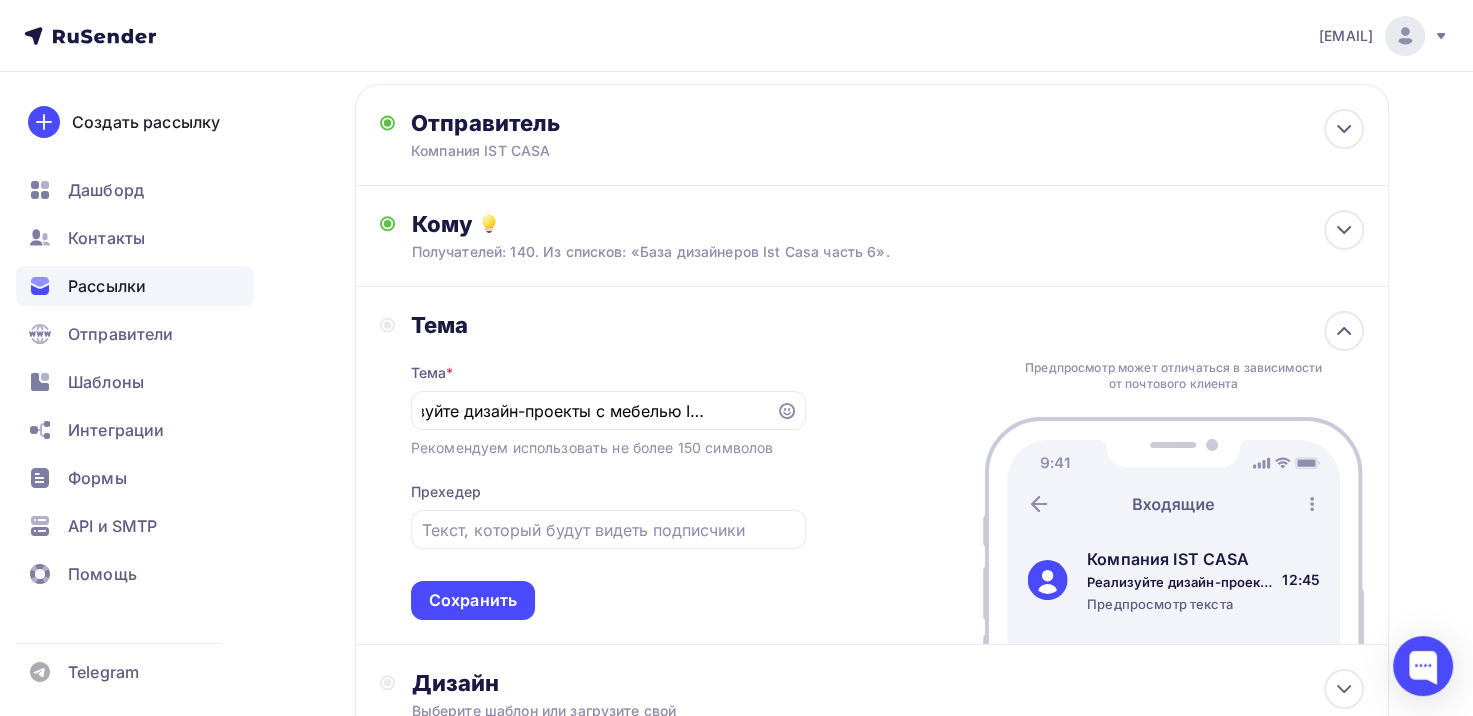 scroll, scrollTop: 0, scrollLeft: 0, axis: both 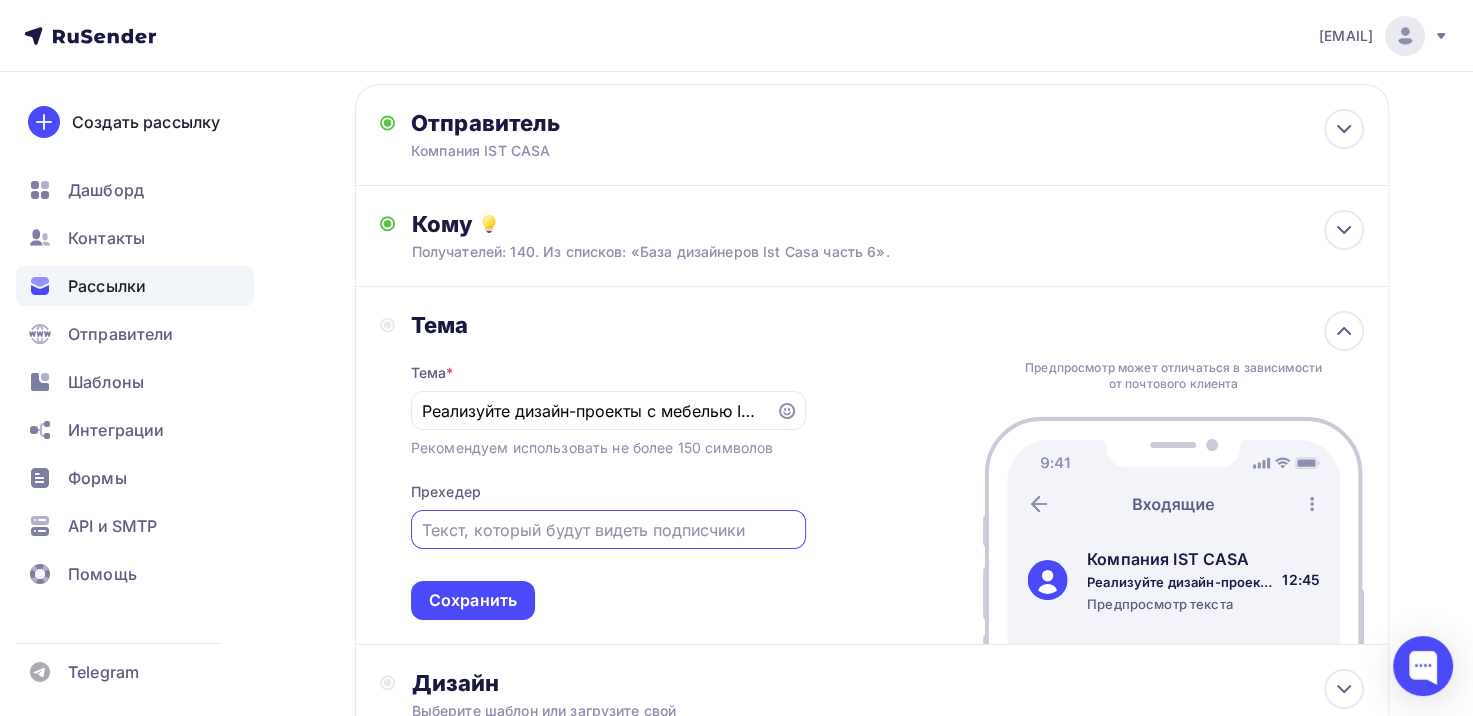 click at bounding box center (608, 530) 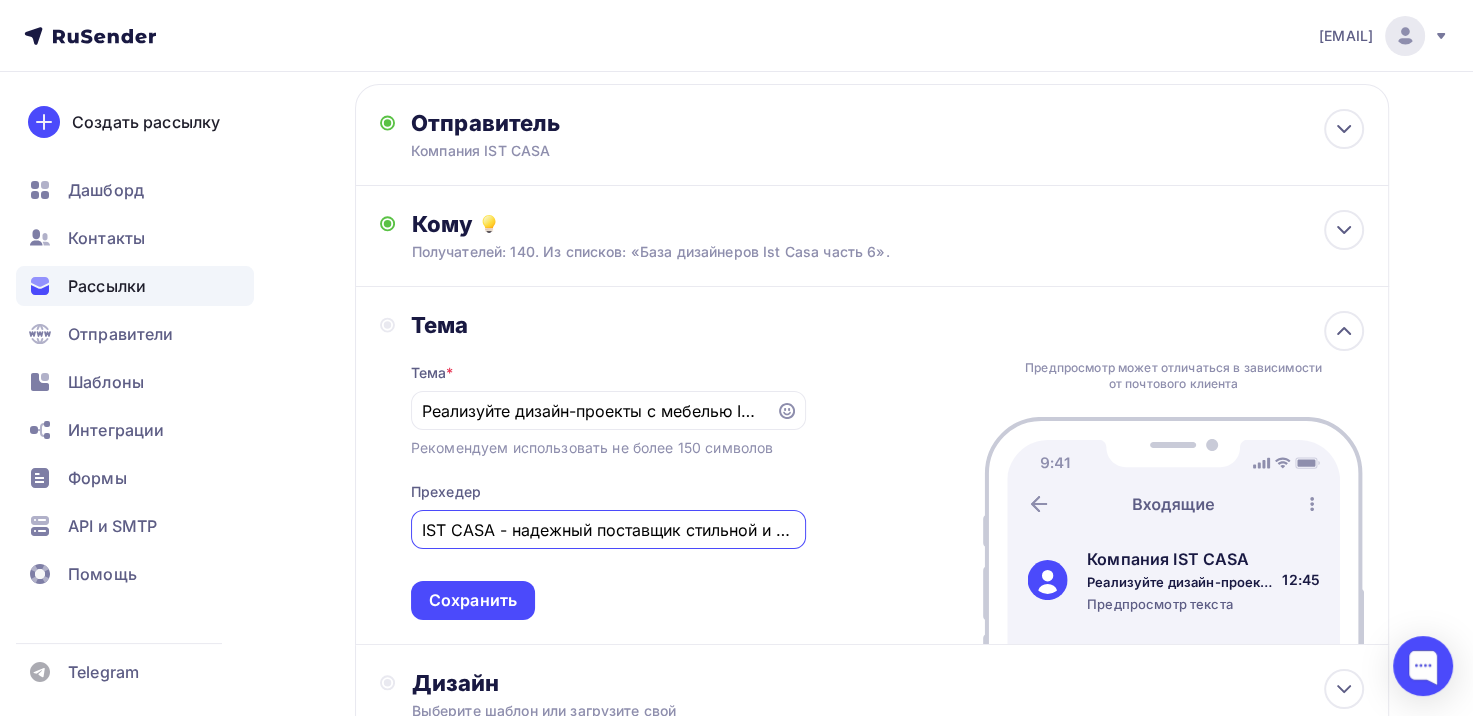 scroll, scrollTop: 0, scrollLeft: 152, axis: horizontal 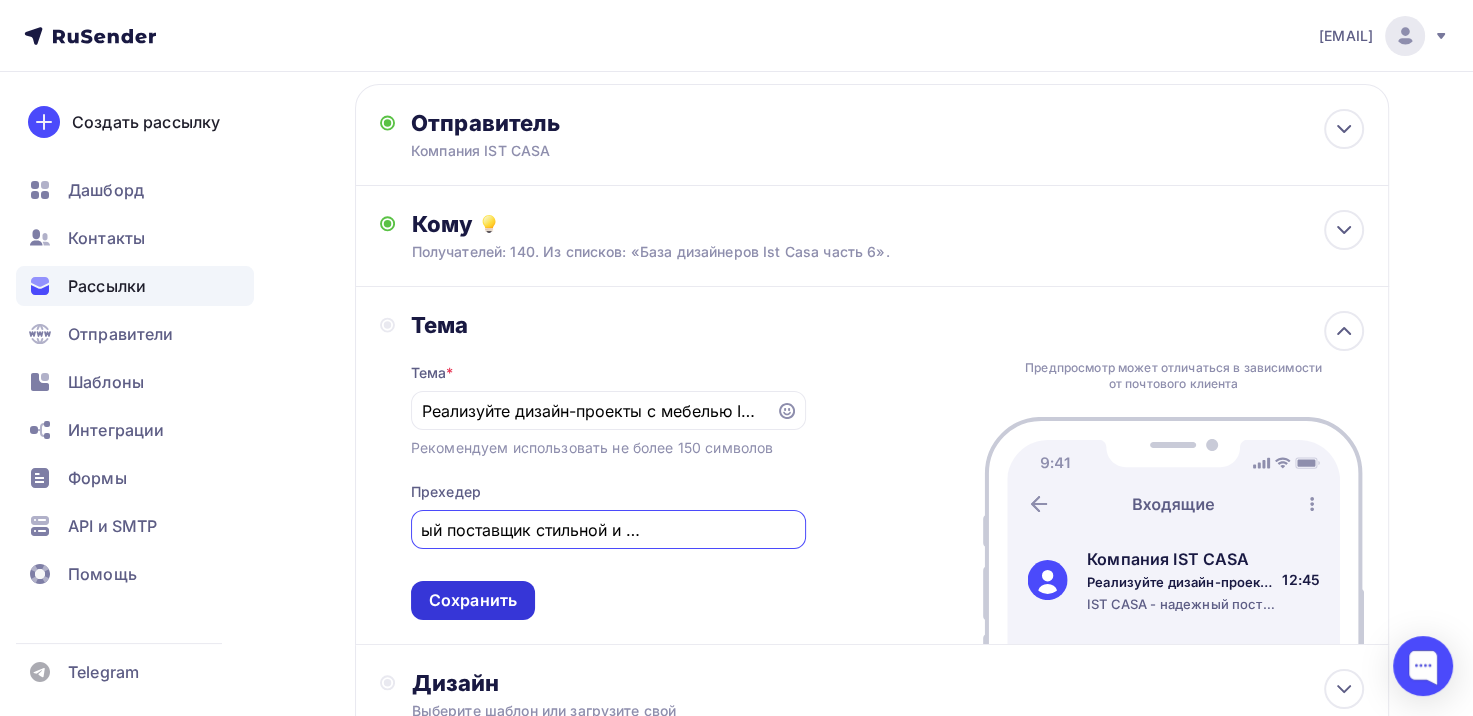 type on "IST CASA - надежный поставщик стильной и современной мебели" 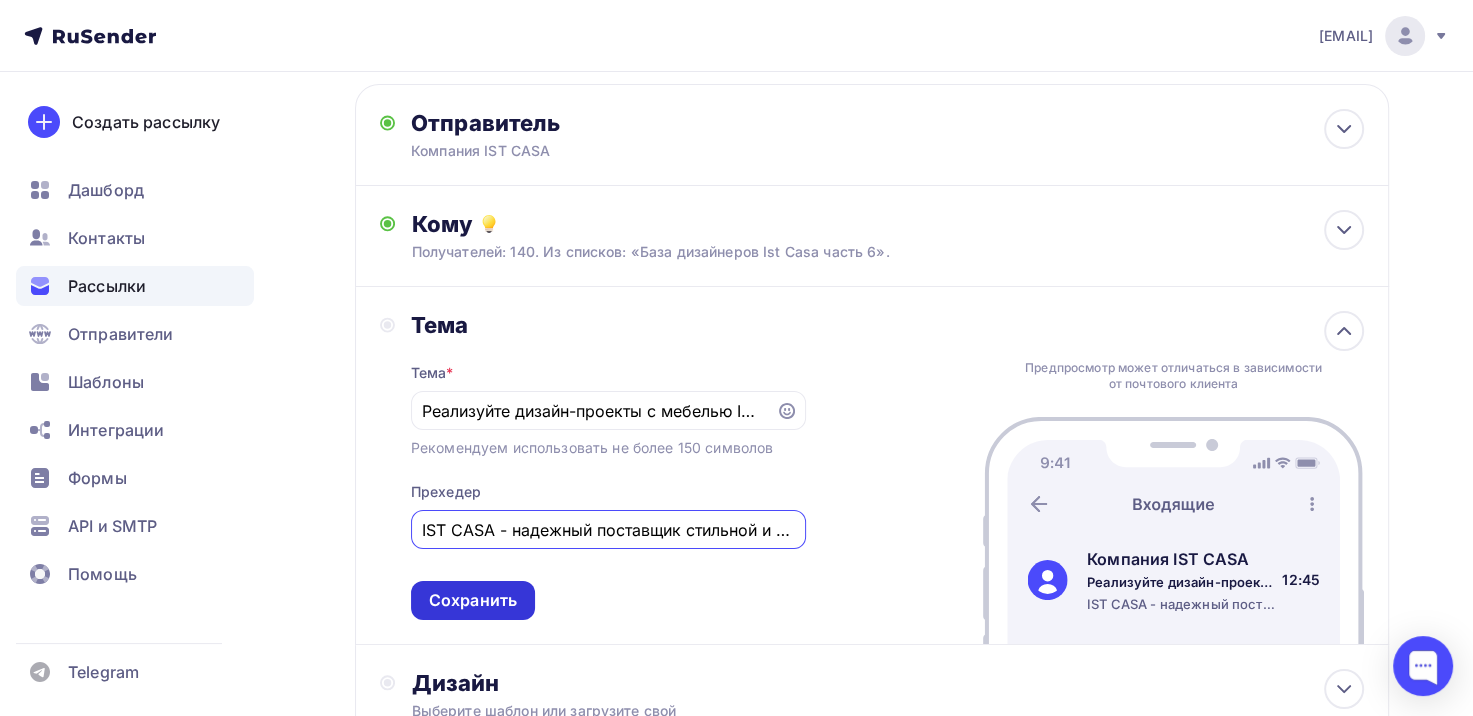 click on "Сохранить" at bounding box center (473, 600) 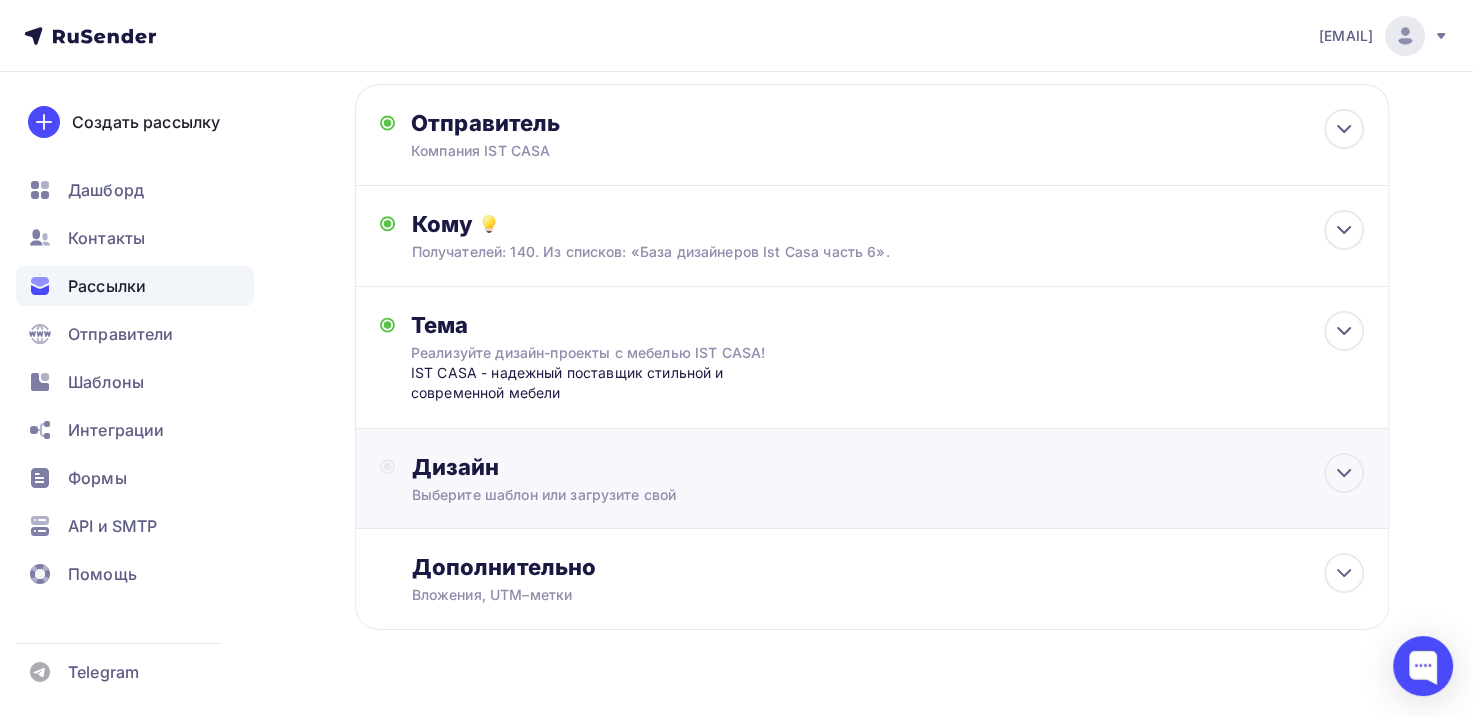 click on "Дизайн" at bounding box center (887, 467) 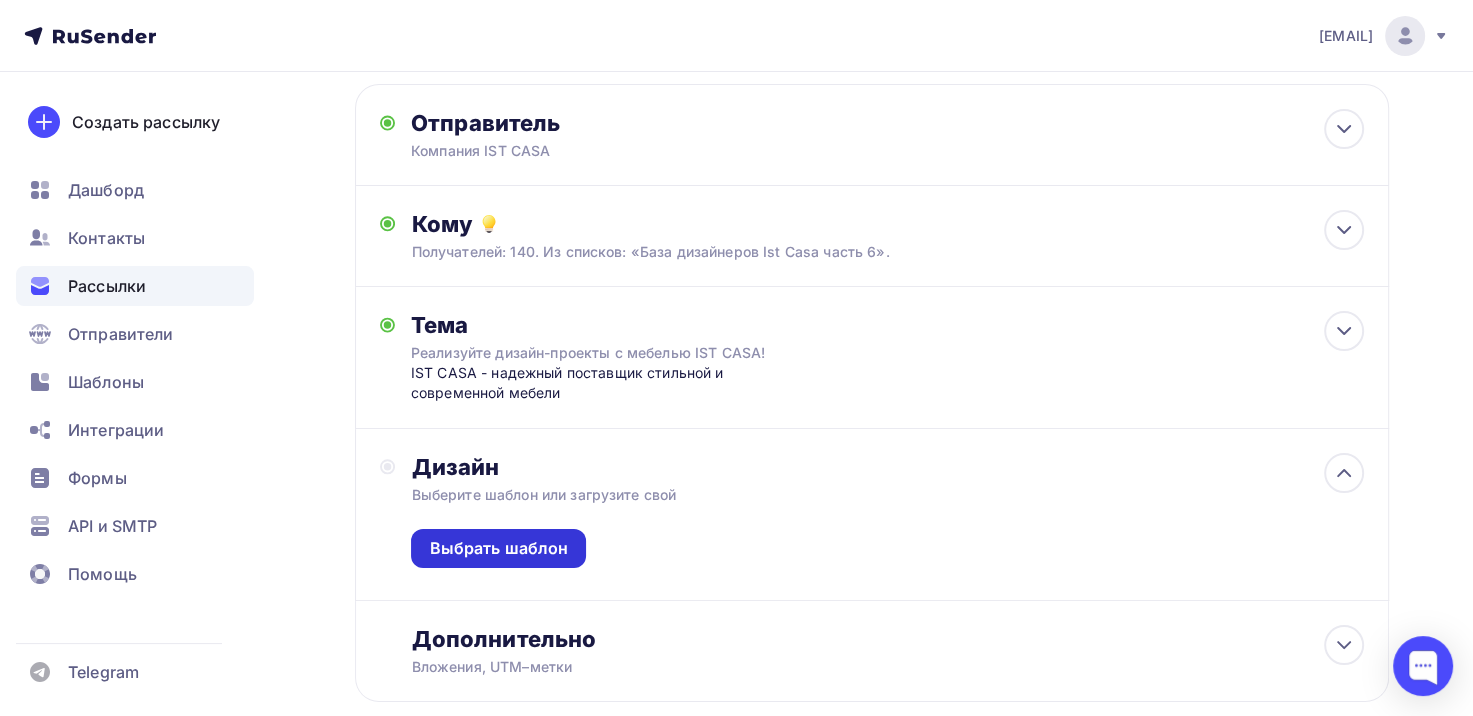 click on "Выбрать шаблон" at bounding box center [498, 548] 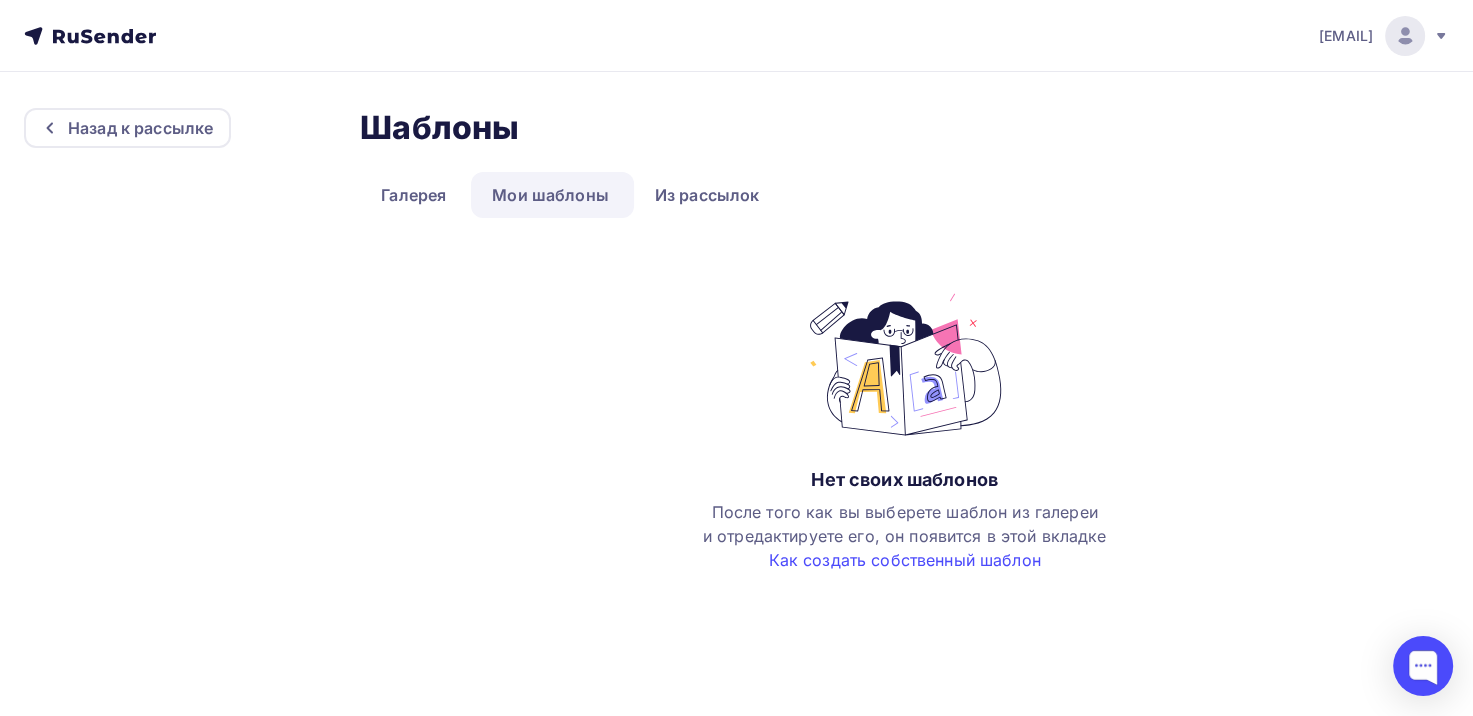 scroll, scrollTop: 0, scrollLeft: 0, axis: both 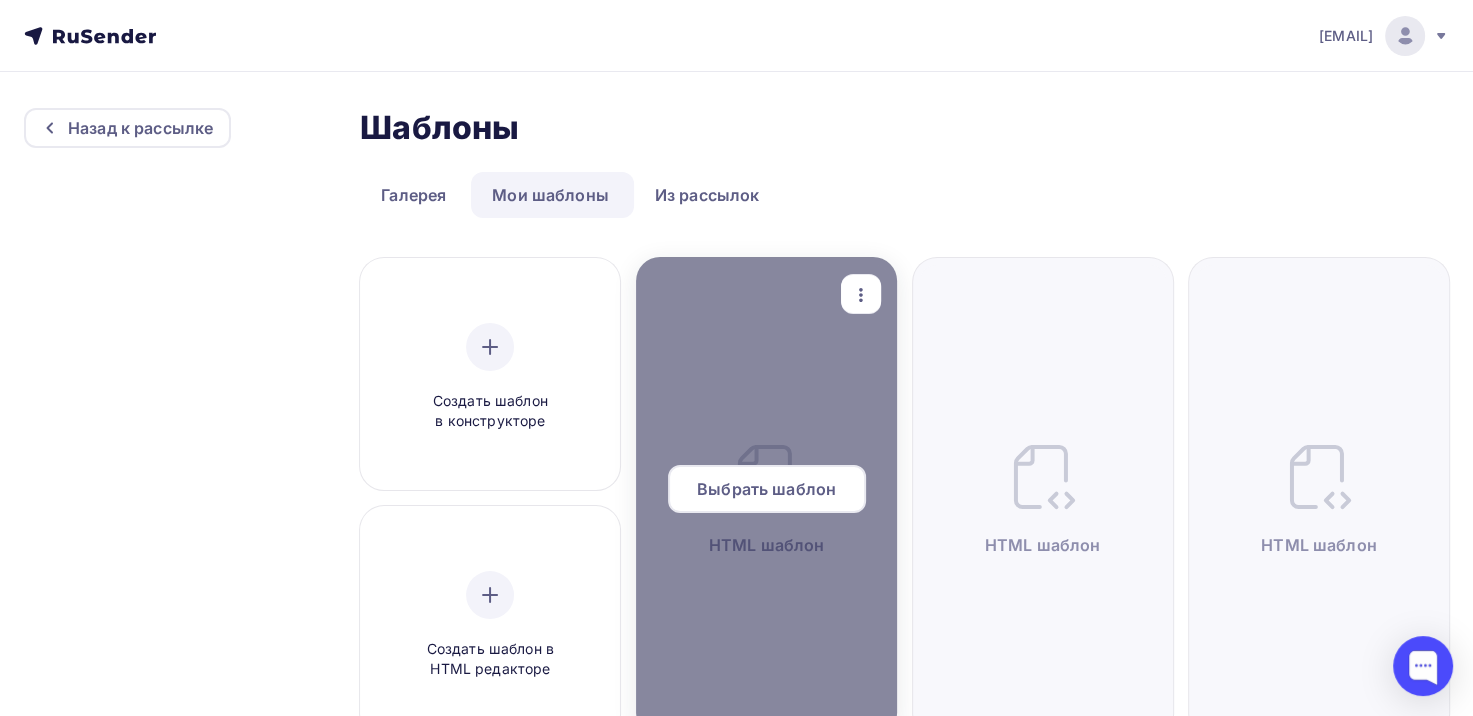 click on "Выбрать шаблон" at bounding box center (766, 489) 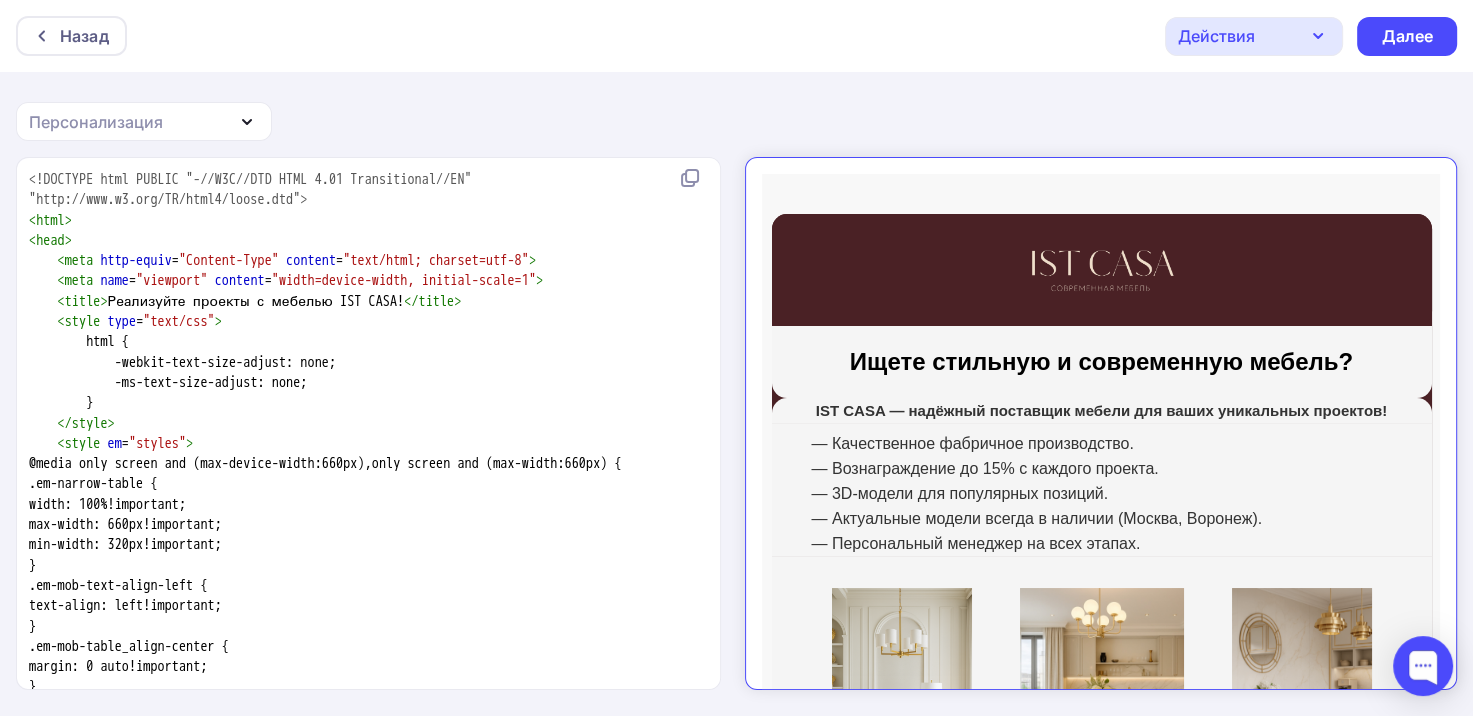 scroll, scrollTop: 0, scrollLeft: 0, axis: both 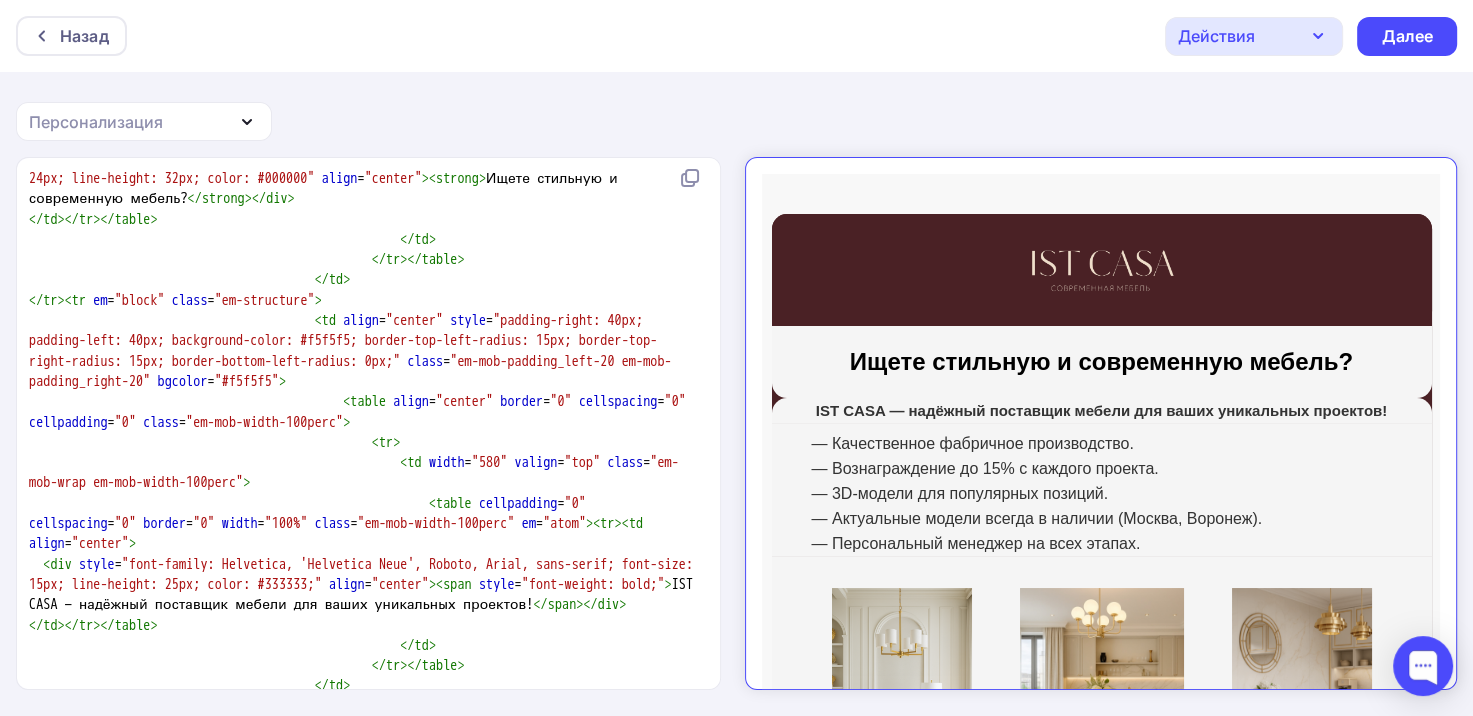 click on "< div   style = "font-family: Helvetica, 'Helvetica Neue', Roboto, Arial, sans-serif; font-size: 24px; line-height: 32px; color: #000000"   align = "center" >< strong > Ищете стильную и современную мебель? </ strong ></ div >" at bounding box center (364, 179) 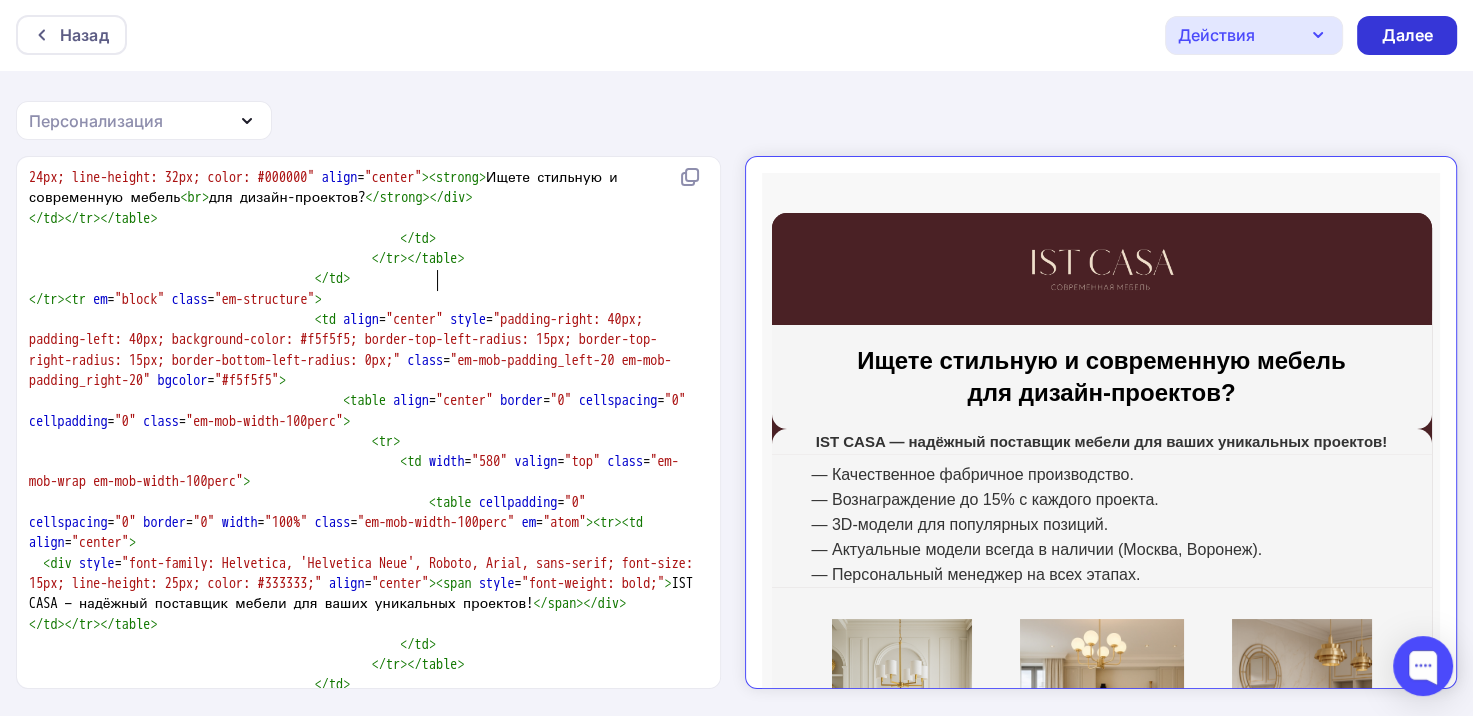 click on "Далее" at bounding box center [1407, 35] 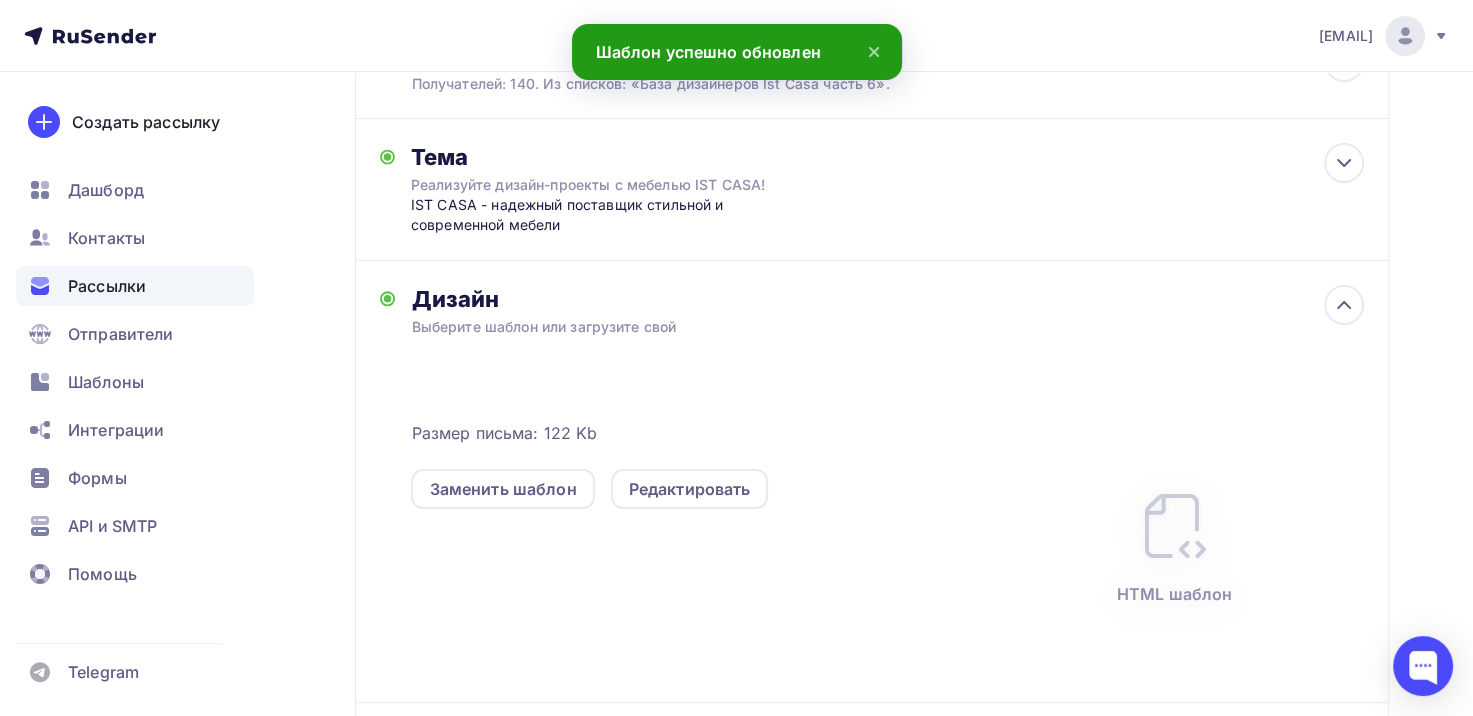 click on "Дизайн" at bounding box center [887, 299] 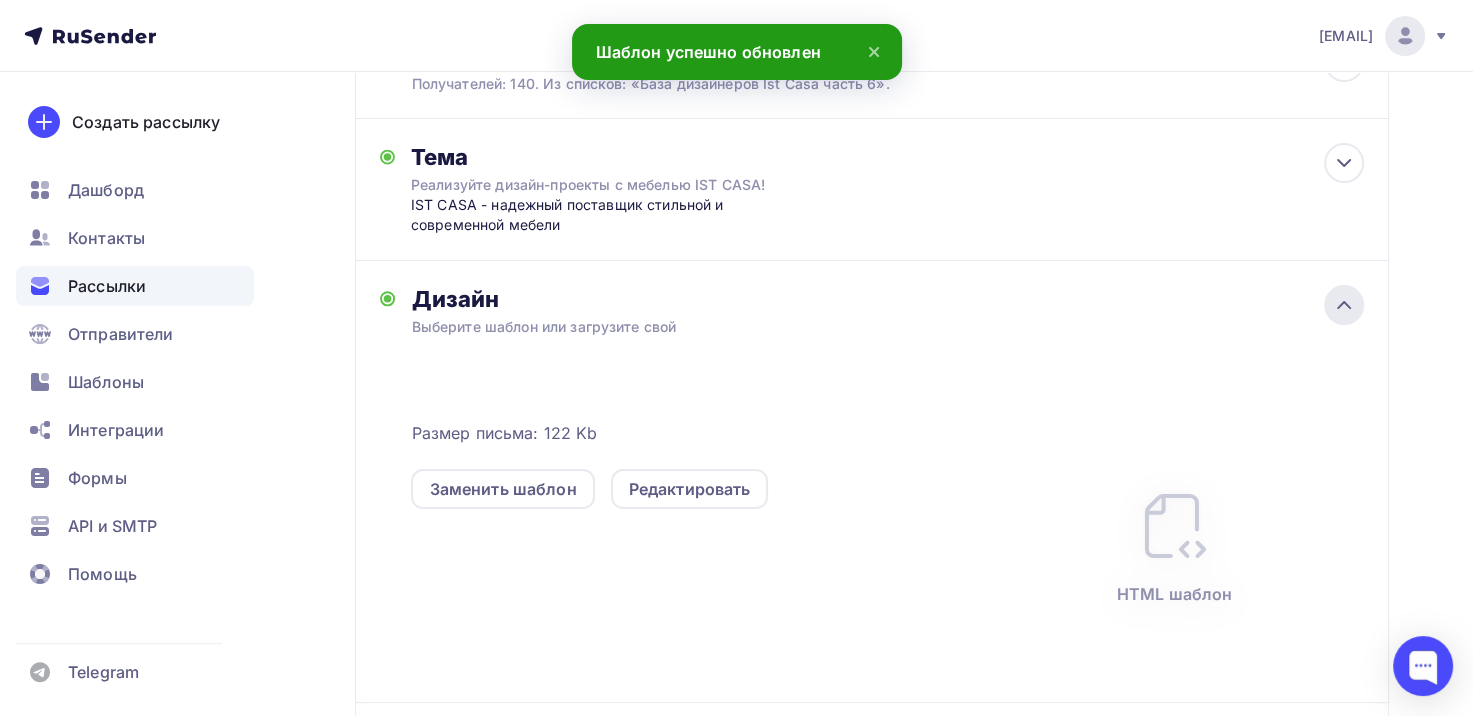 click 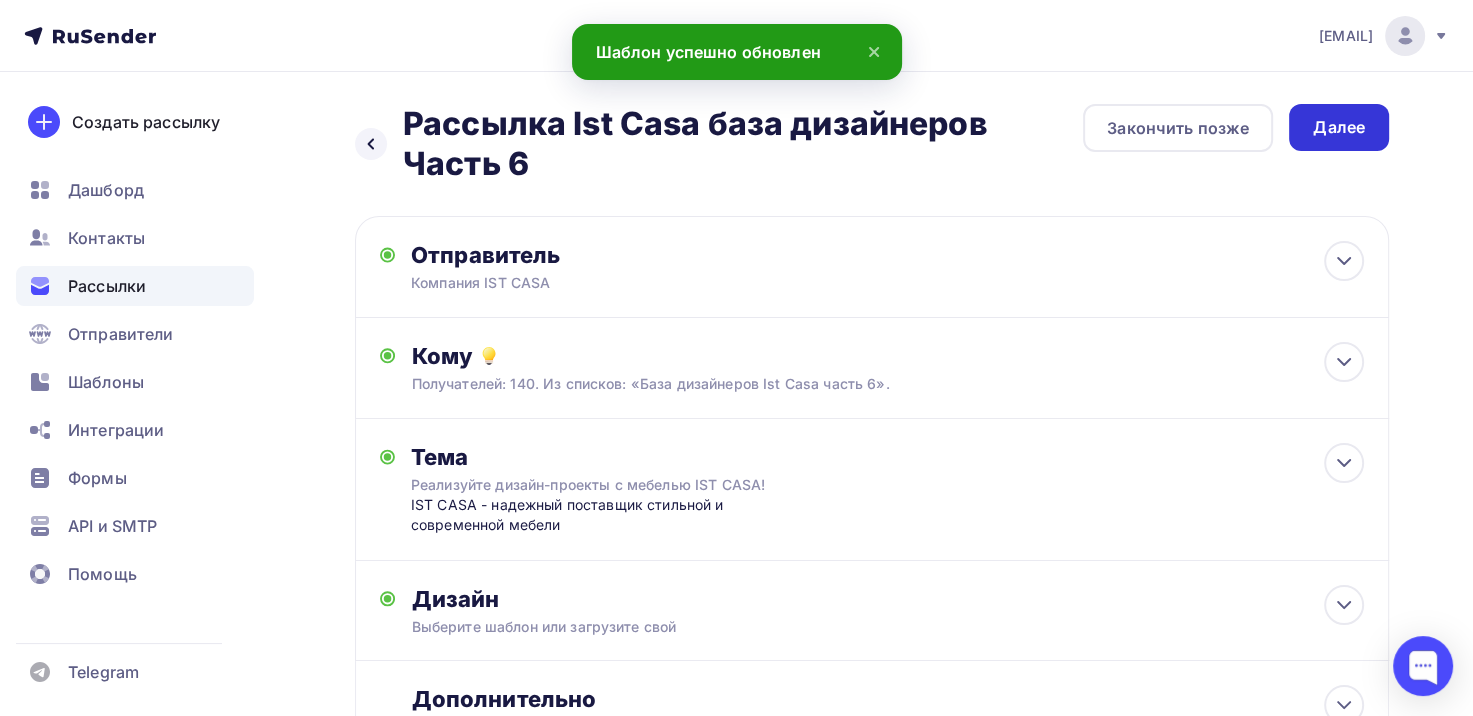 click on "Далее" at bounding box center [1339, 127] 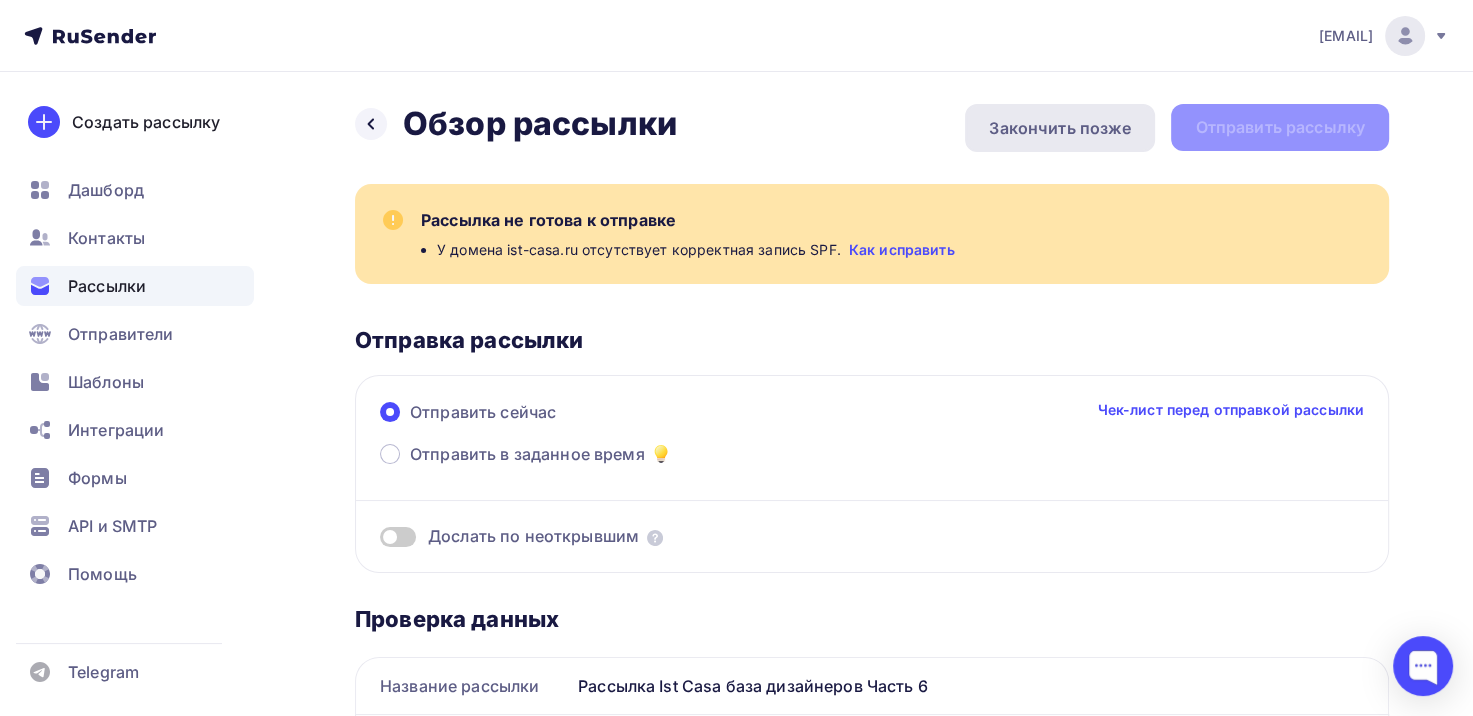click on "Закончить позже" at bounding box center [1060, 128] 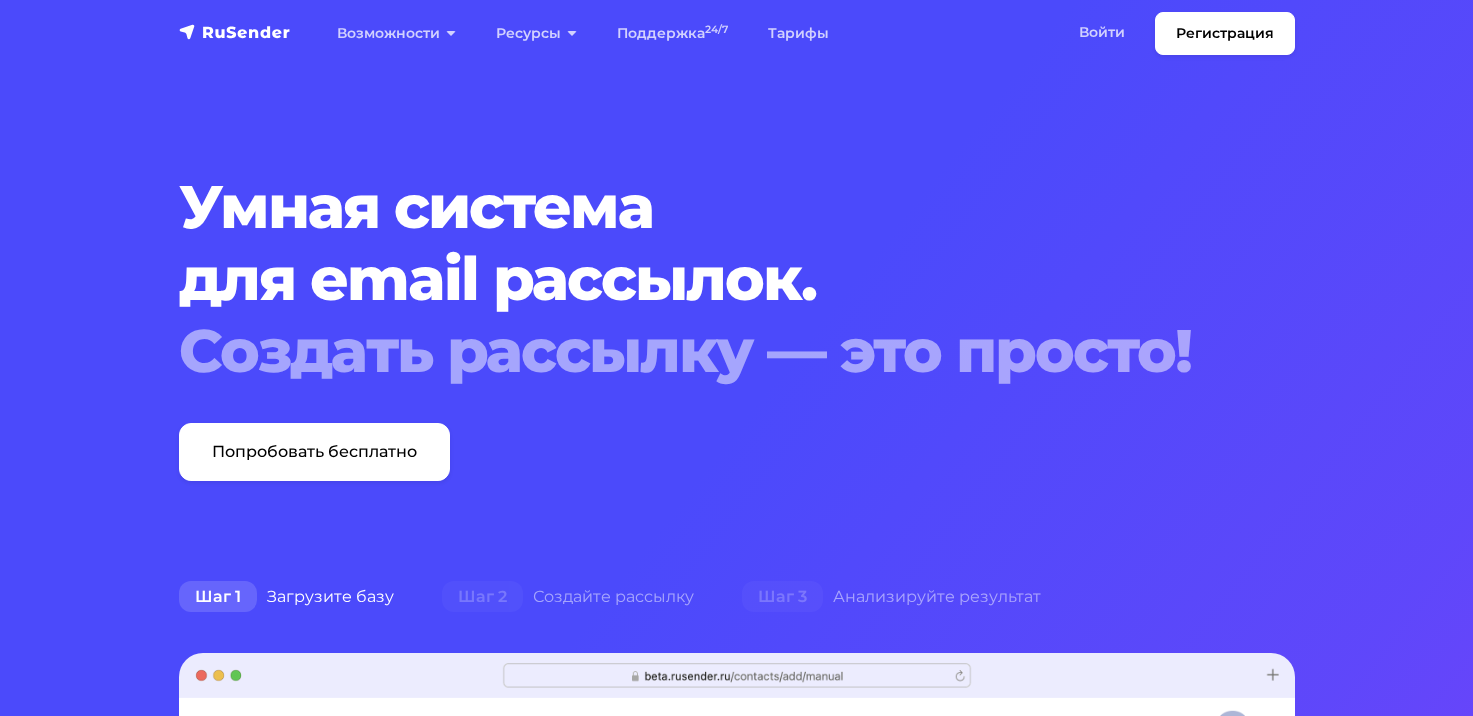 scroll, scrollTop: 0, scrollLeft: 0, axis: both 